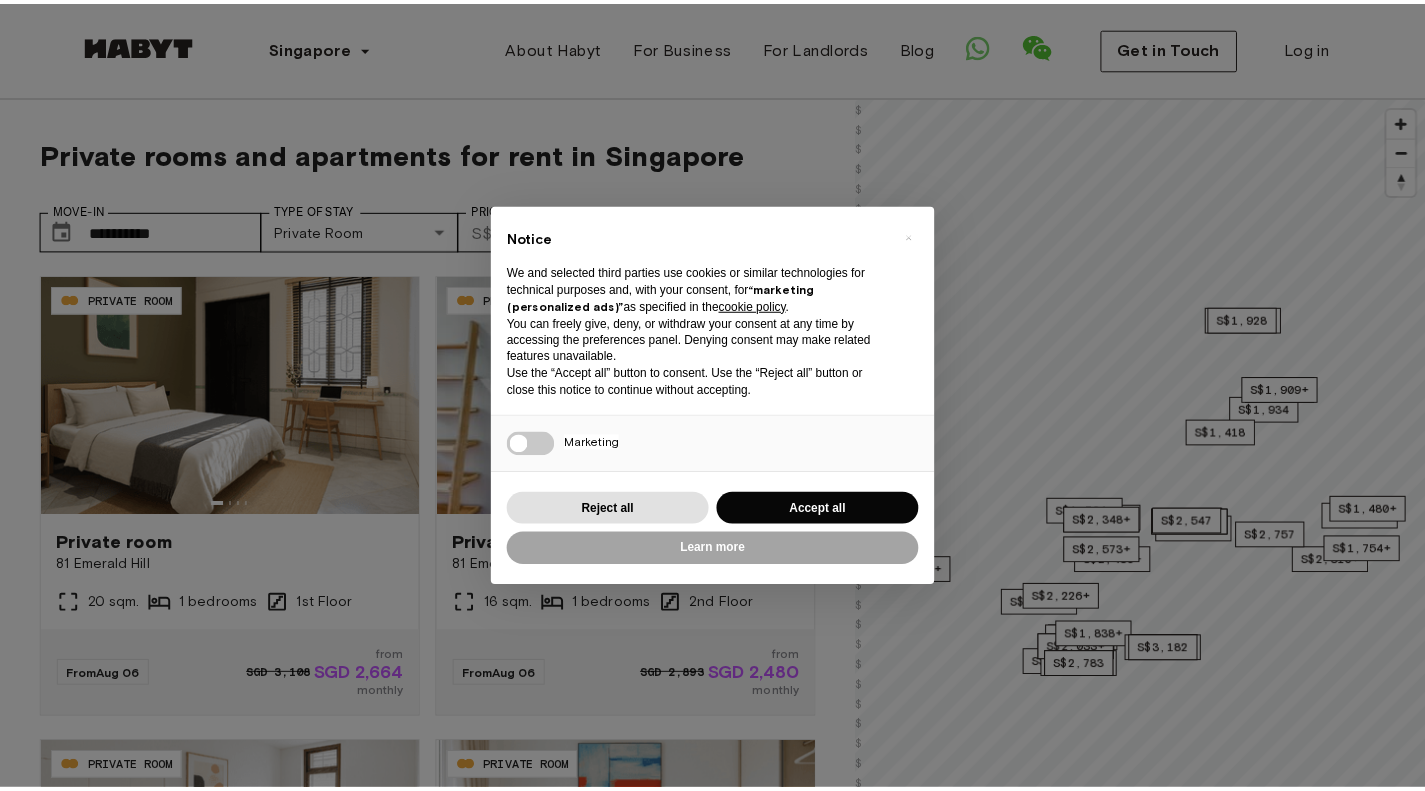 scroll, scrollTop: 0, scrollLeft: 0, axis: both 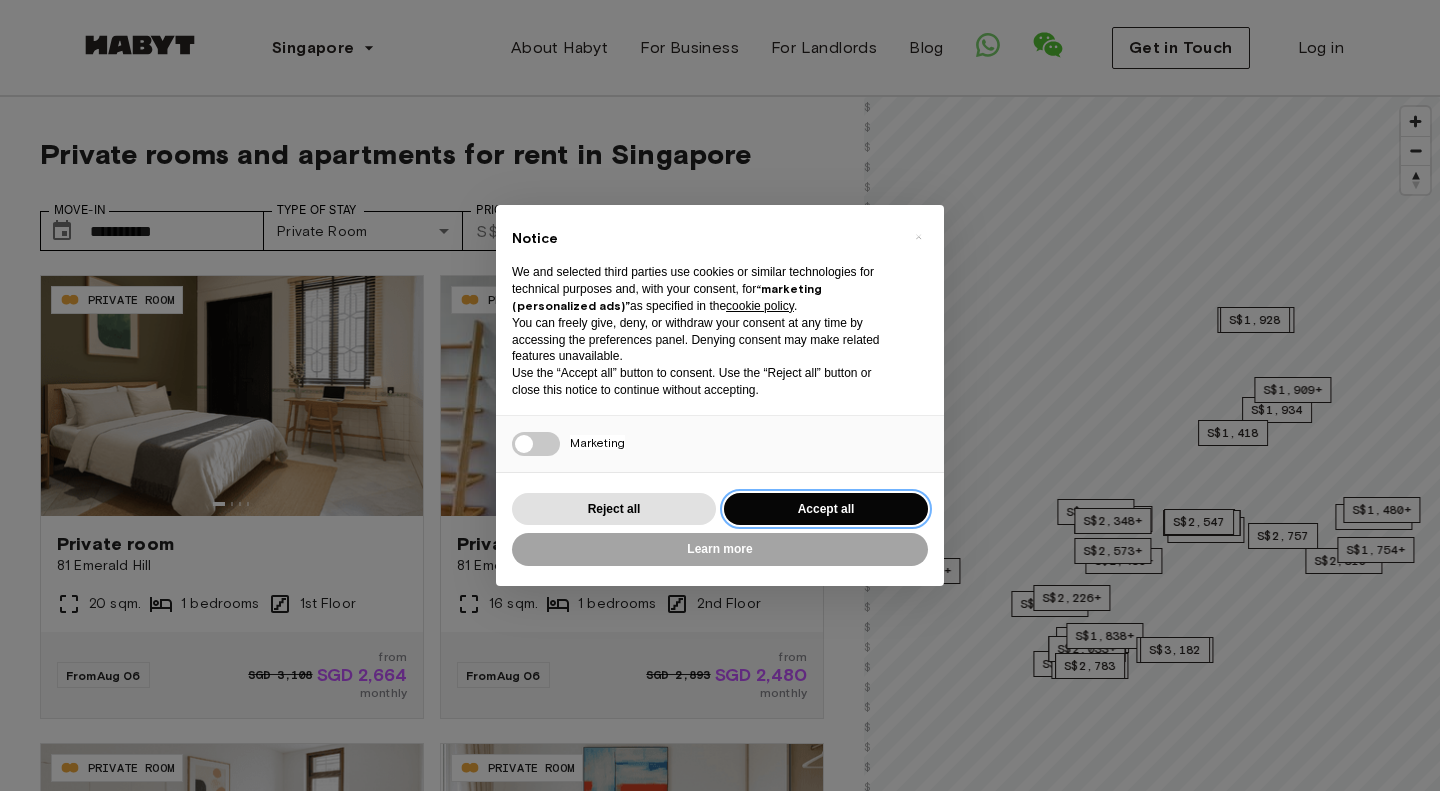 click on "Accept all" at bounding box center [826, 509] 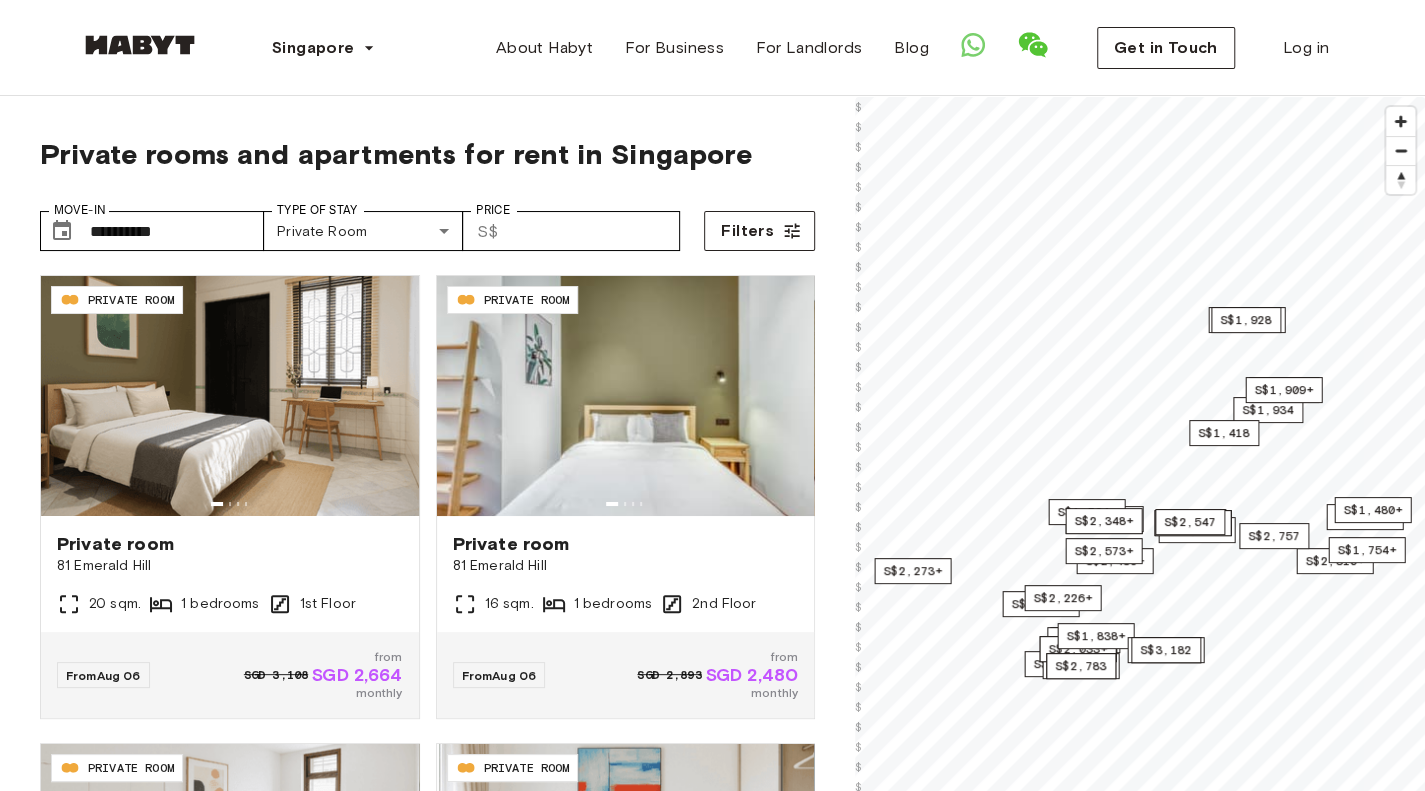scroll, scrollTop: 0, scrollLeft: 0, axis: both 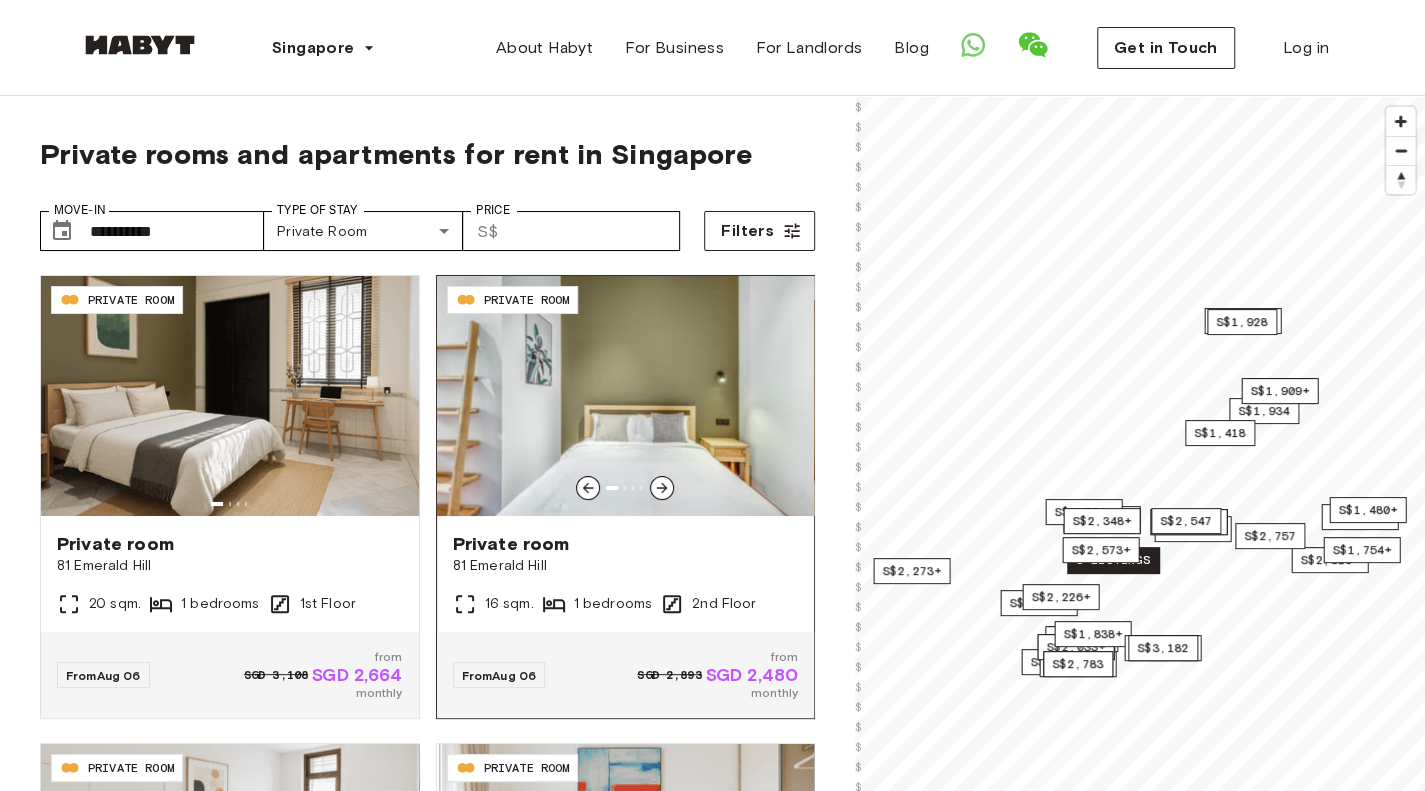 click at bounding box center [626, 396] 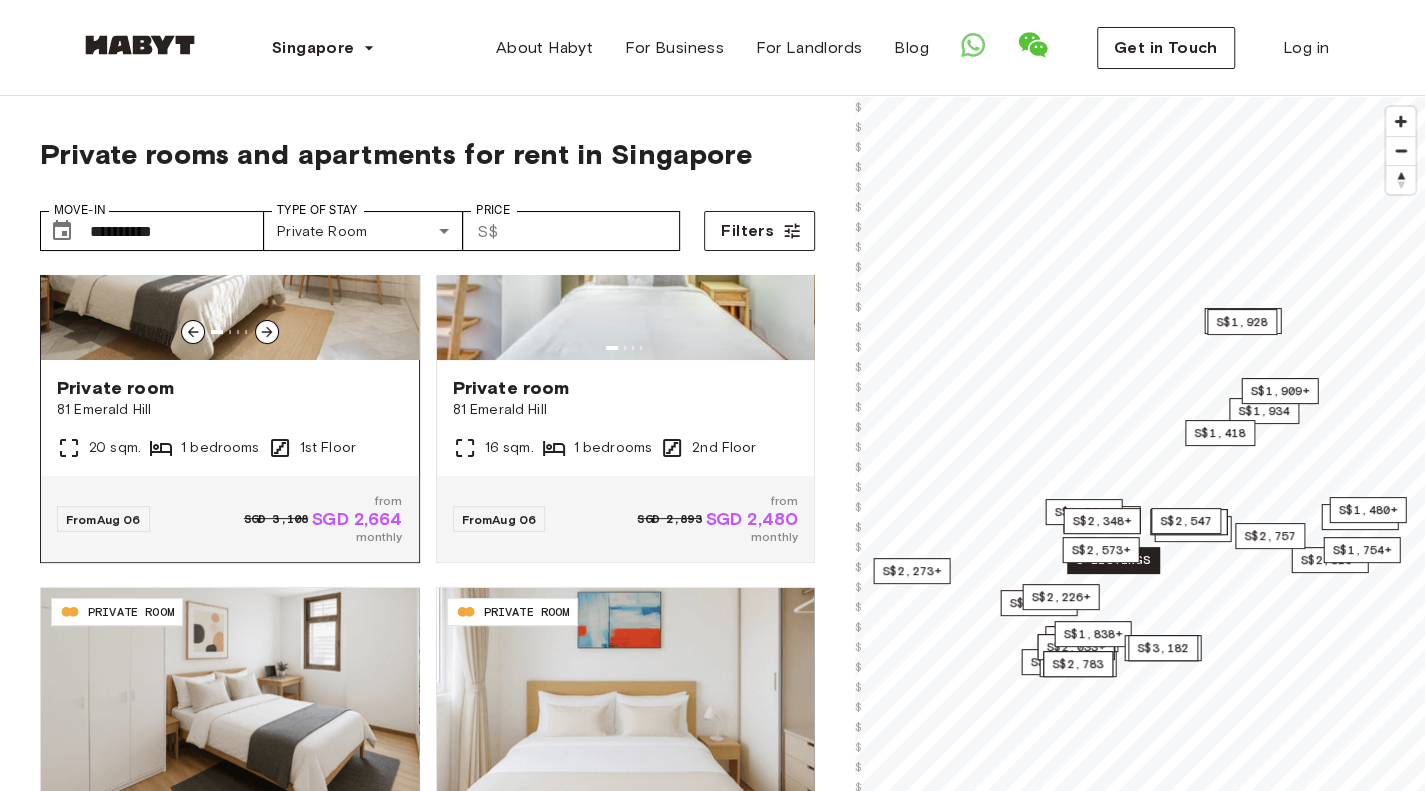 click at bounding box center [230, 240] 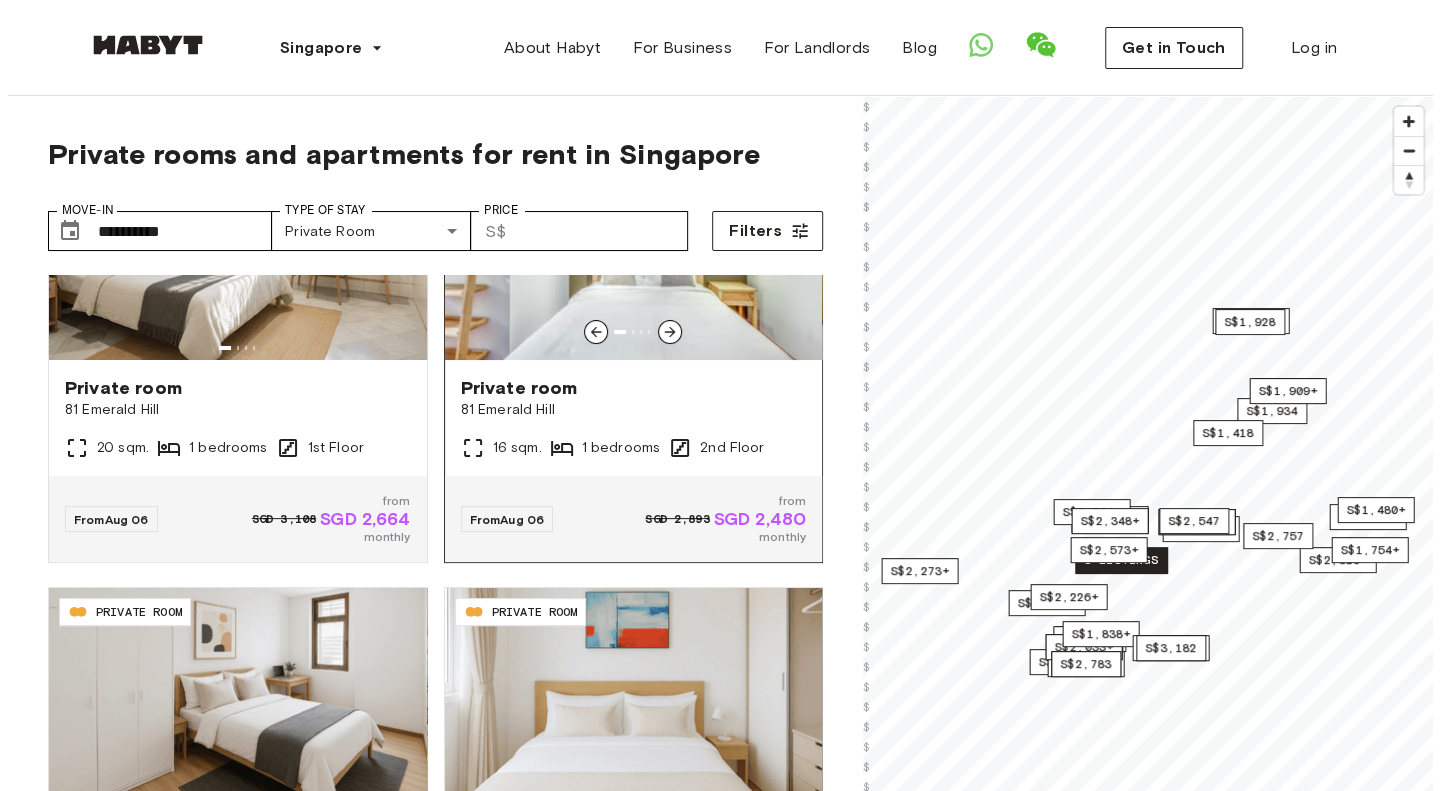 scroll, scrollTop: 222, scrollLeft: 0, axis: vertical 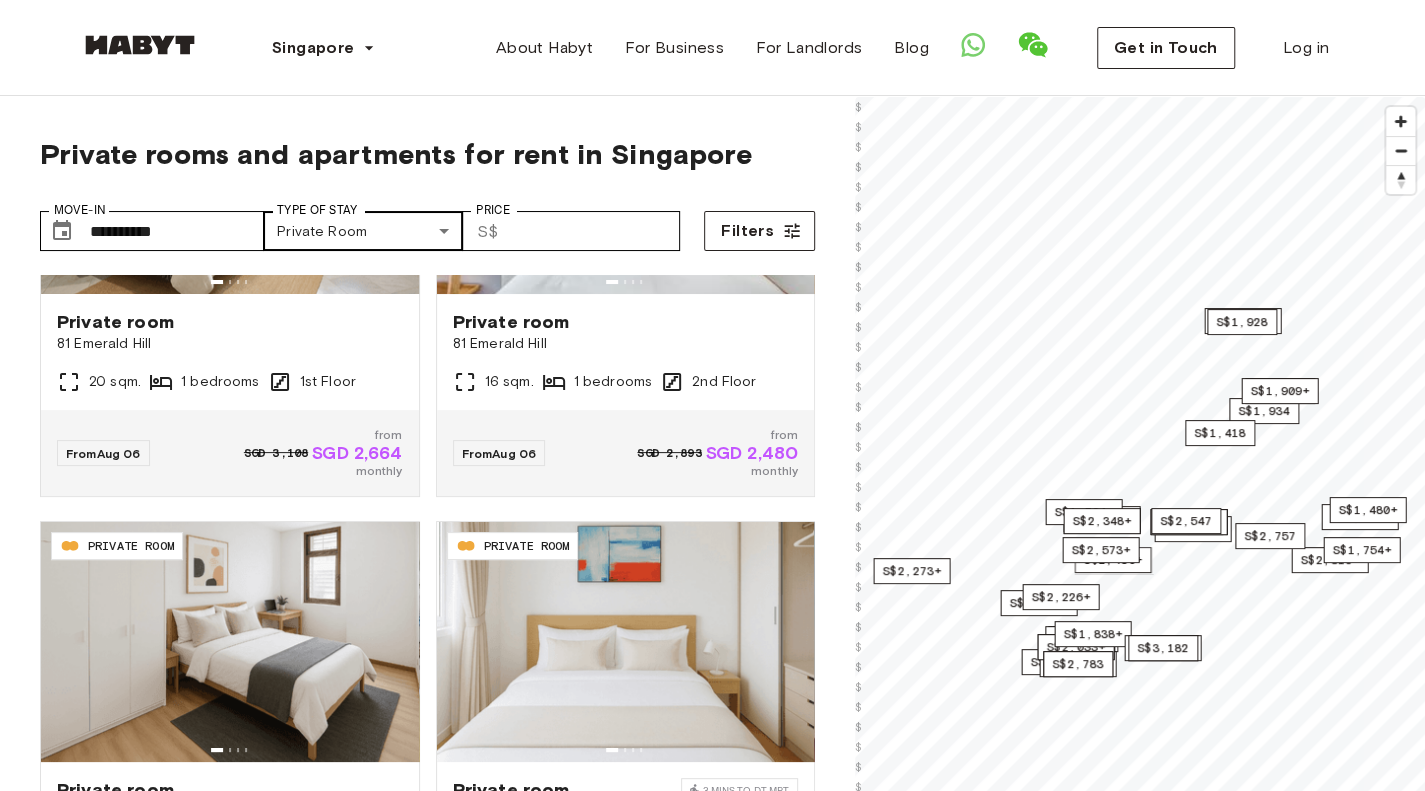 click on "**********" at bounding box center (712, 2352) 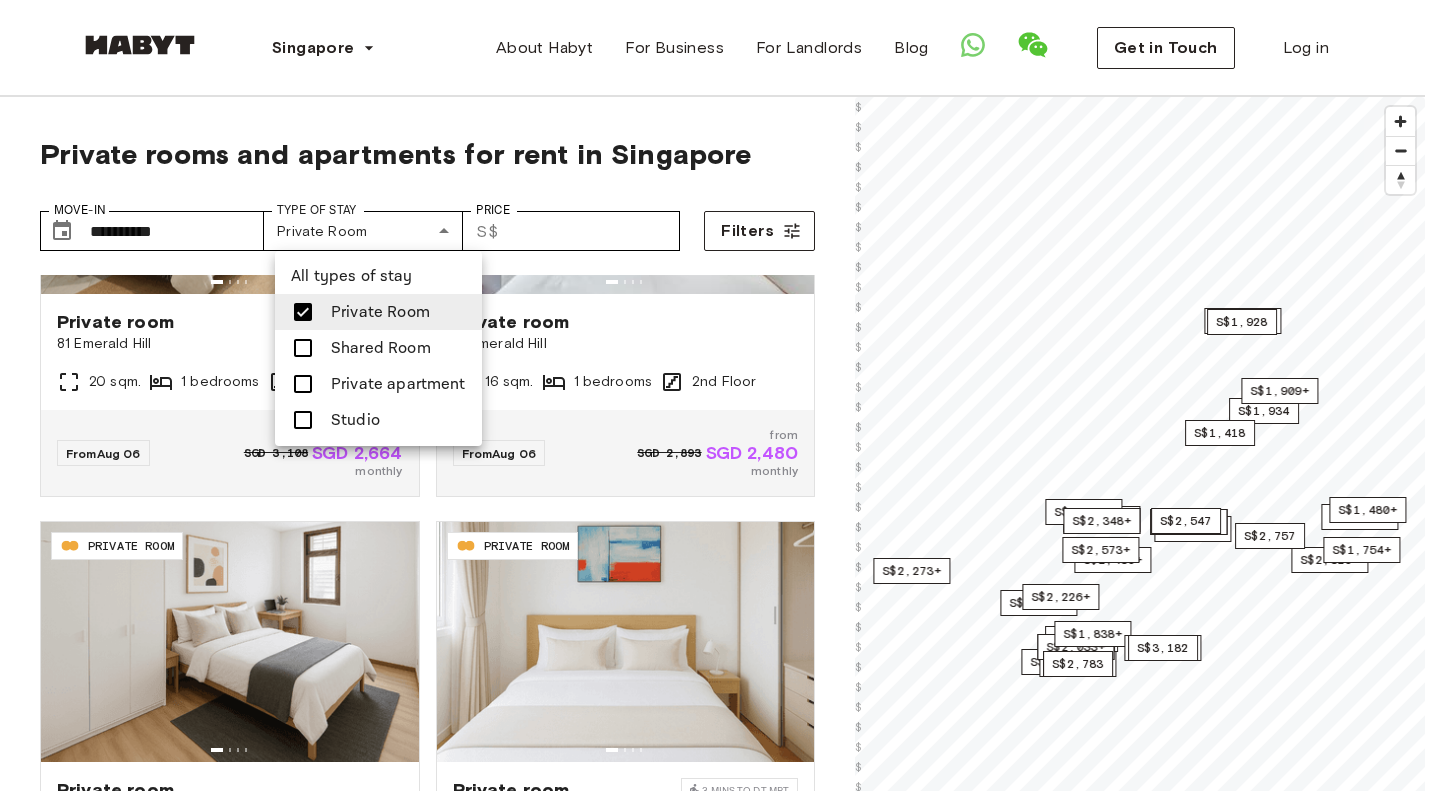 click at bounding box center (720, 395) 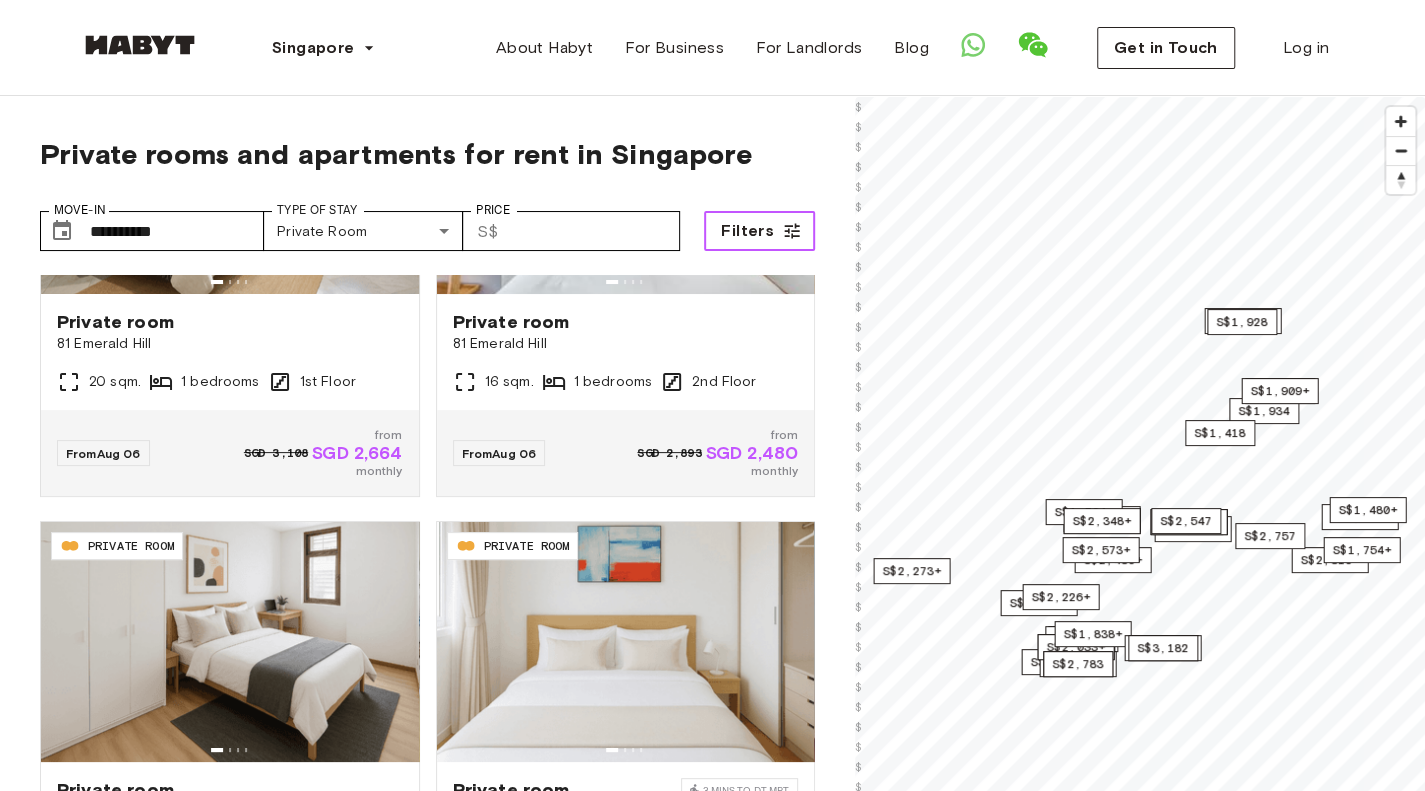 click on "Filters" at bounding box center (747, 231) 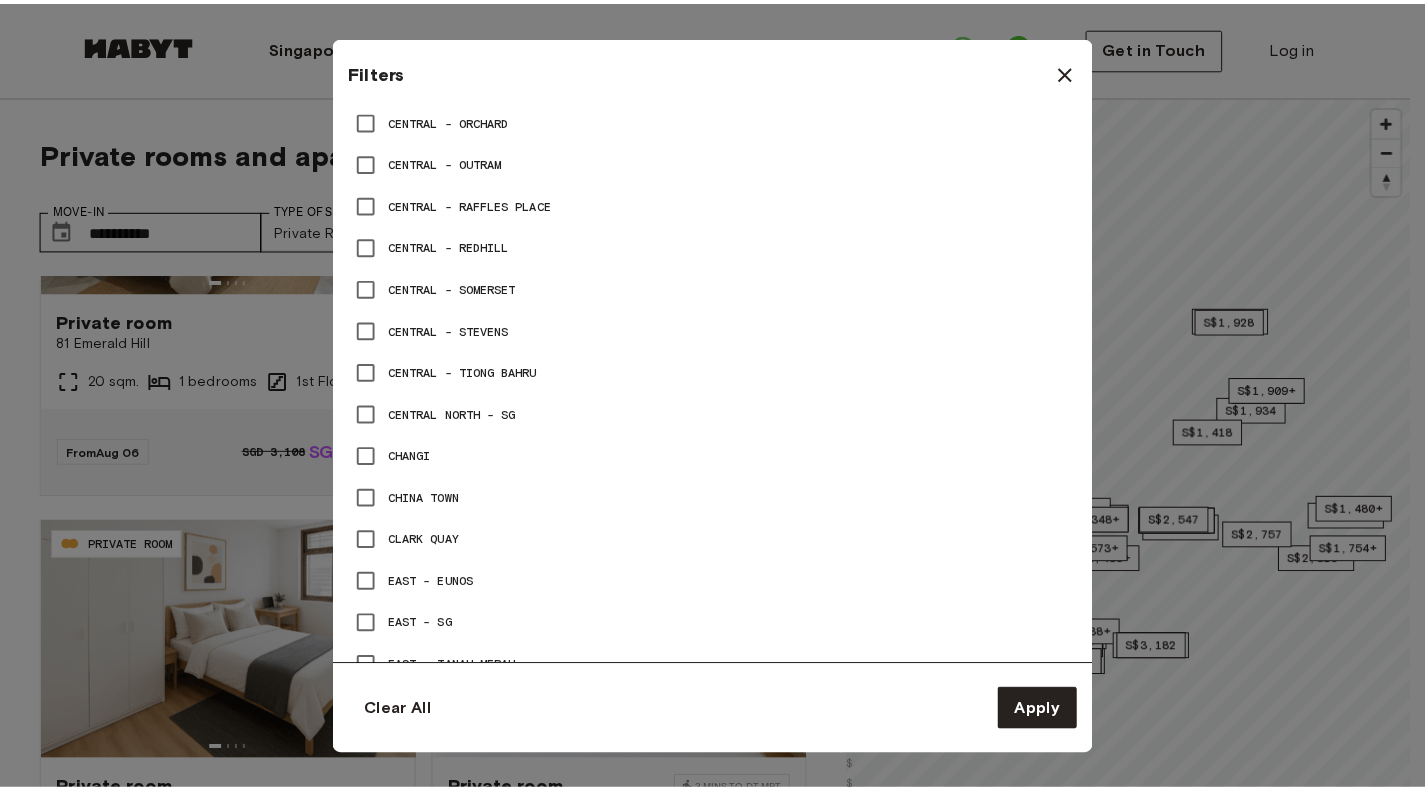 scroll, scrollTop: 1462, scrollLeft: 0, axis: vertical 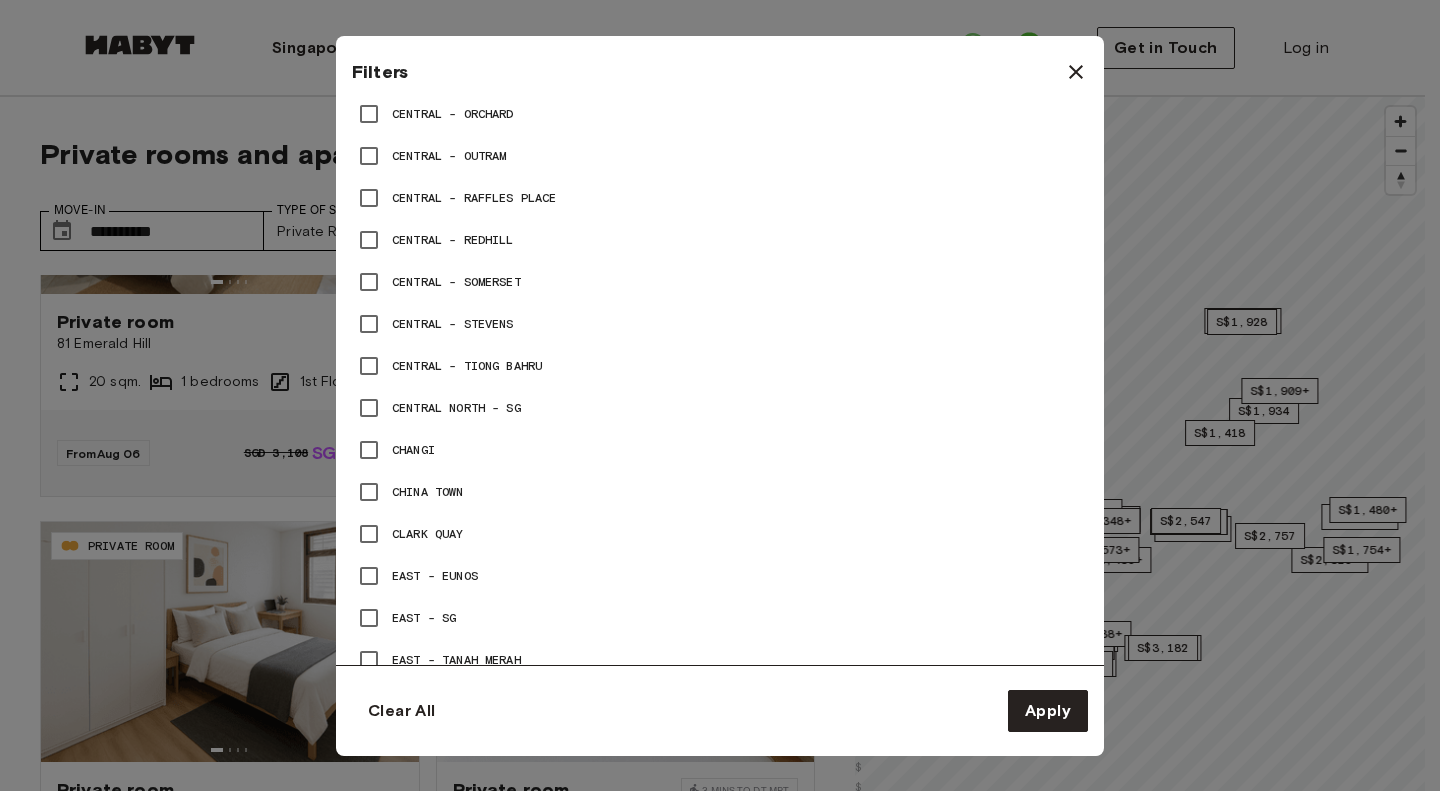 click at bounding box center (720, 395) 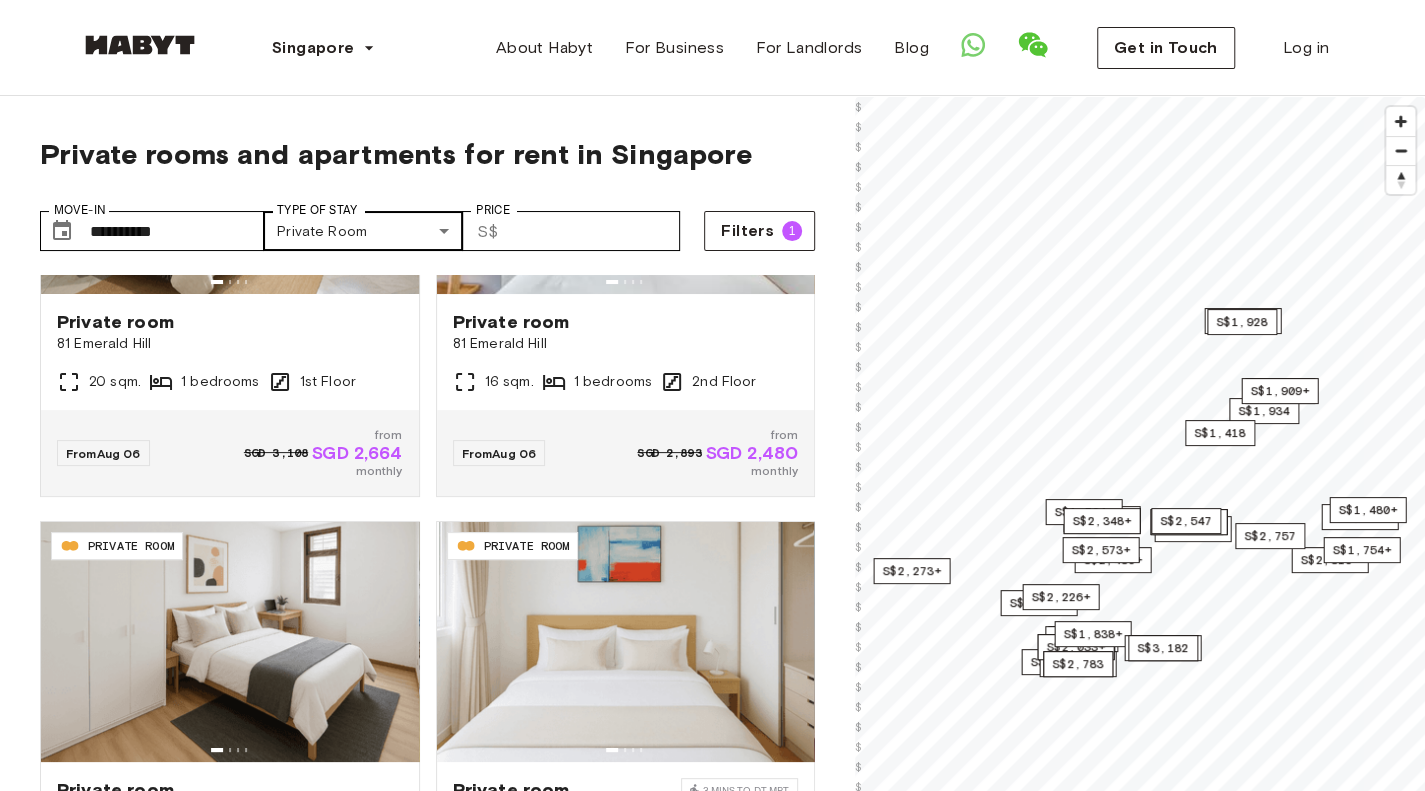 click on "**********" at bounding box center [712, 2352] 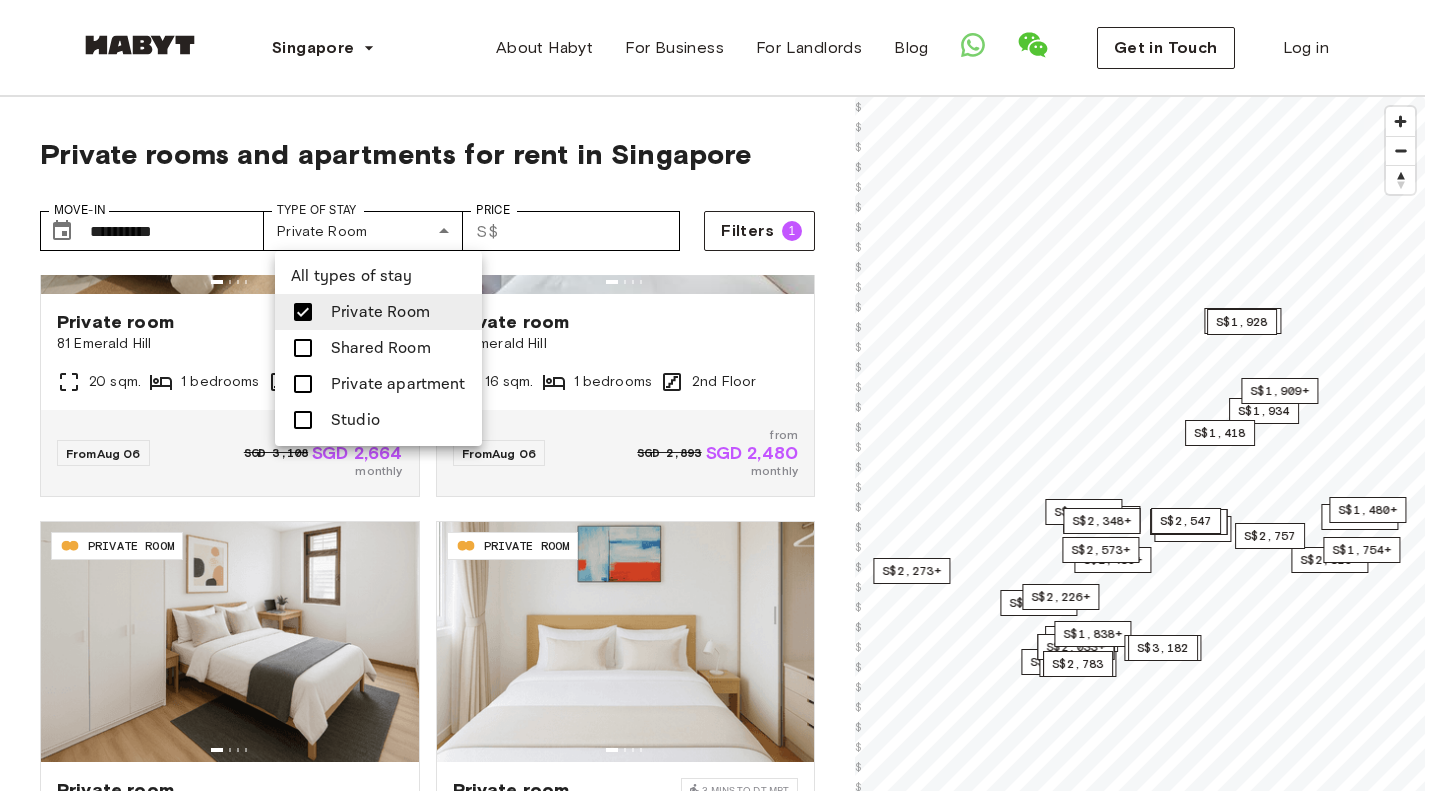 click on "Studio" at bounding box center [355, 420] 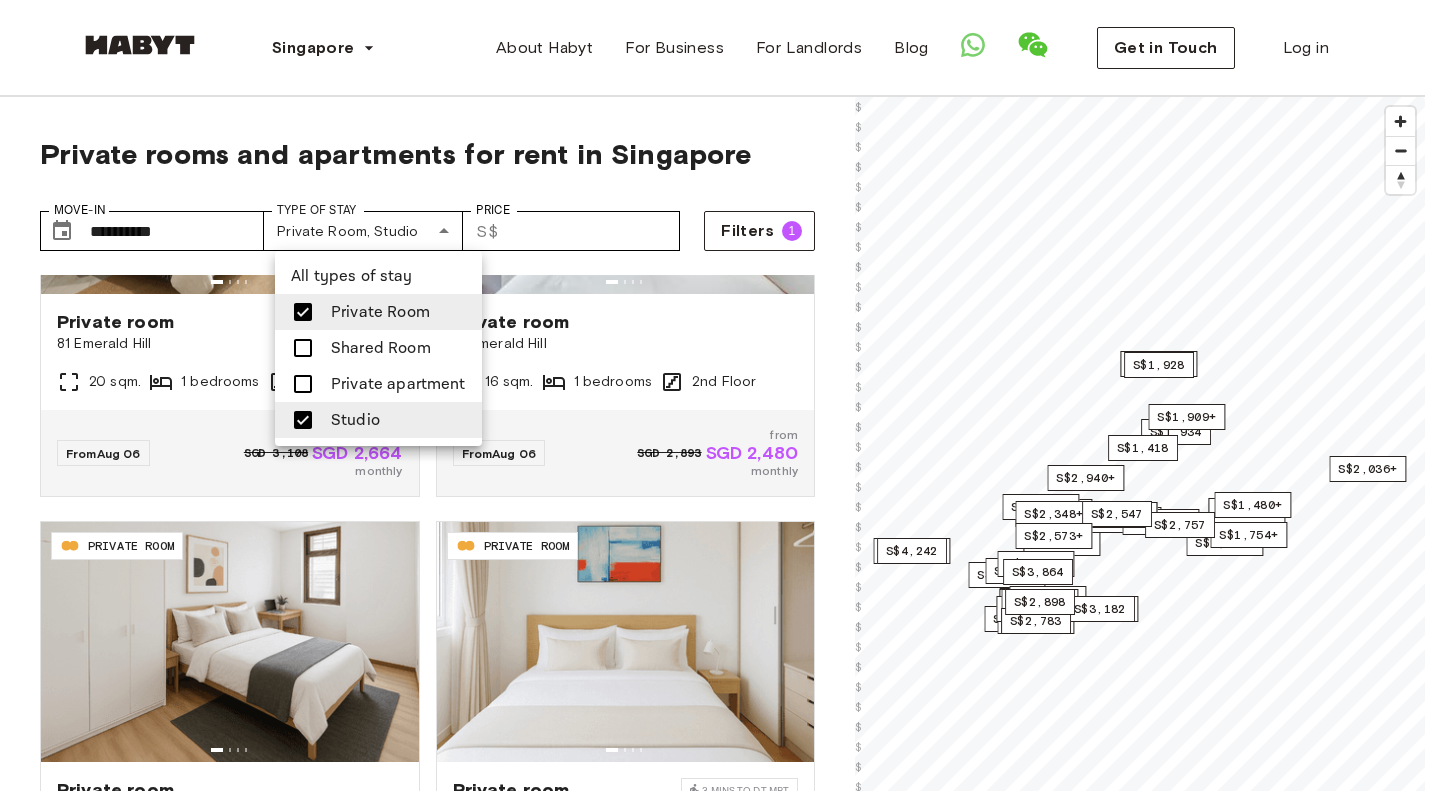 click on "Private Room" at bounding box center [380, 312] 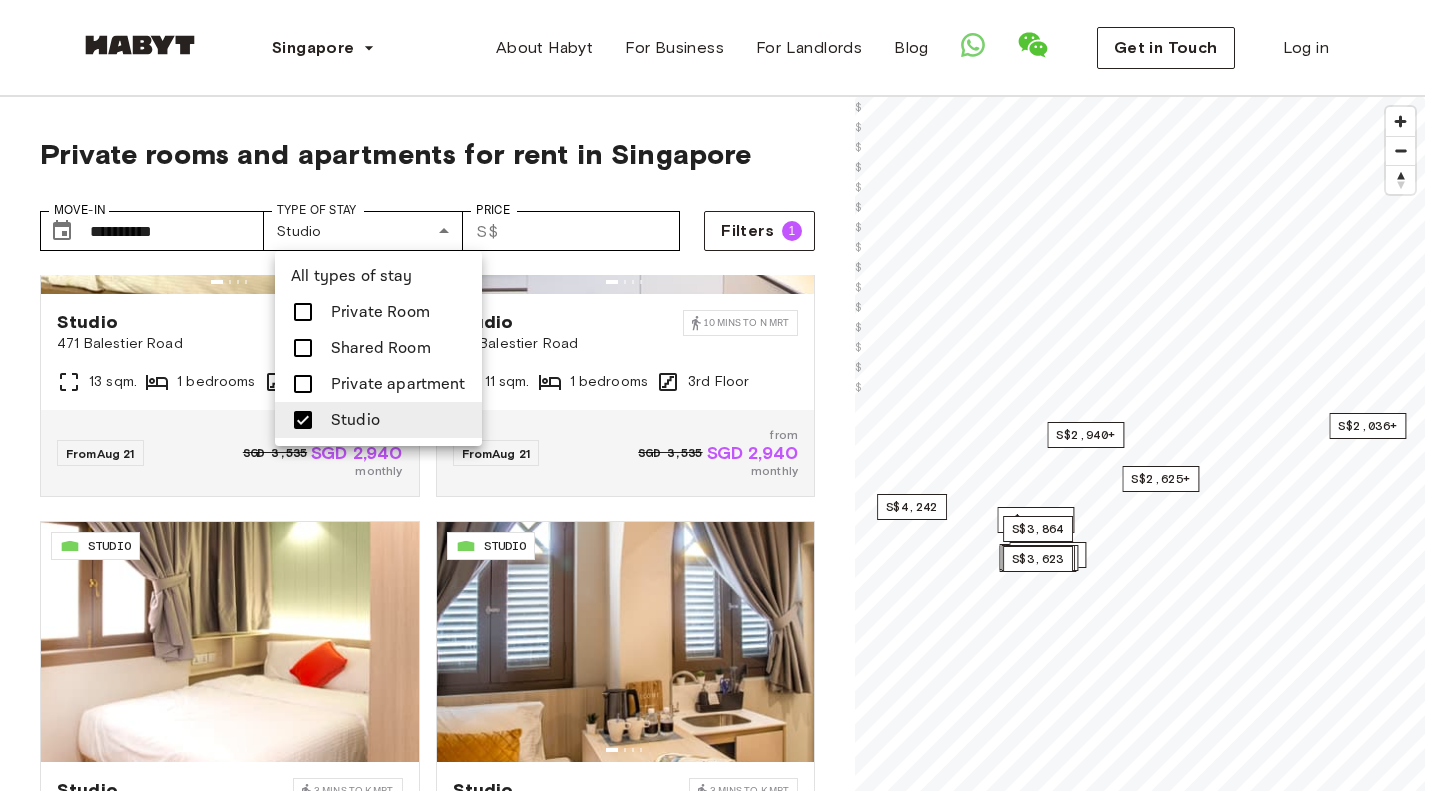 click at bounding box center [720, 395] 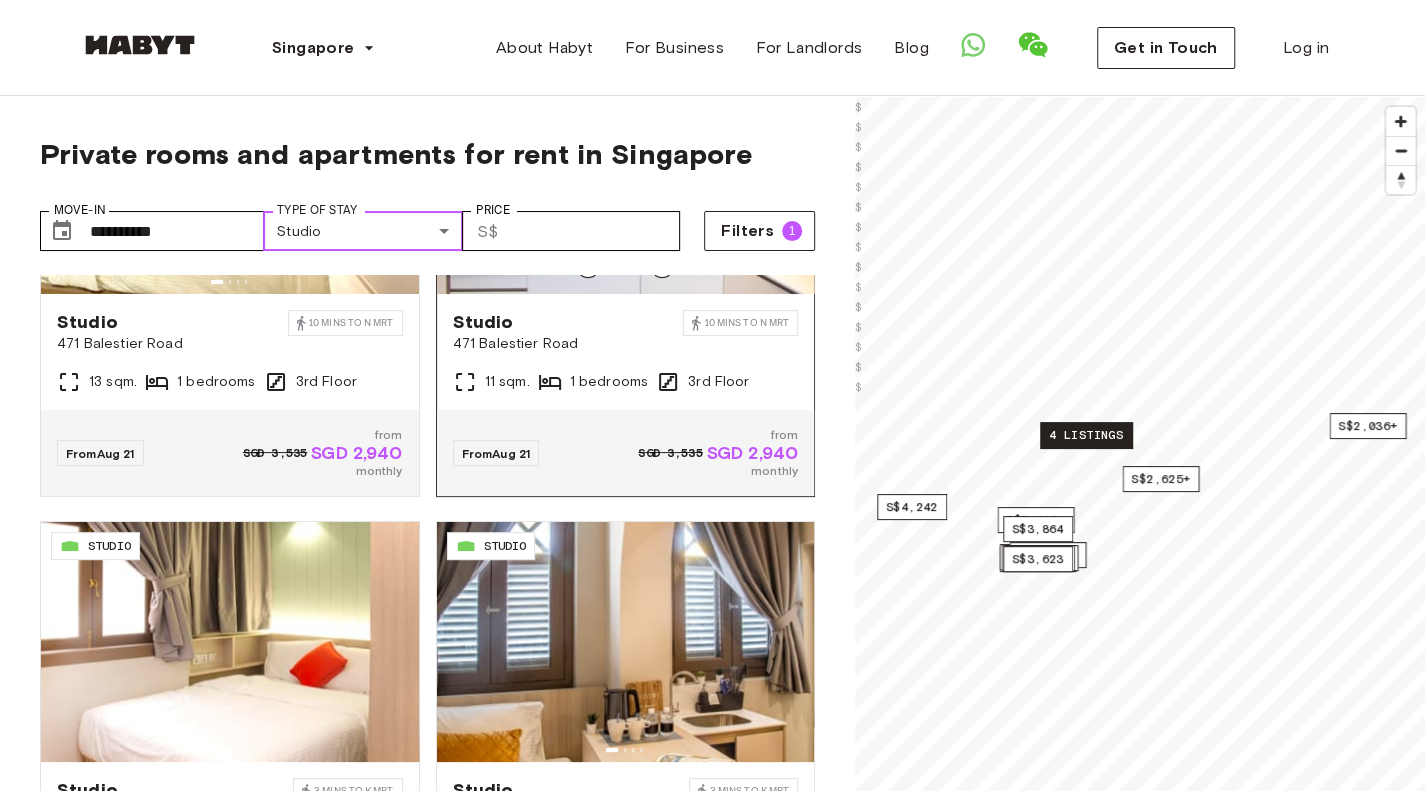 scroll, scrollTop: 0, scrollLeft: 0, axis: both 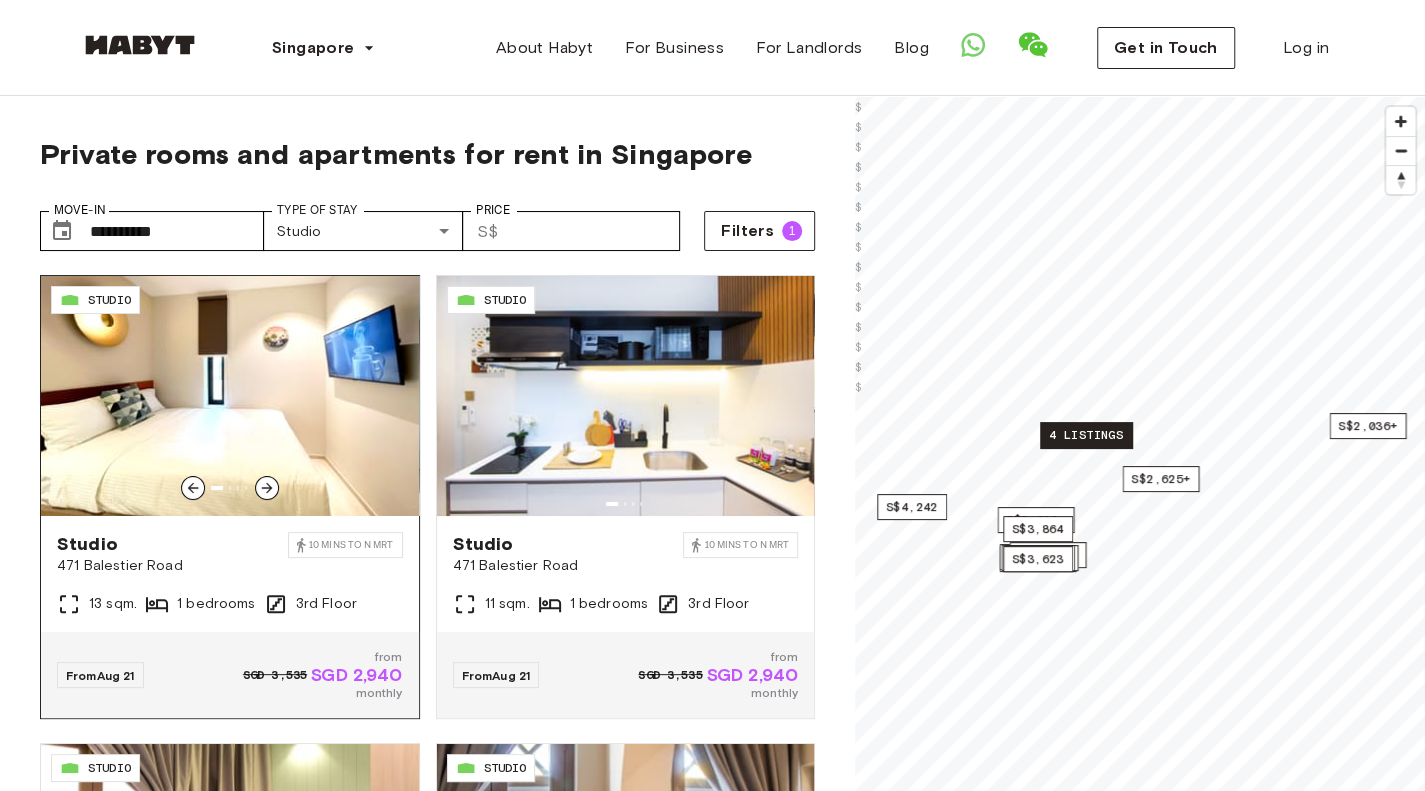 click 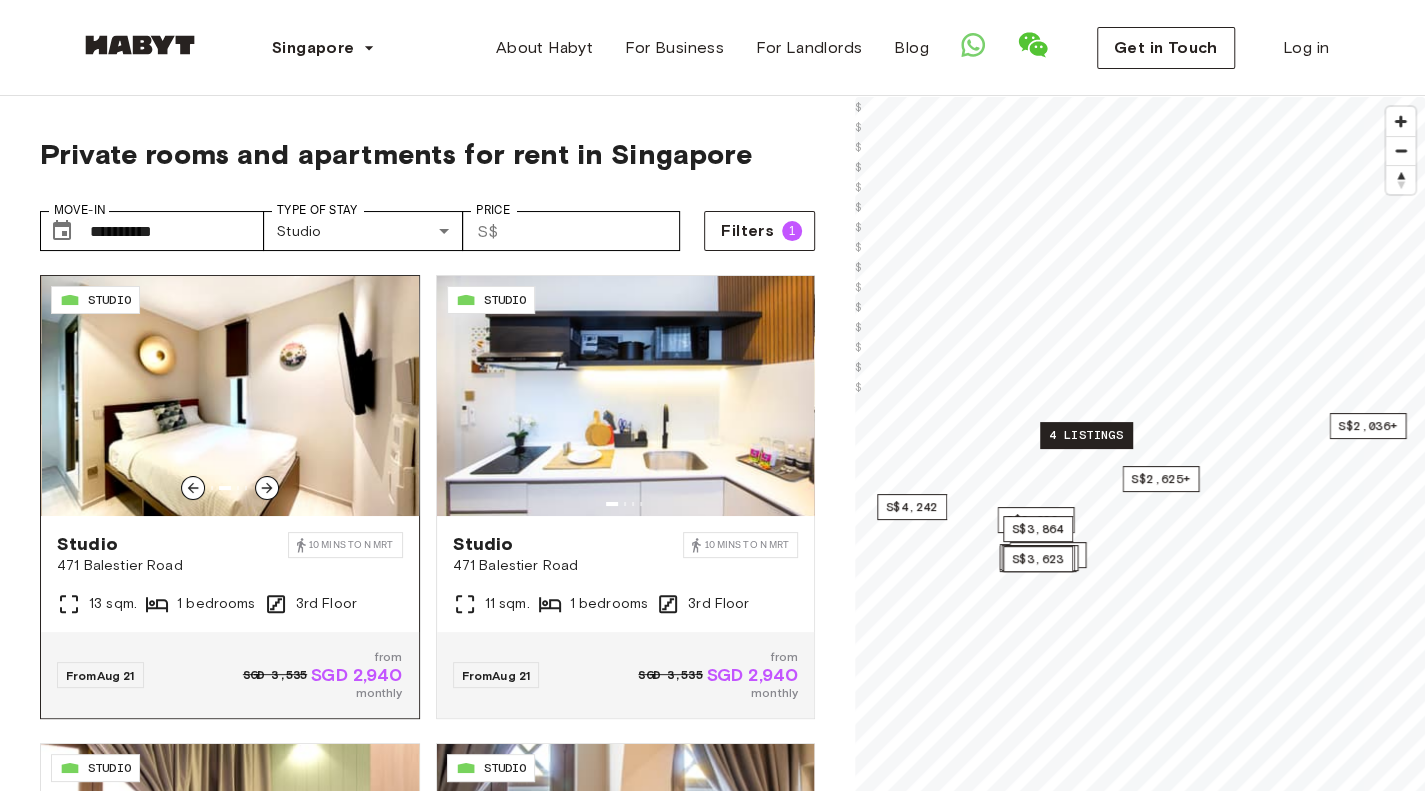 click 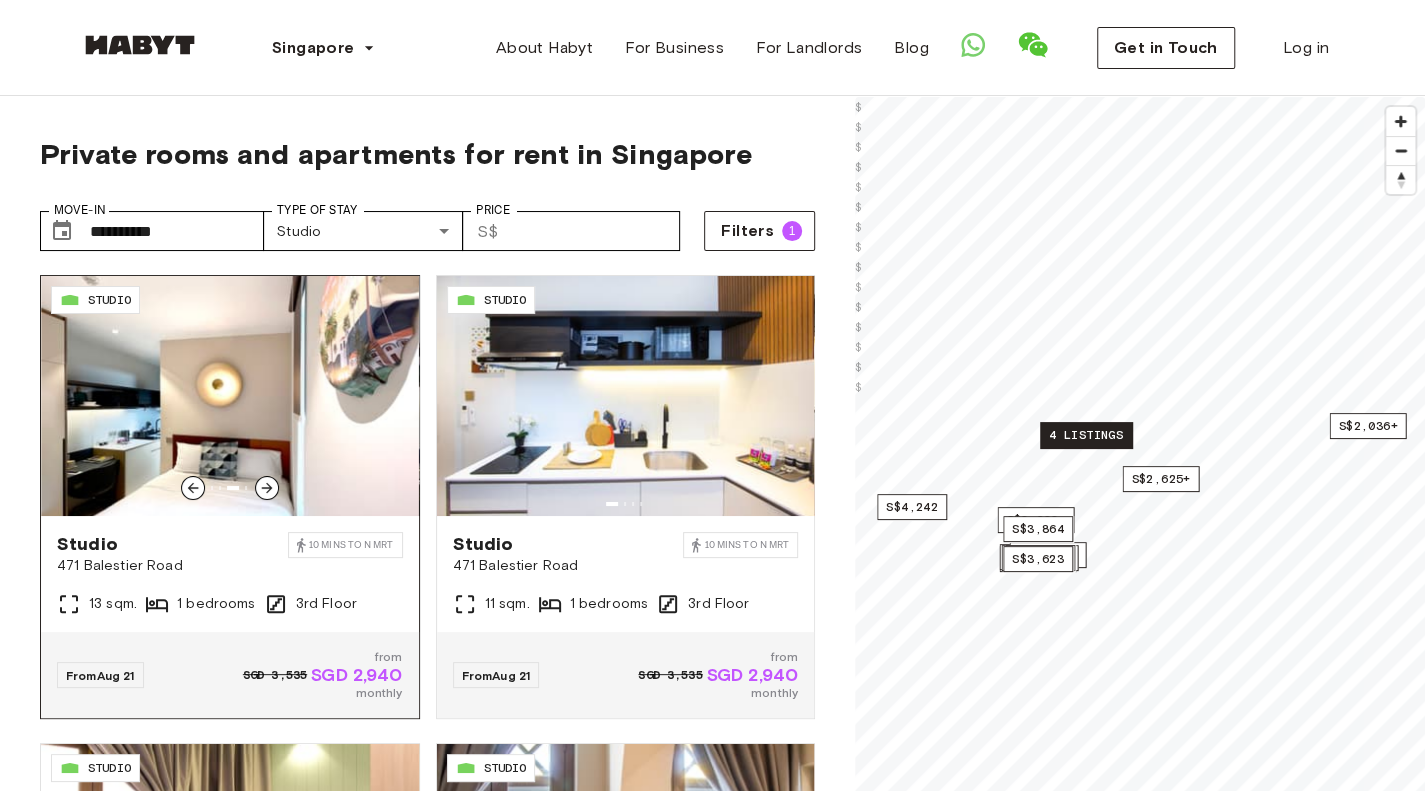 click at bounding box center (230, 396) 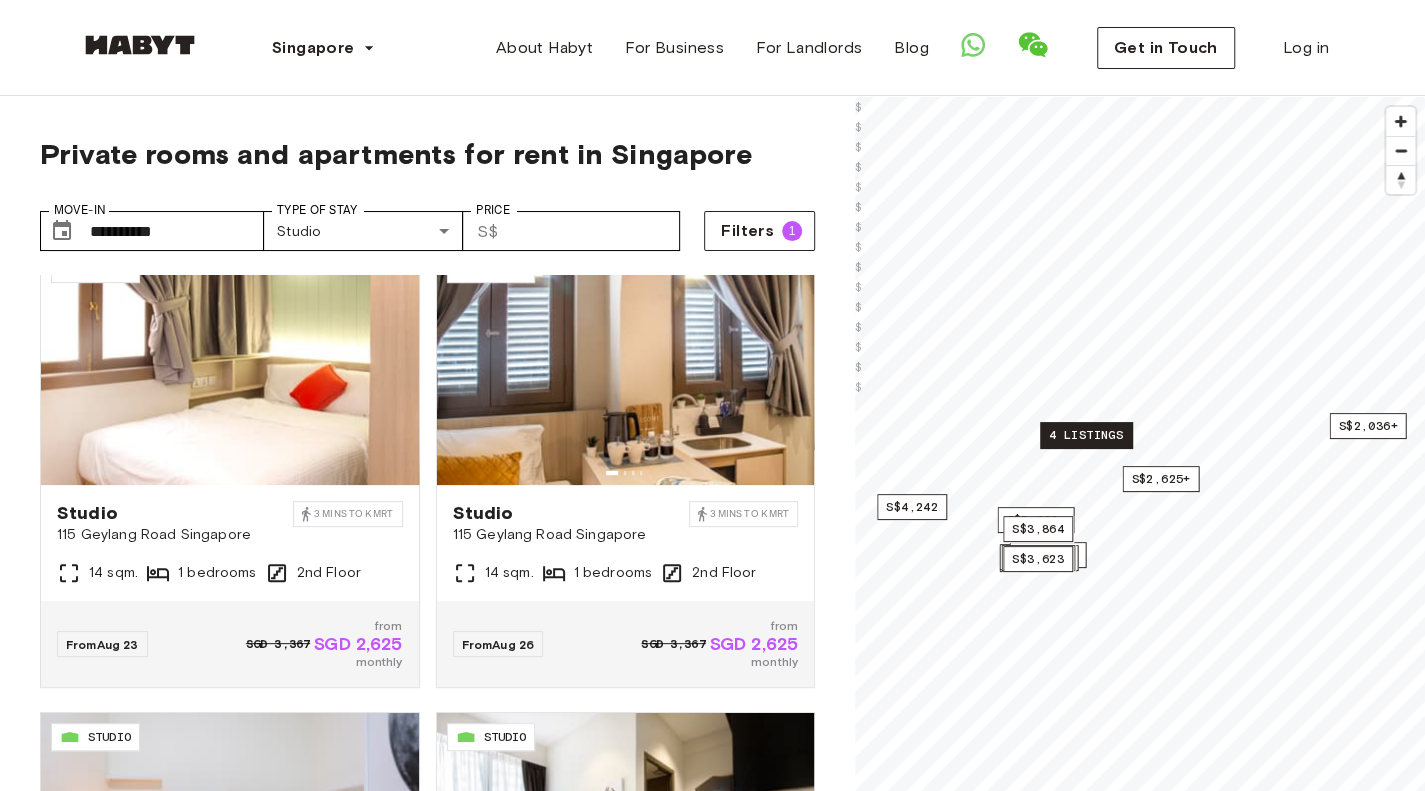 scroll, scrollTop: 500, scrollLeft: 0, axis: vertical 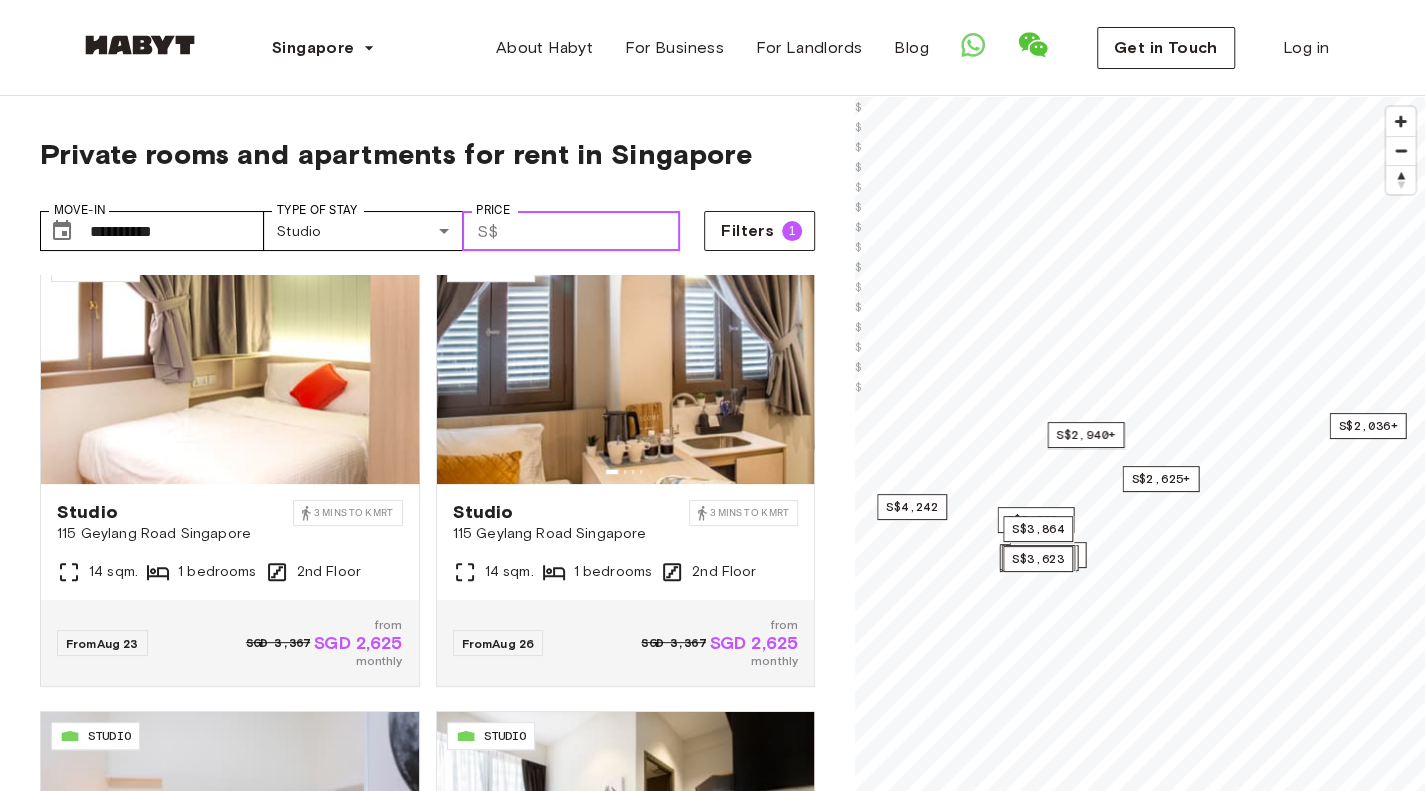 click on "Price" at bounding box center (593, 231) 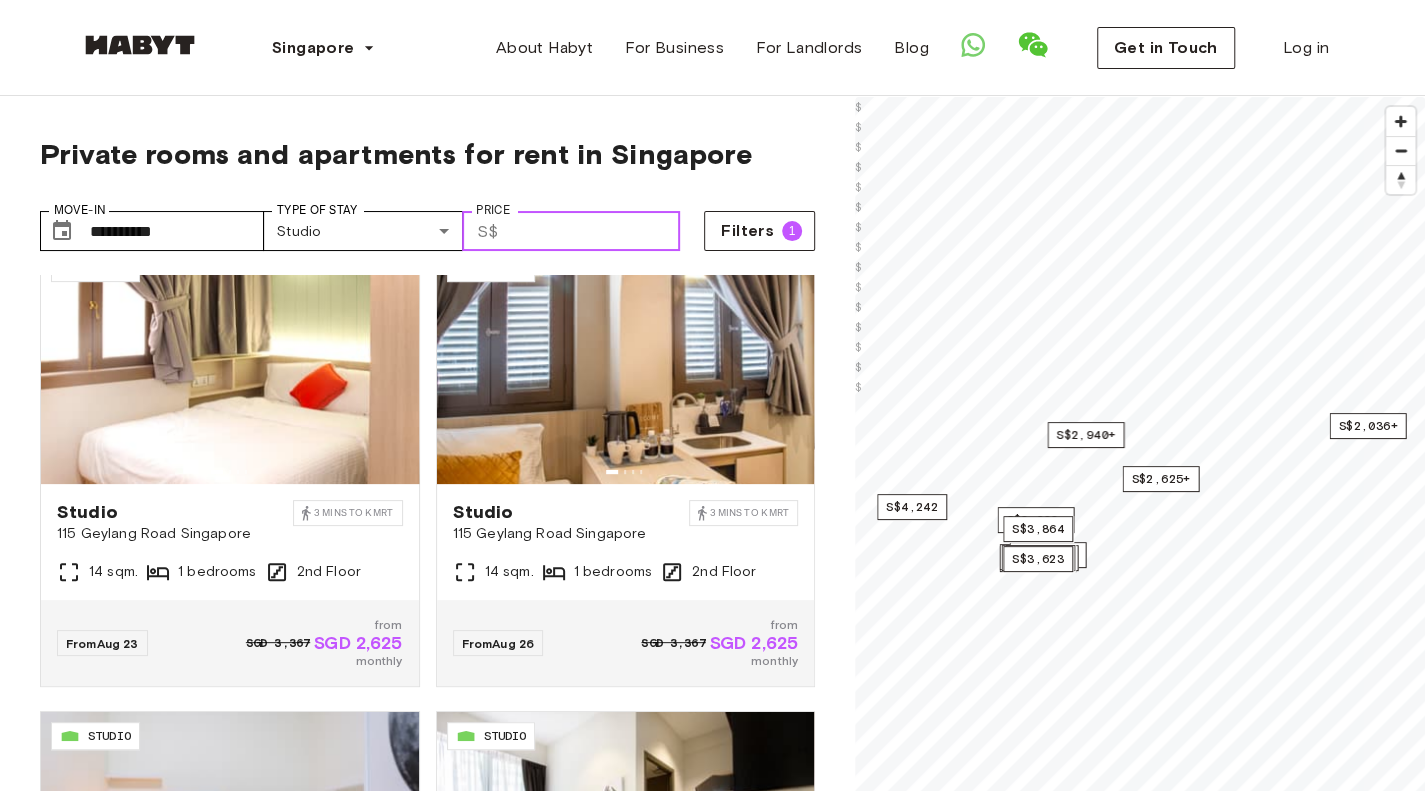 scroll, scrollTop: 0, scrollLeft: 0, axis: both 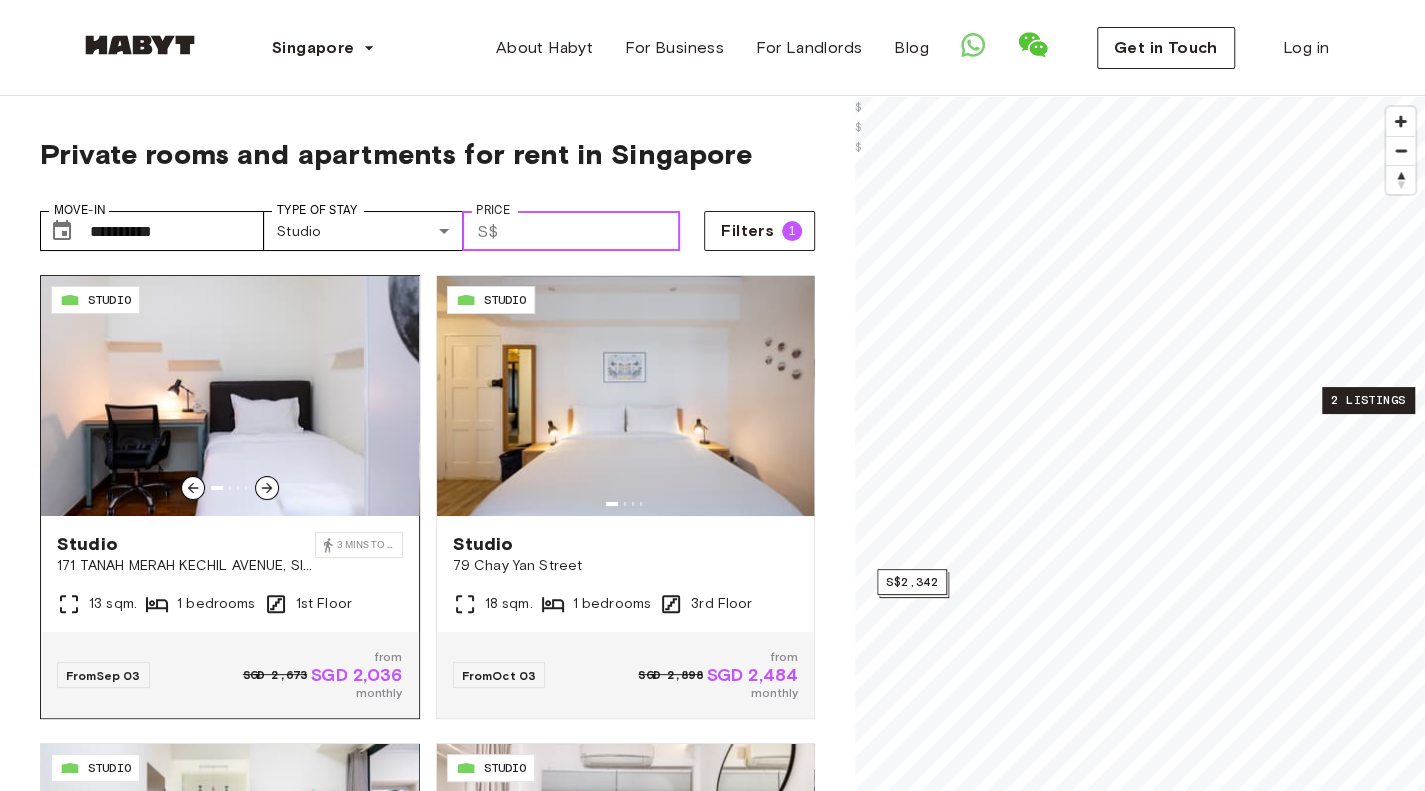 click at bounding box center (230, 396) 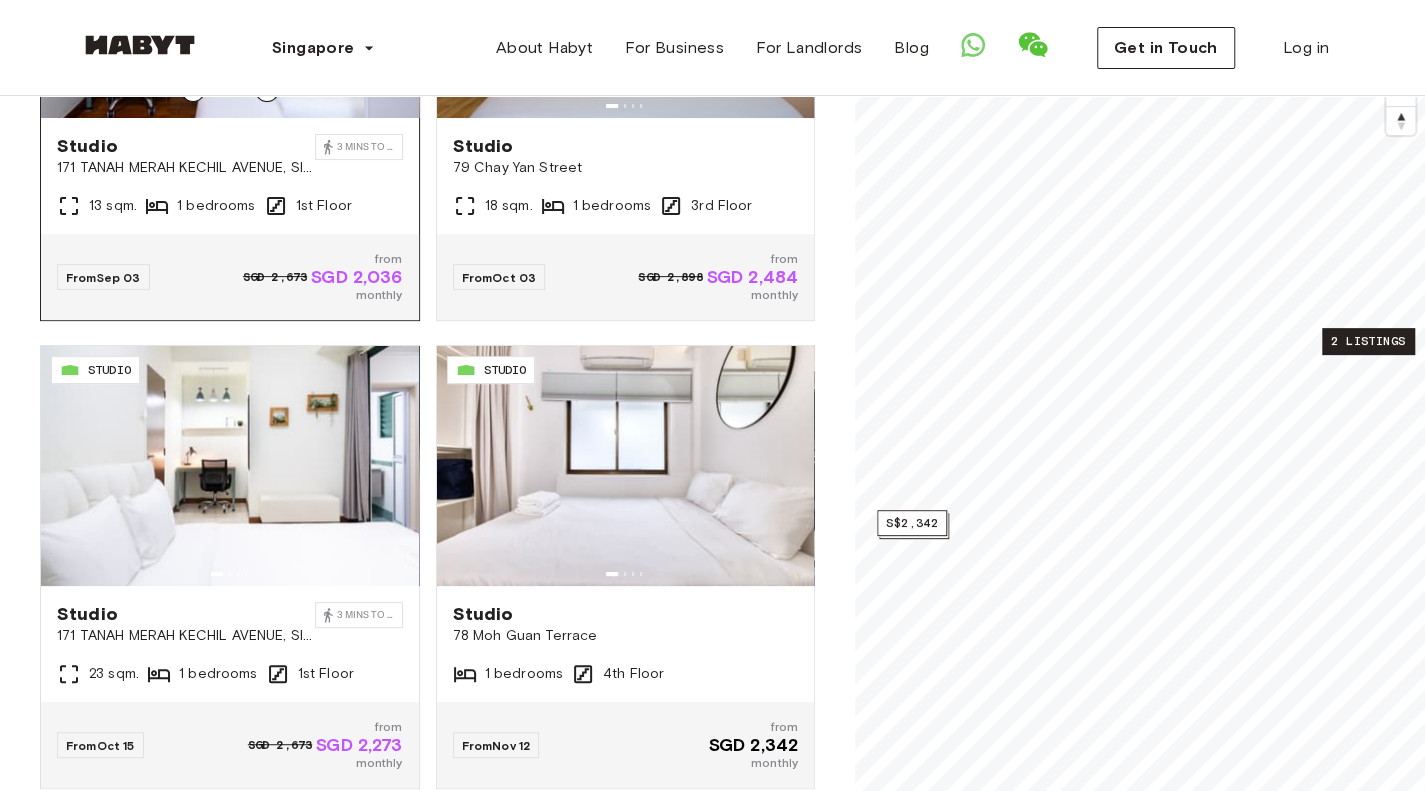 scroll, scrollTop: 240, scrollLeft: 0, axis: vertical 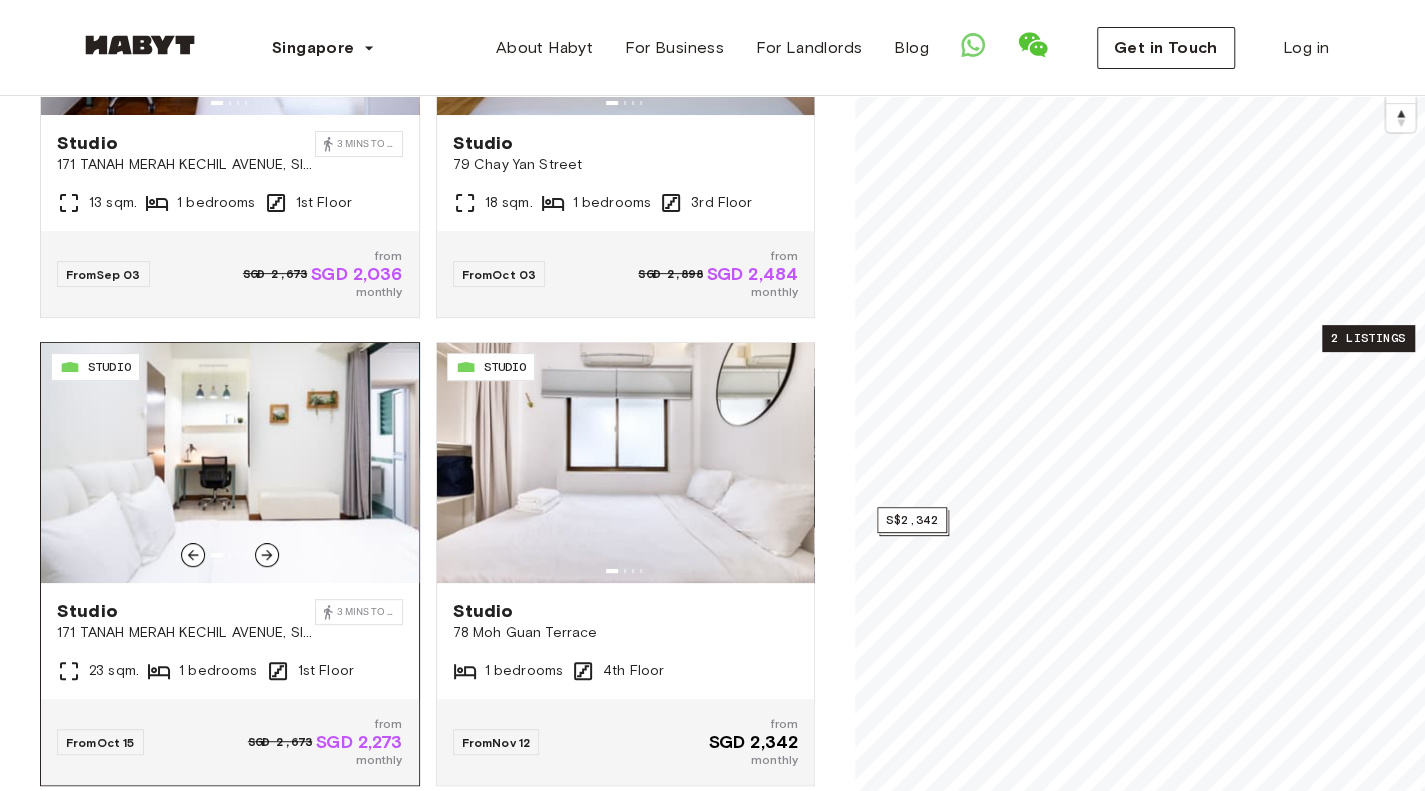 click at bounding box center [230, 463] 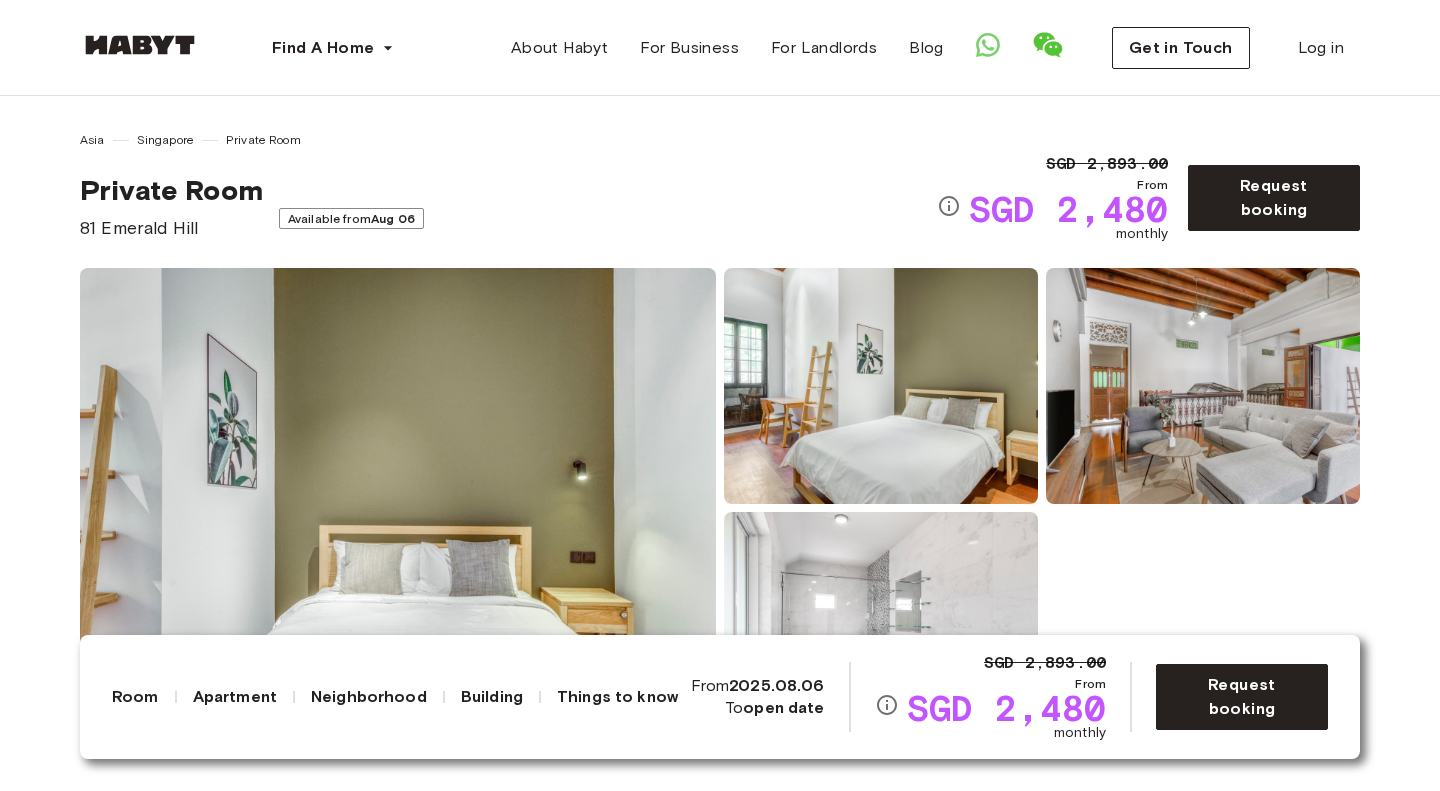 scroll, scrollTop: 0, scrollLeft: 0, axis: both 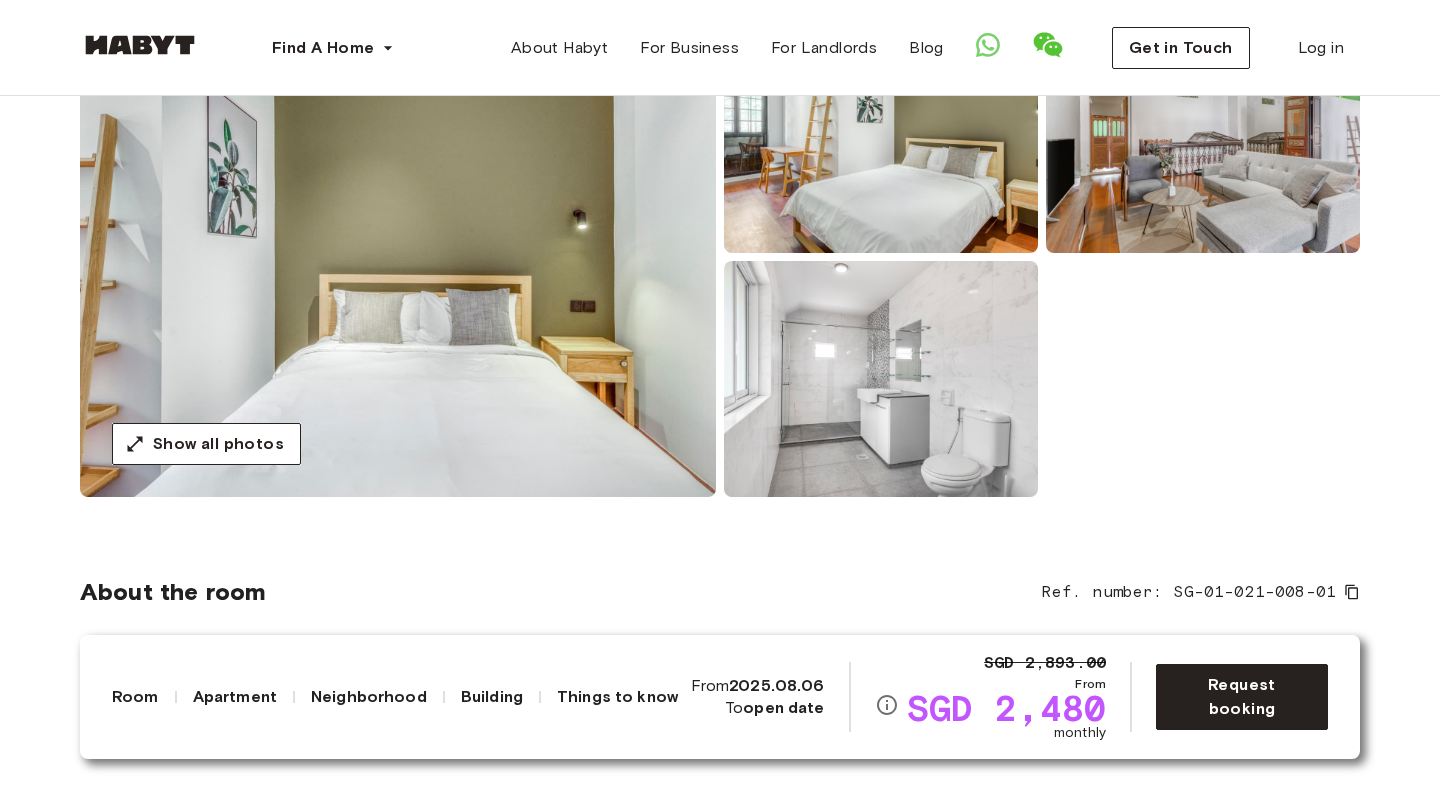 click at bounding box center (398, 257) 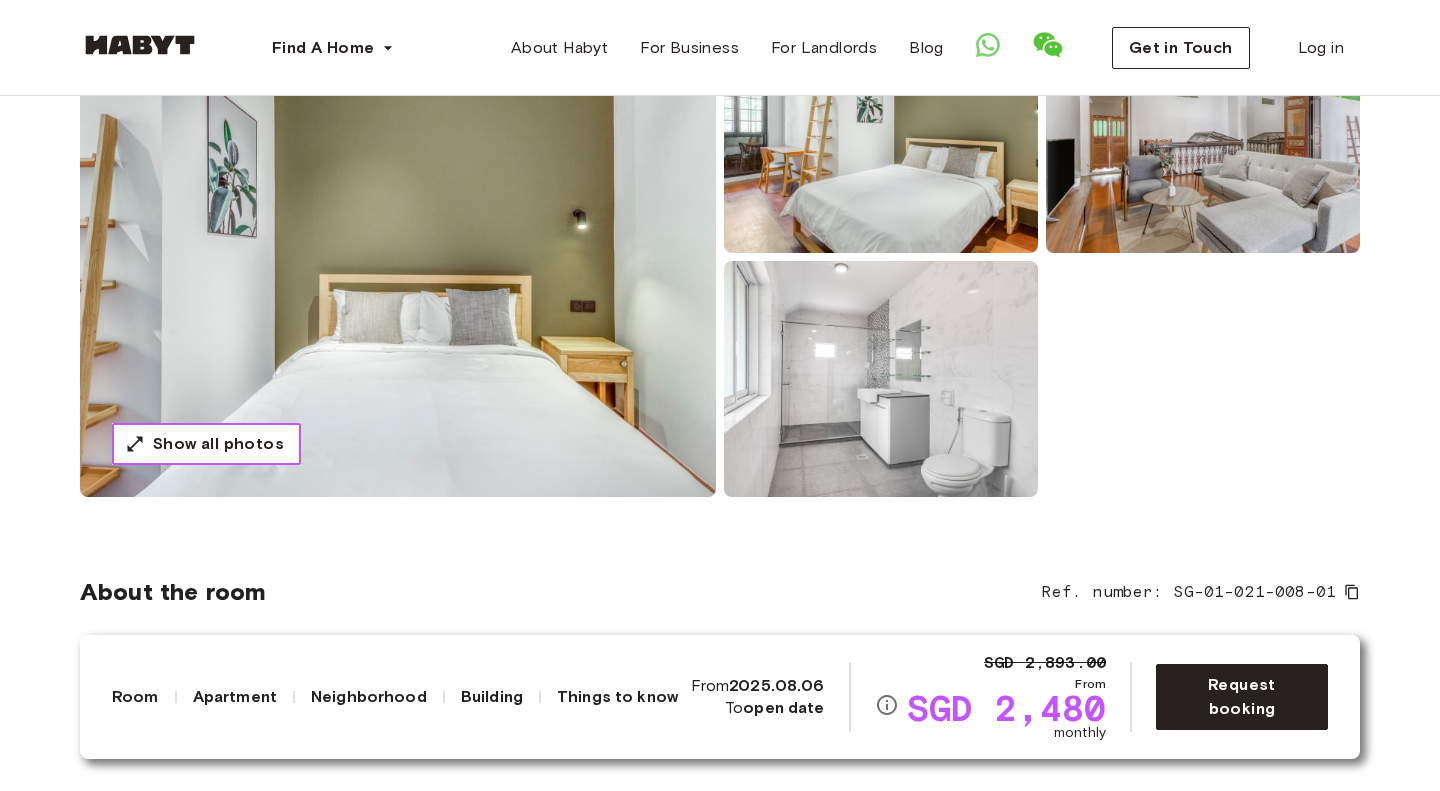 click on "Show all photos" at bounding box center (218, 444) 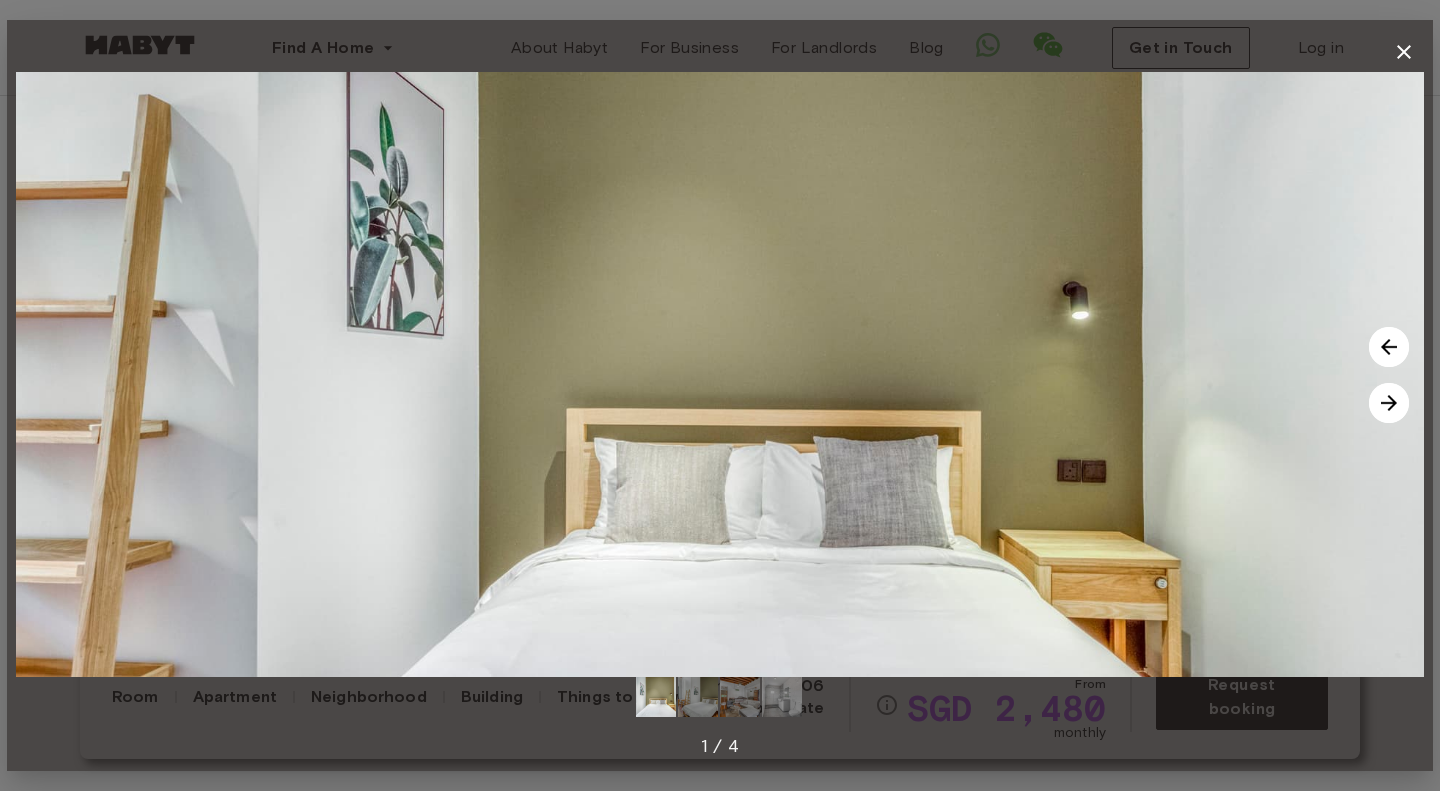 click at bounding box center [1389, 403] 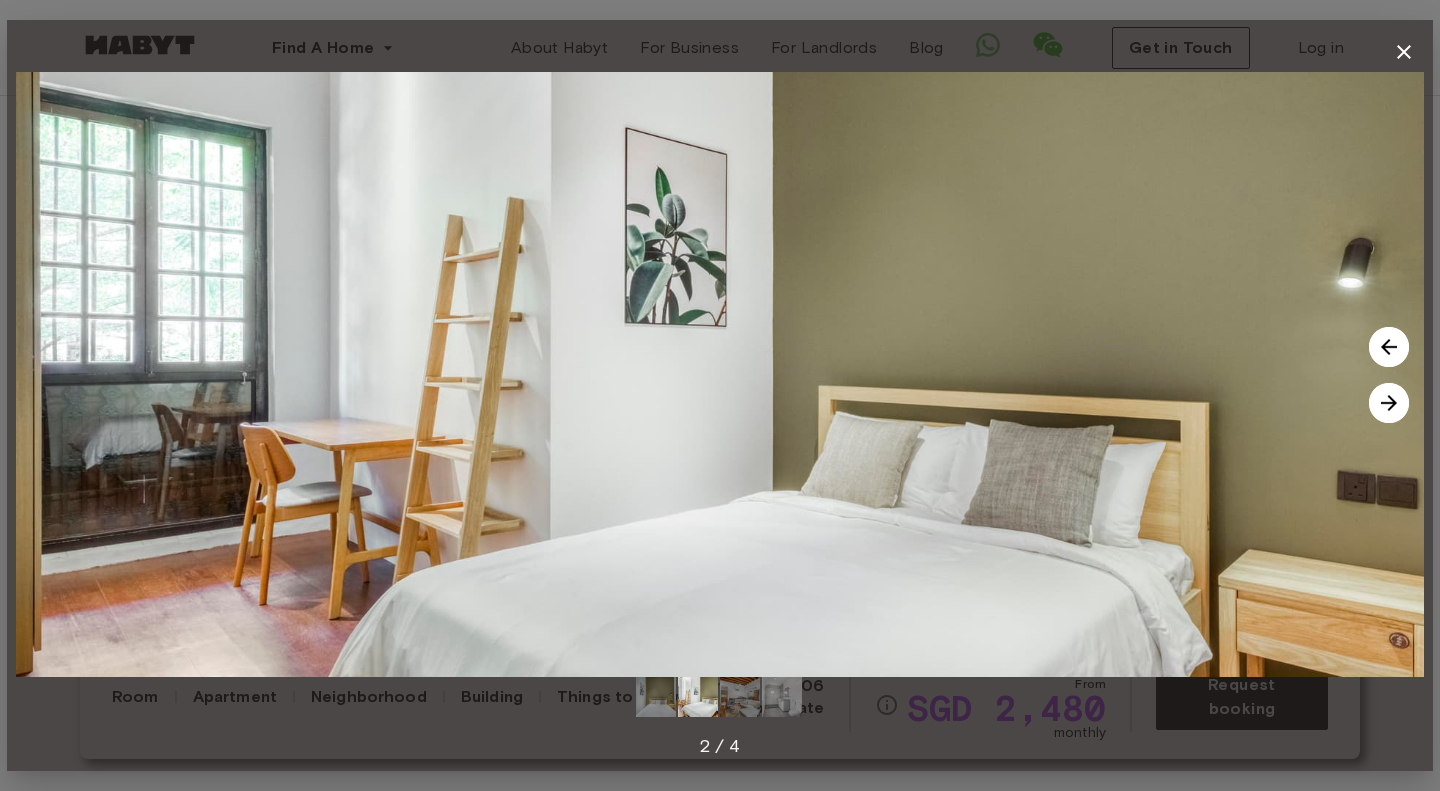 click at bounding box center (1389, 403) 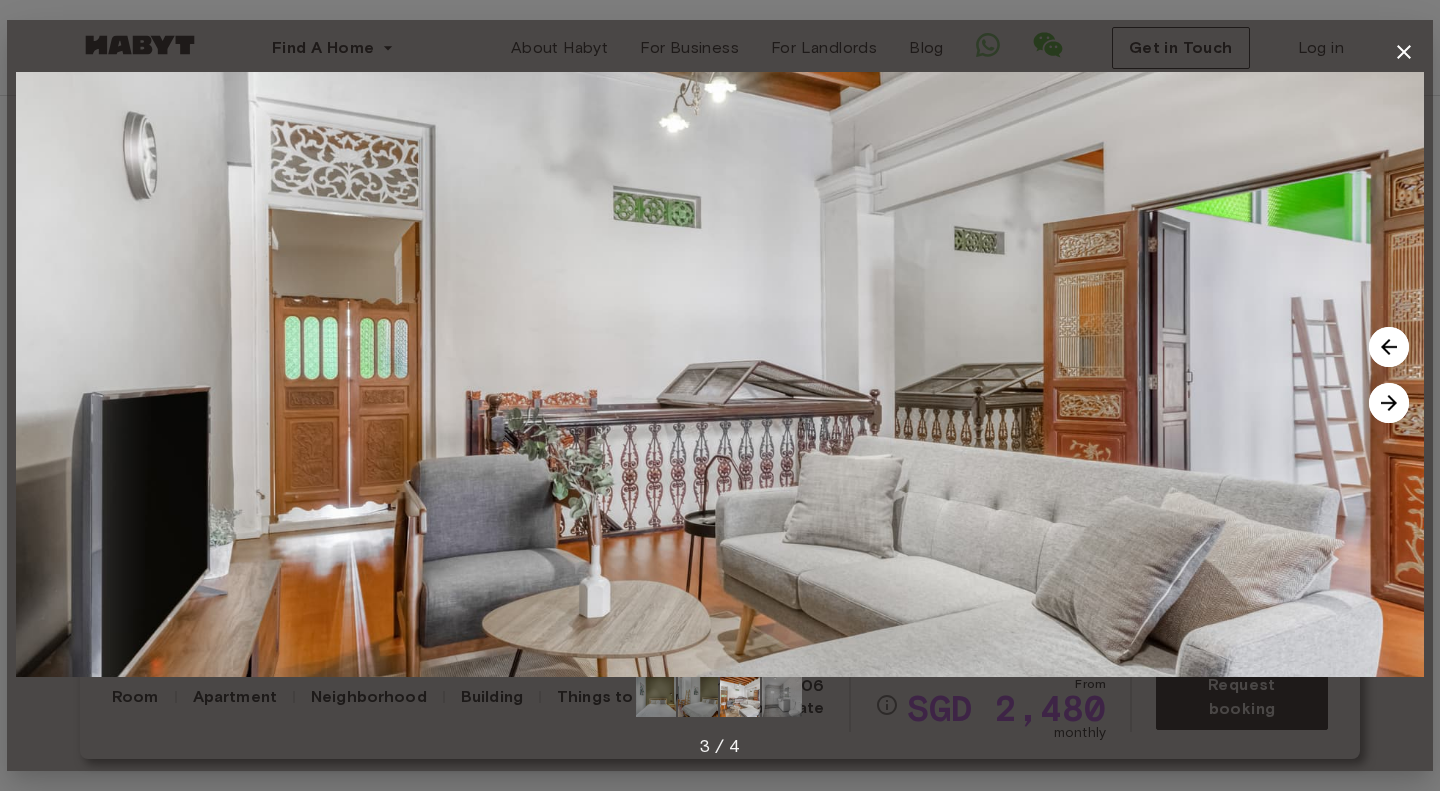 click at bounding box center [1389, 403] 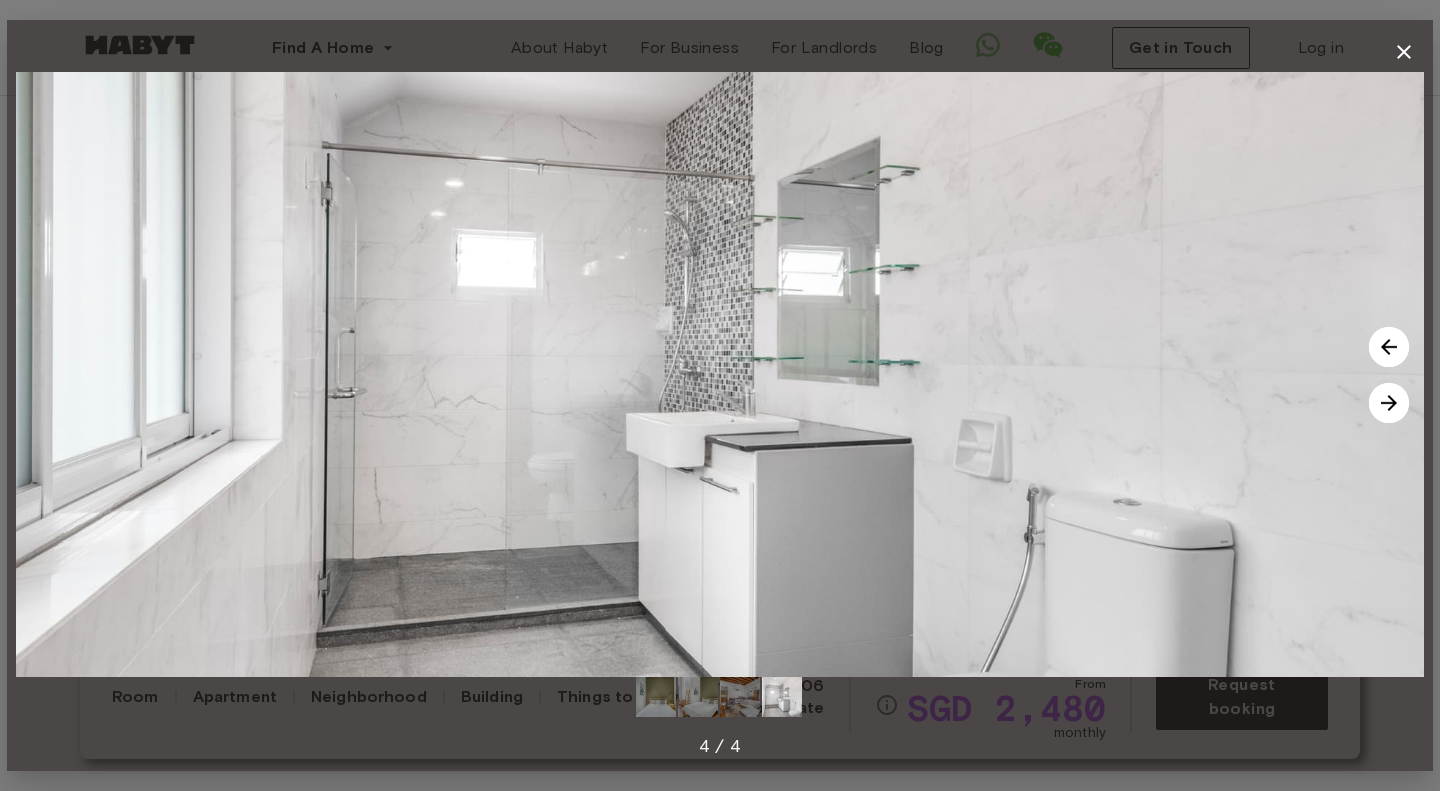 click at bounding box center (1389, 403) 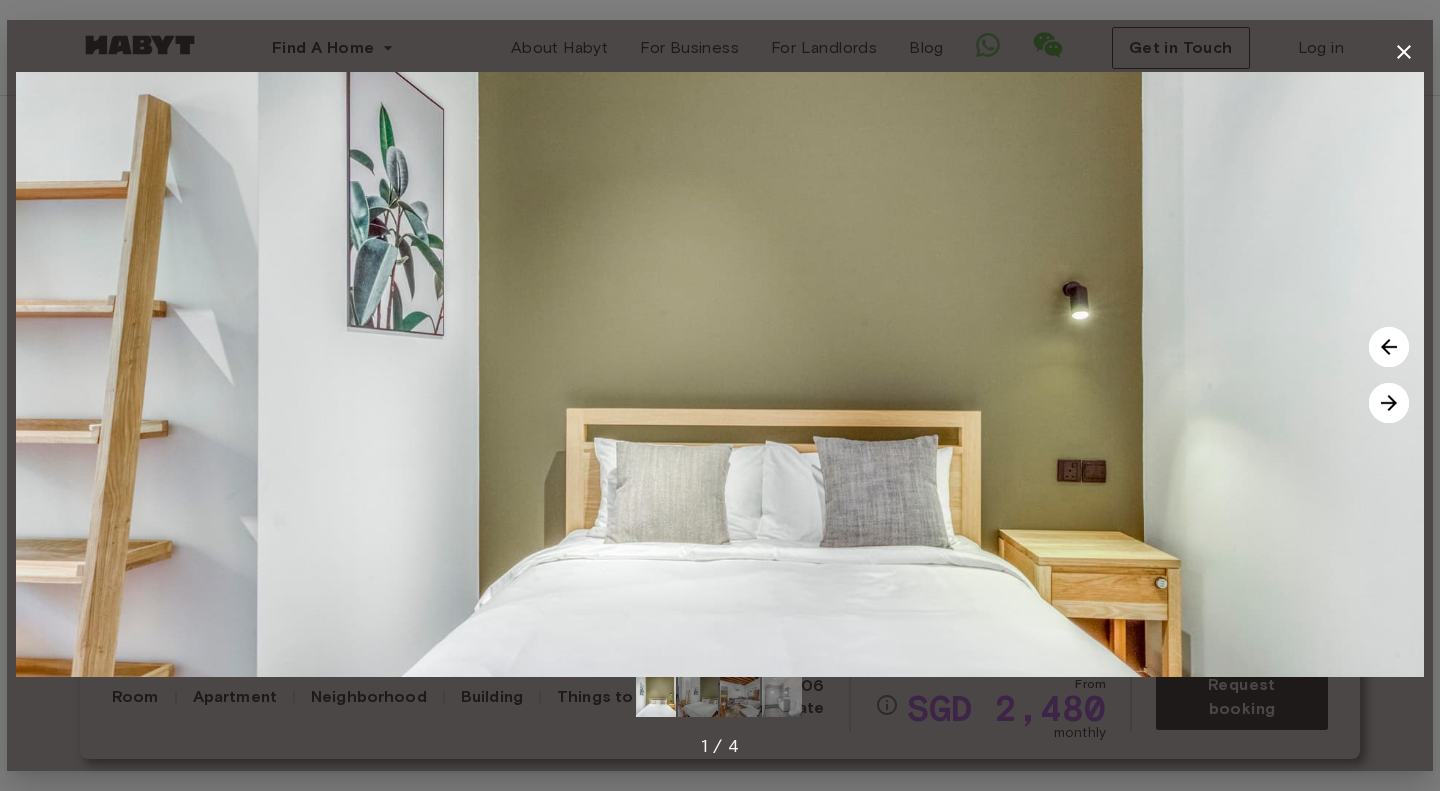 click at bounding box center (1389, 403) 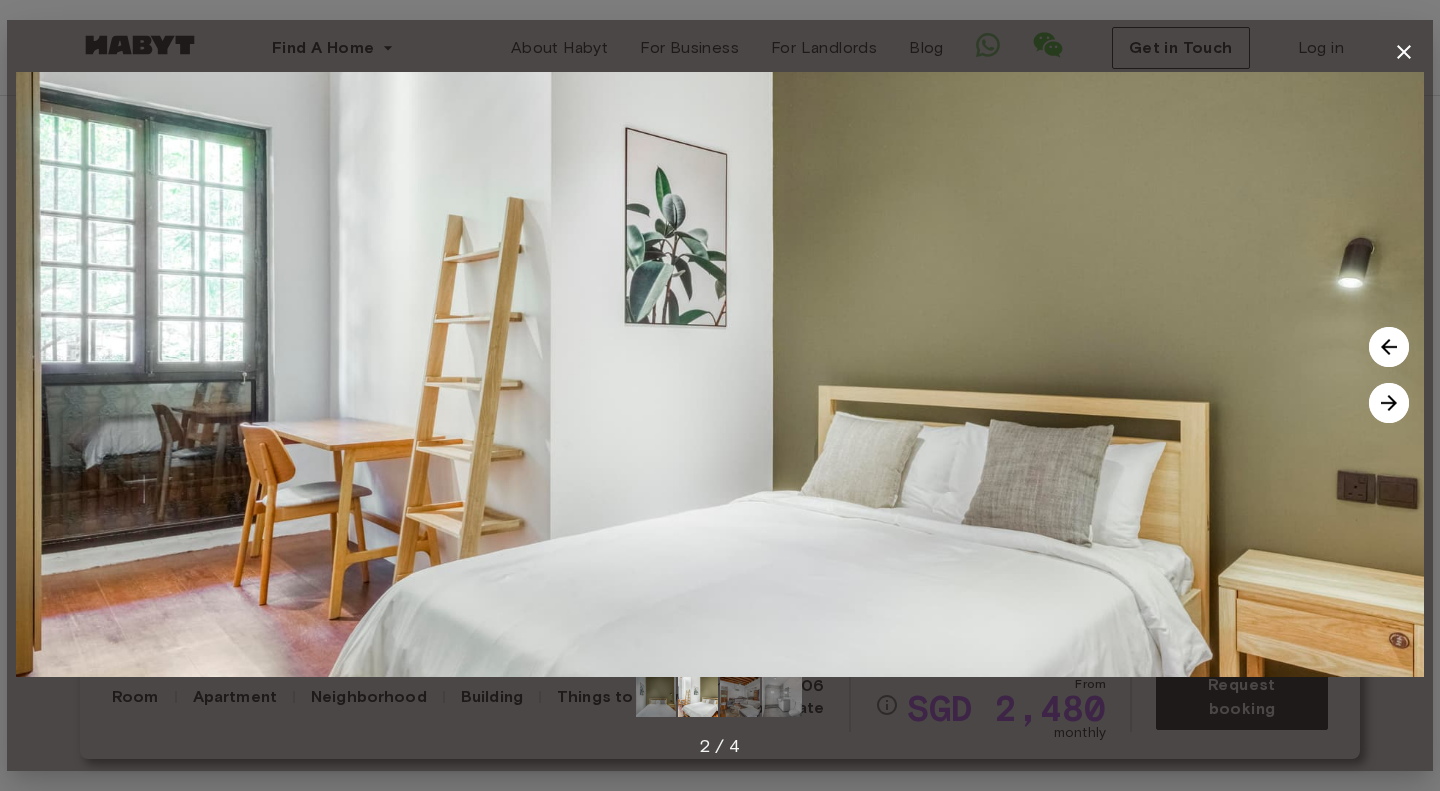 click at bounding box center [1389, 403] 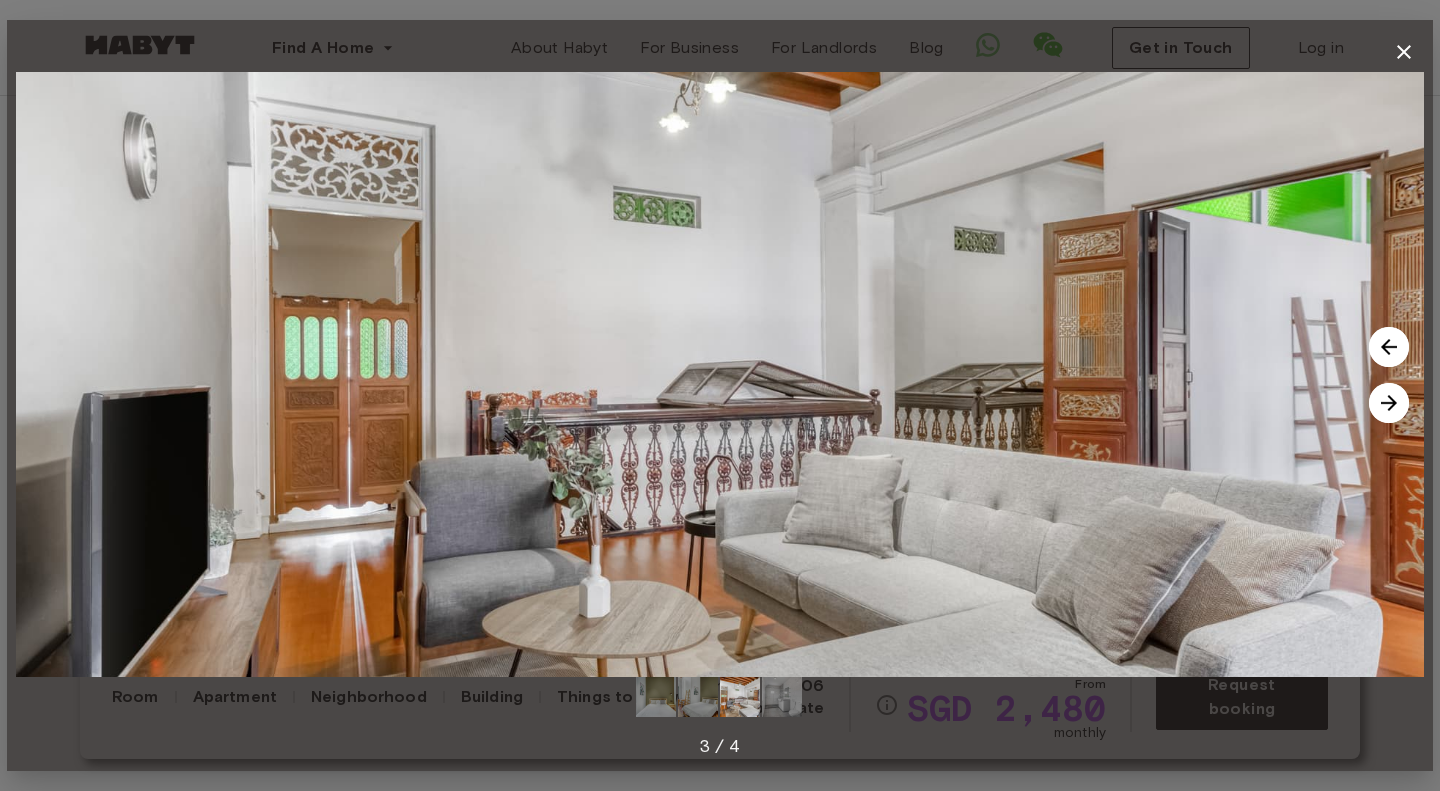 click 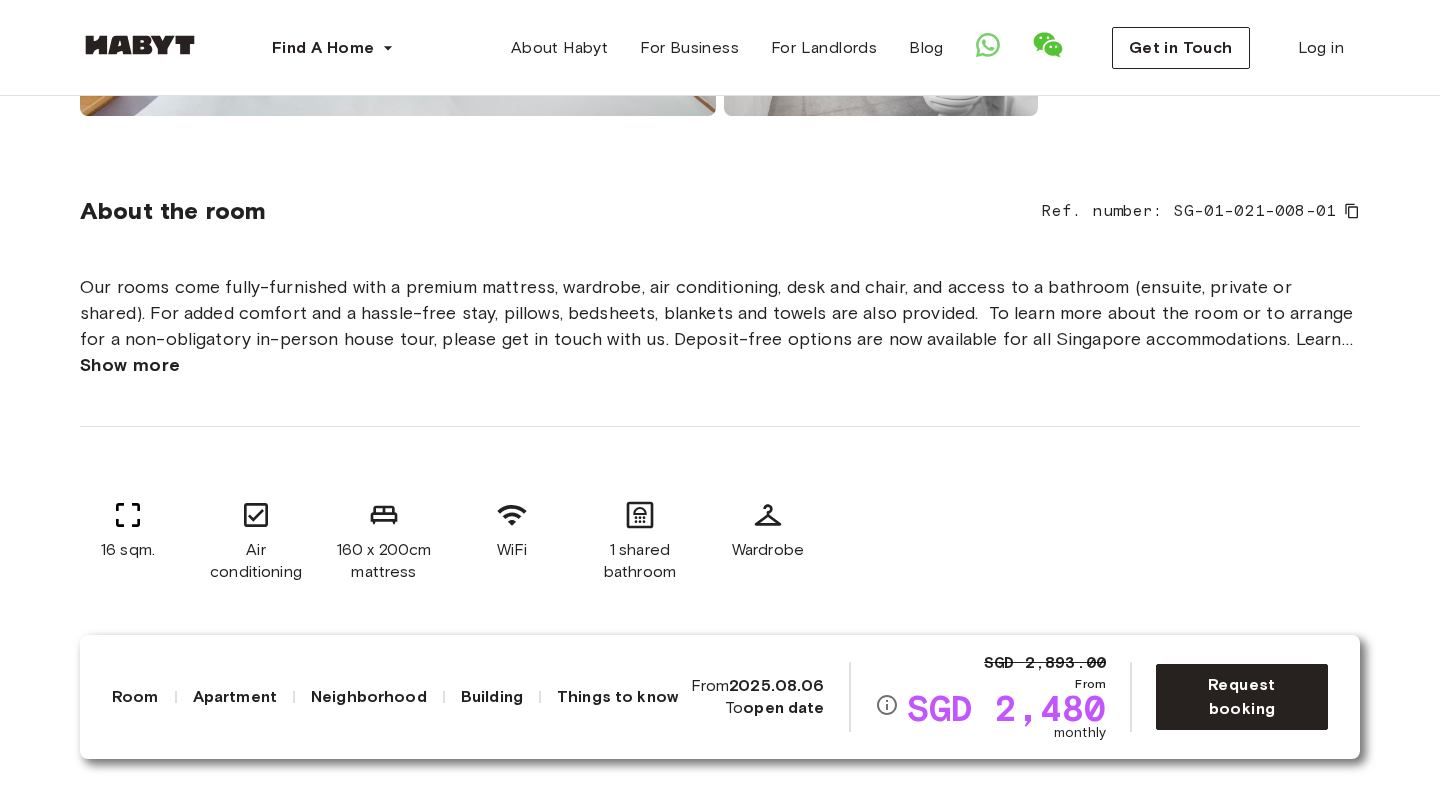 scroll, scrollTop: 666, scrollLeft: 0, axis: vertical 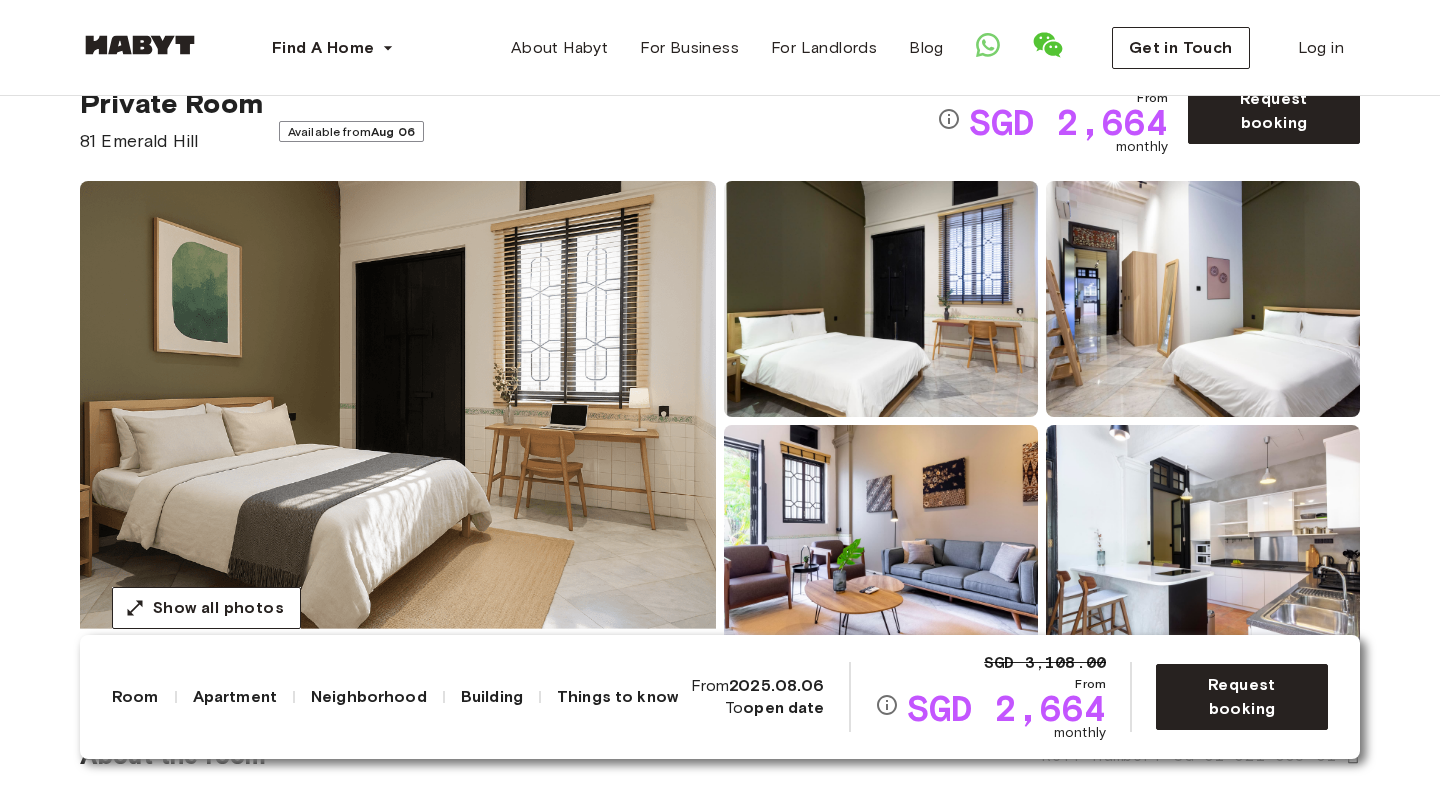 click at bounding box center (1203, 299) 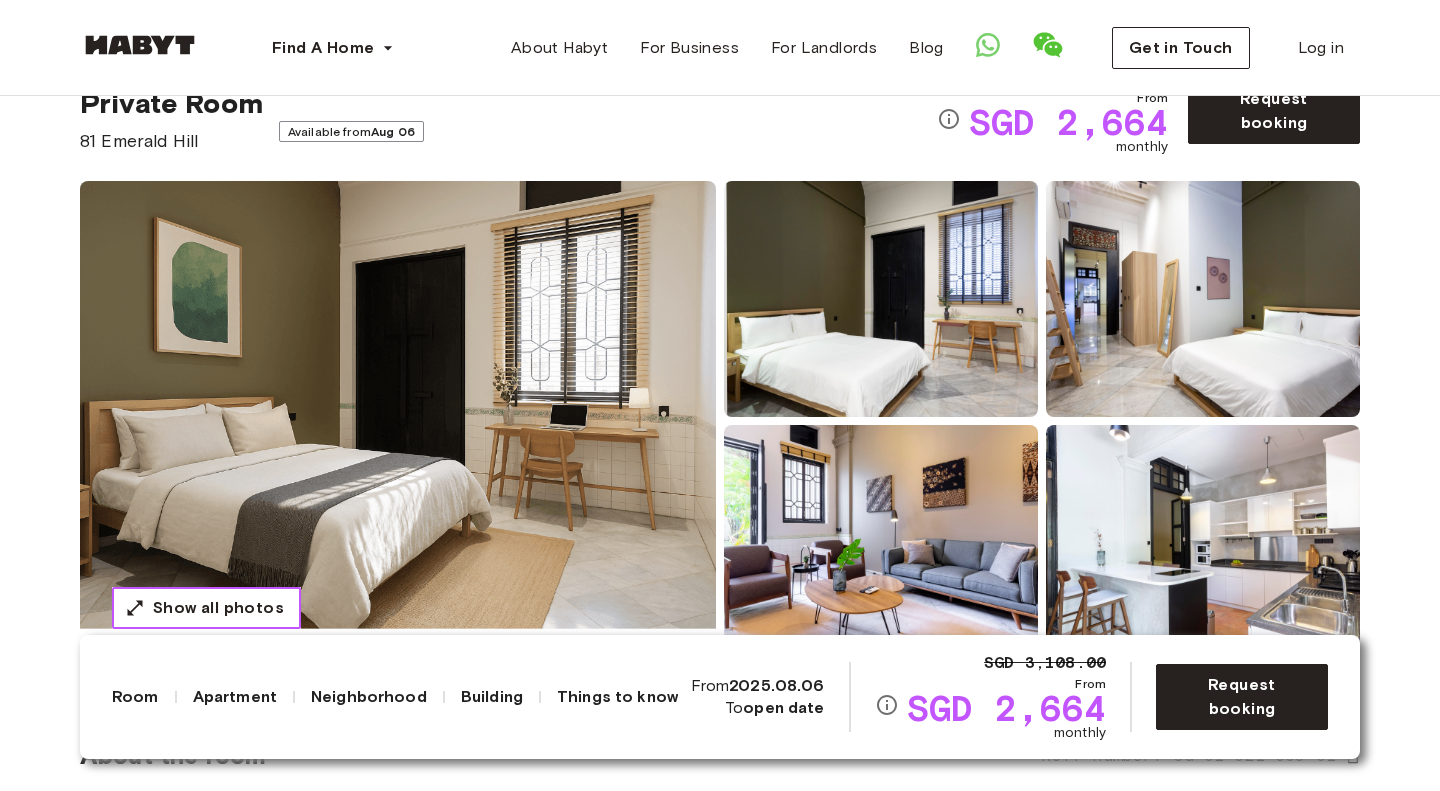 click on "Show all photos" at bounding box center [206, 608] 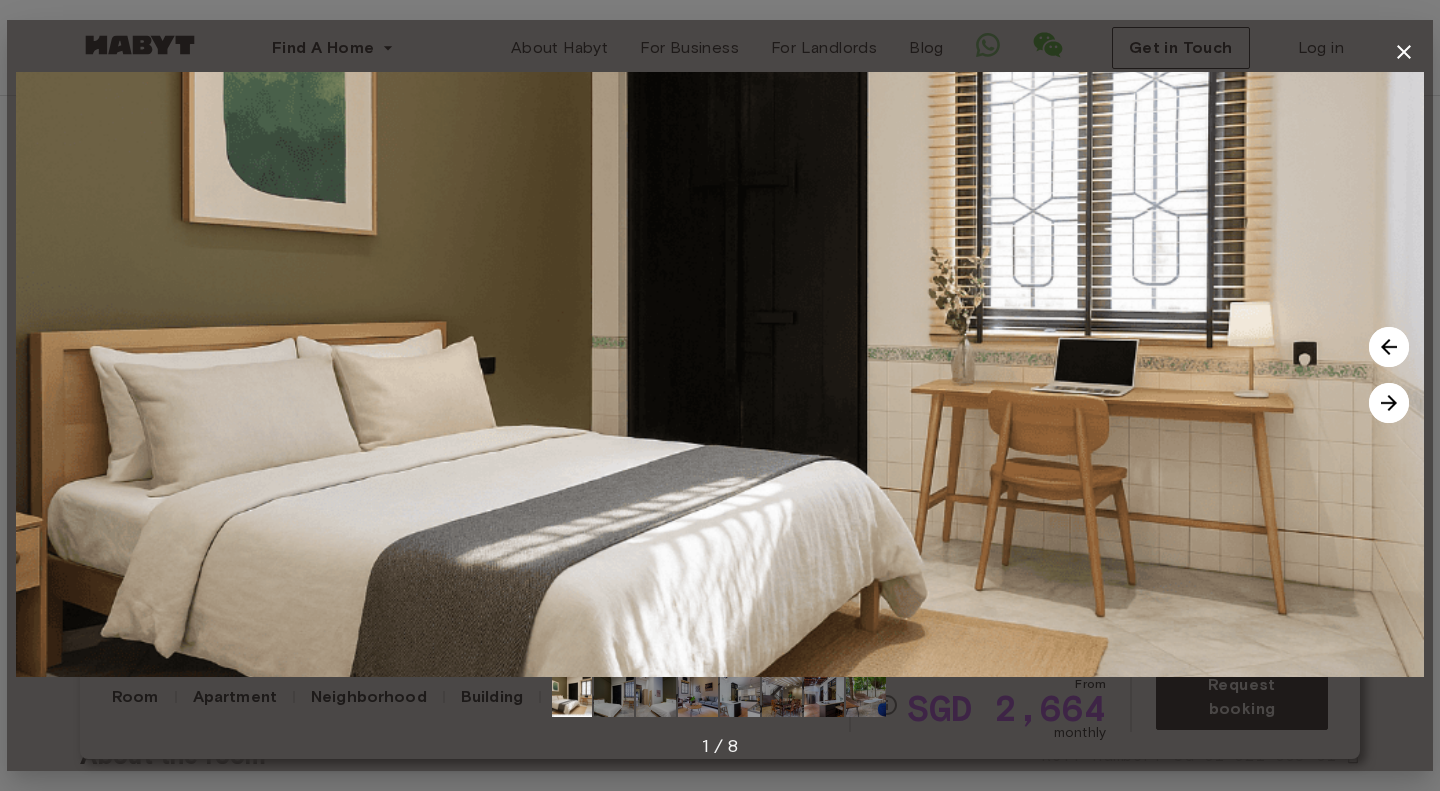 click at bounding box center [1389, 403] 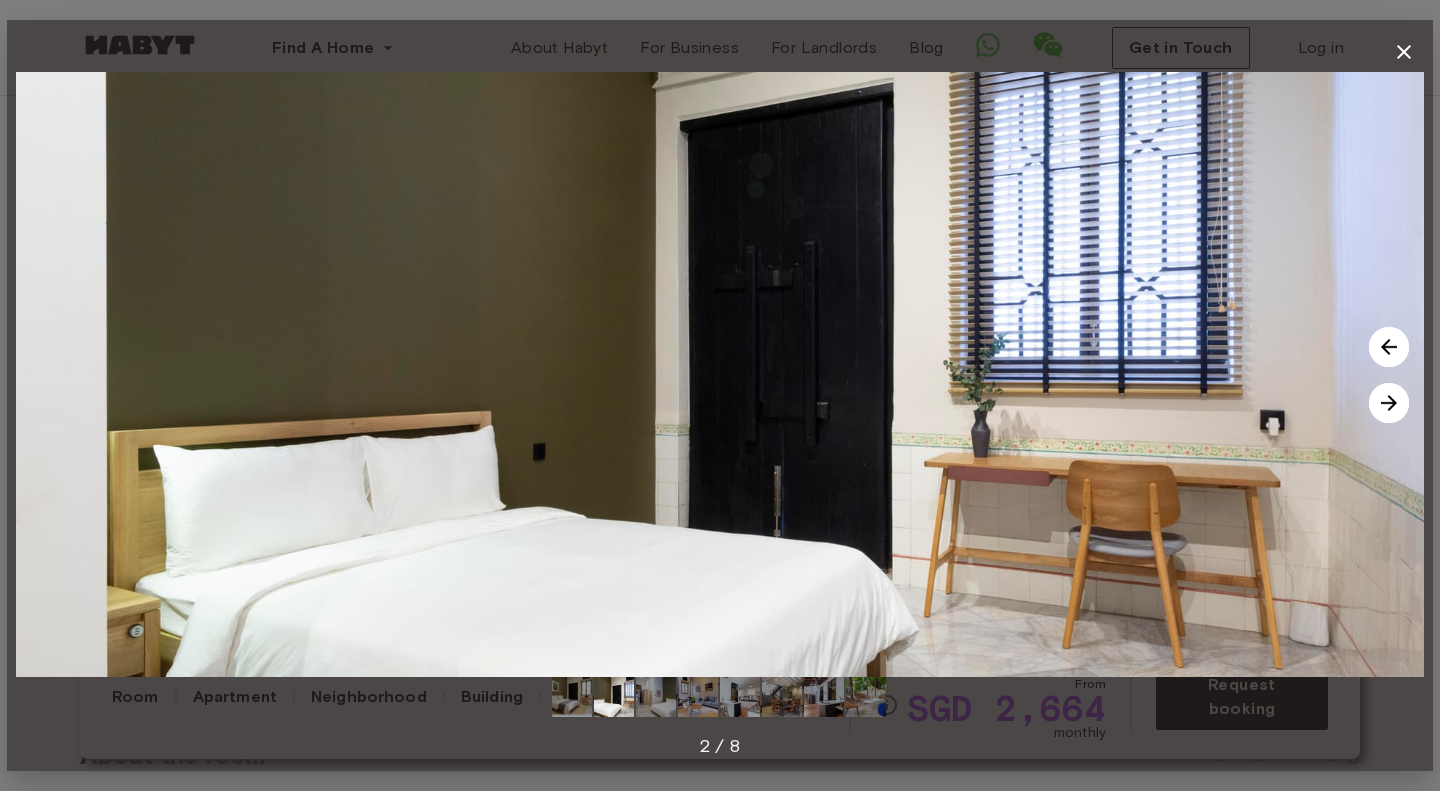 click at bounding box center (1389, 403) 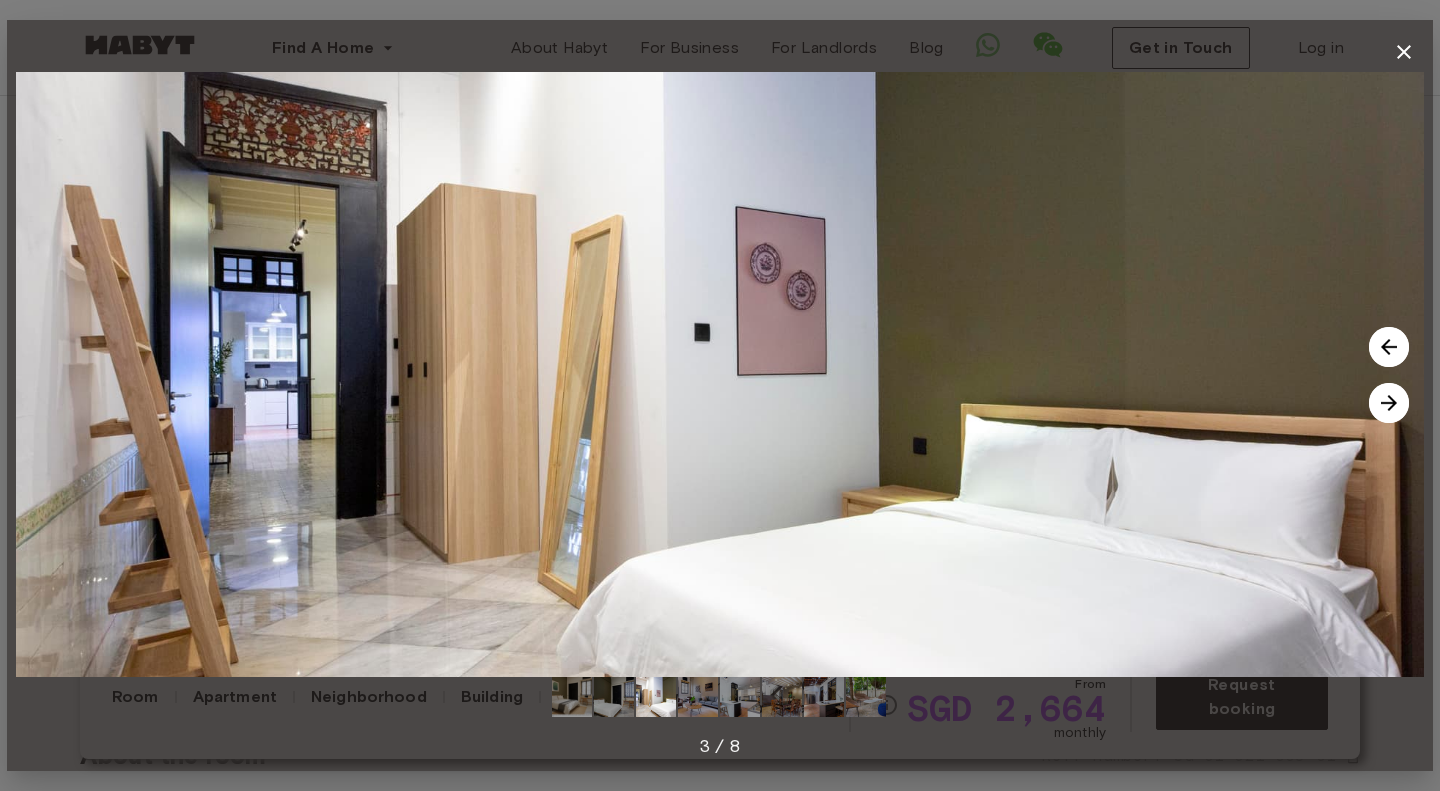 click at bounding box center (1389, 403) 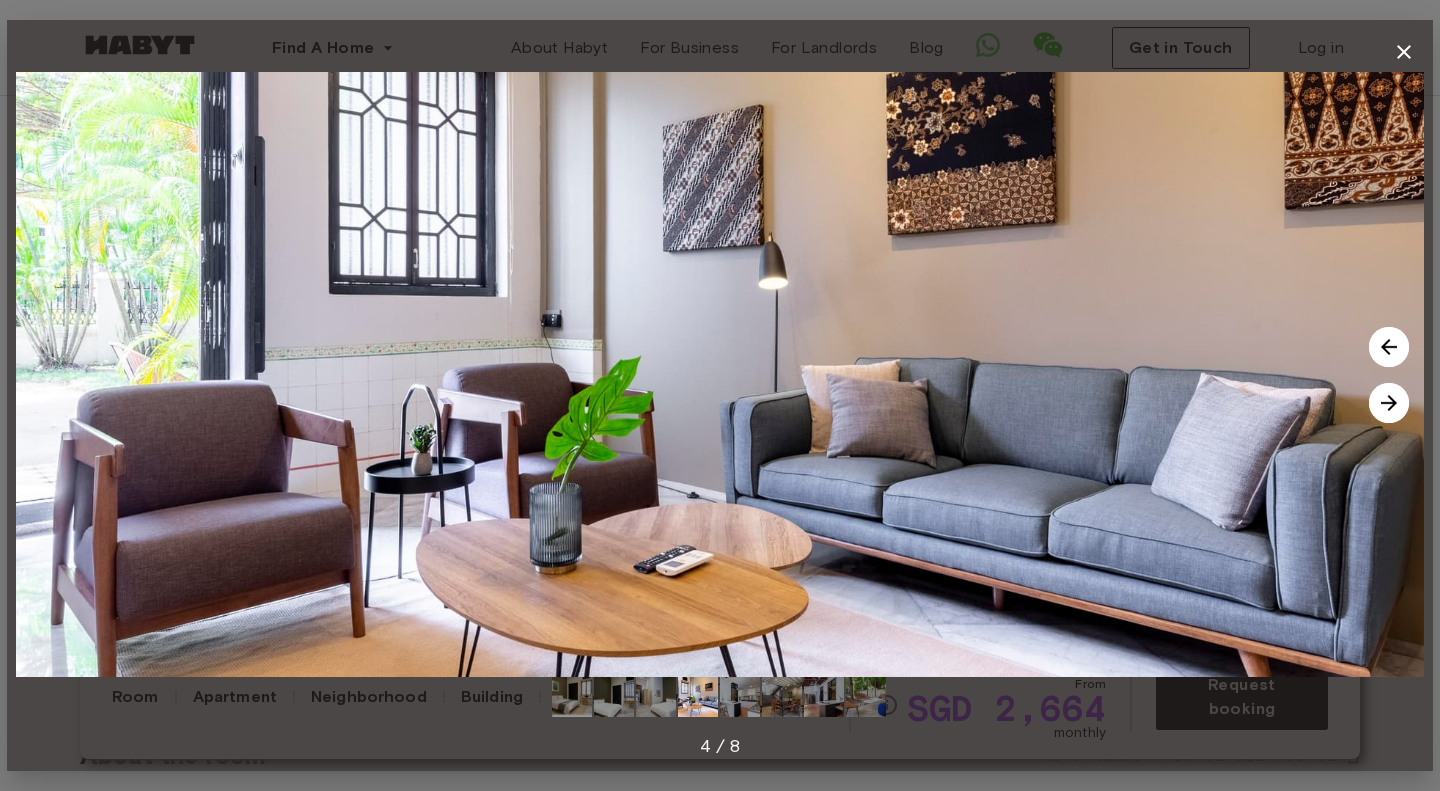 click 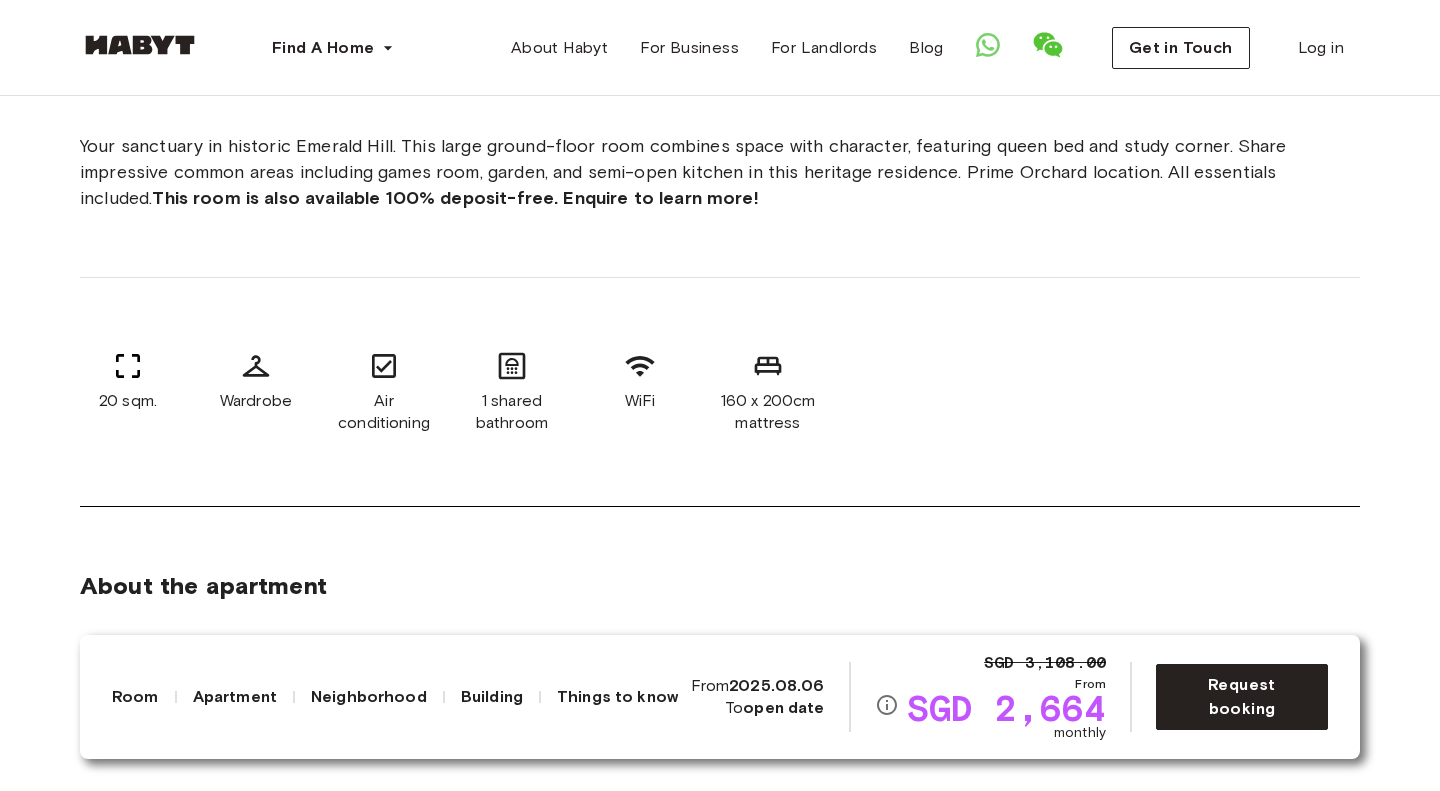 scroll, scrollTop: 792, scrollLeft: 0, axis: vertical 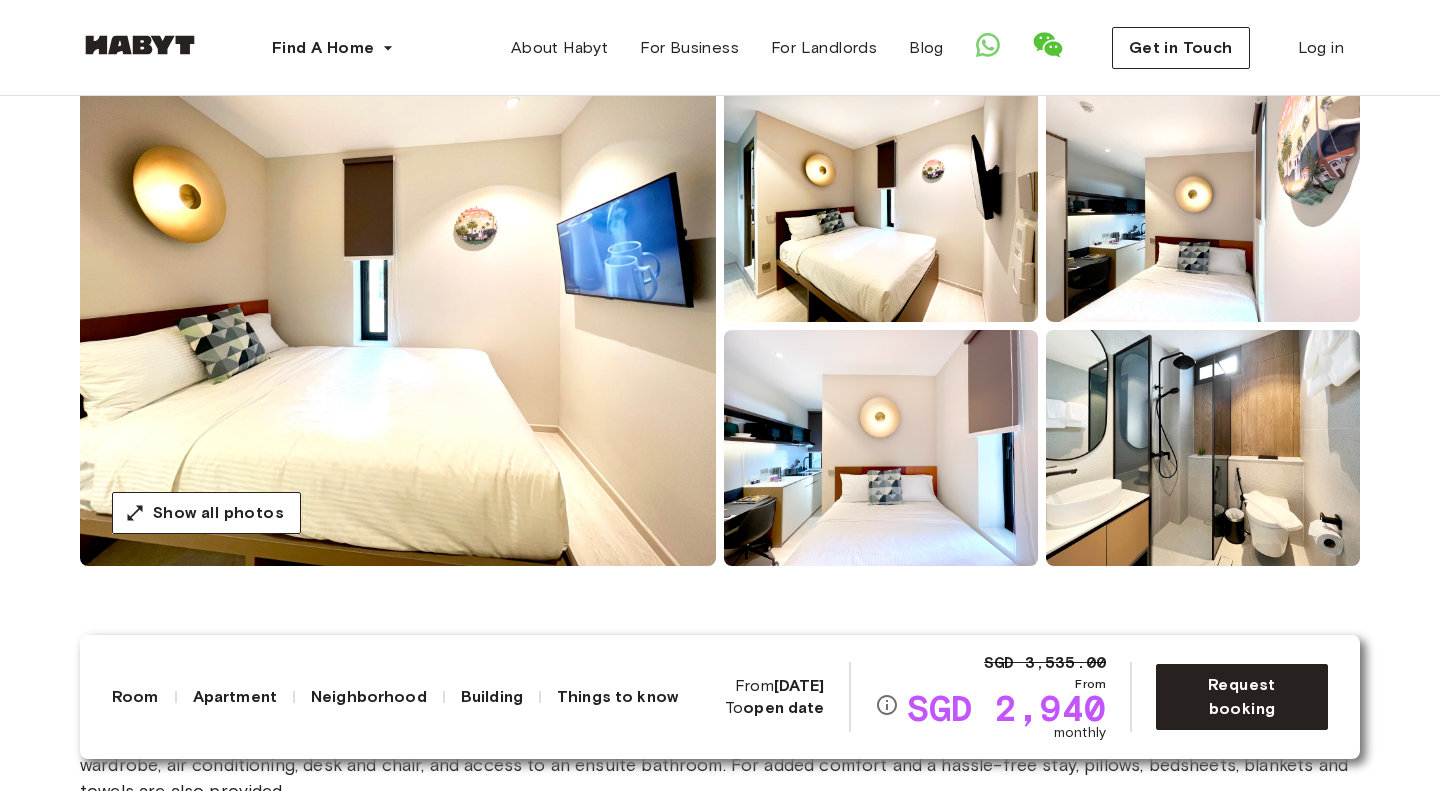 click at bounding box center [881, 448] 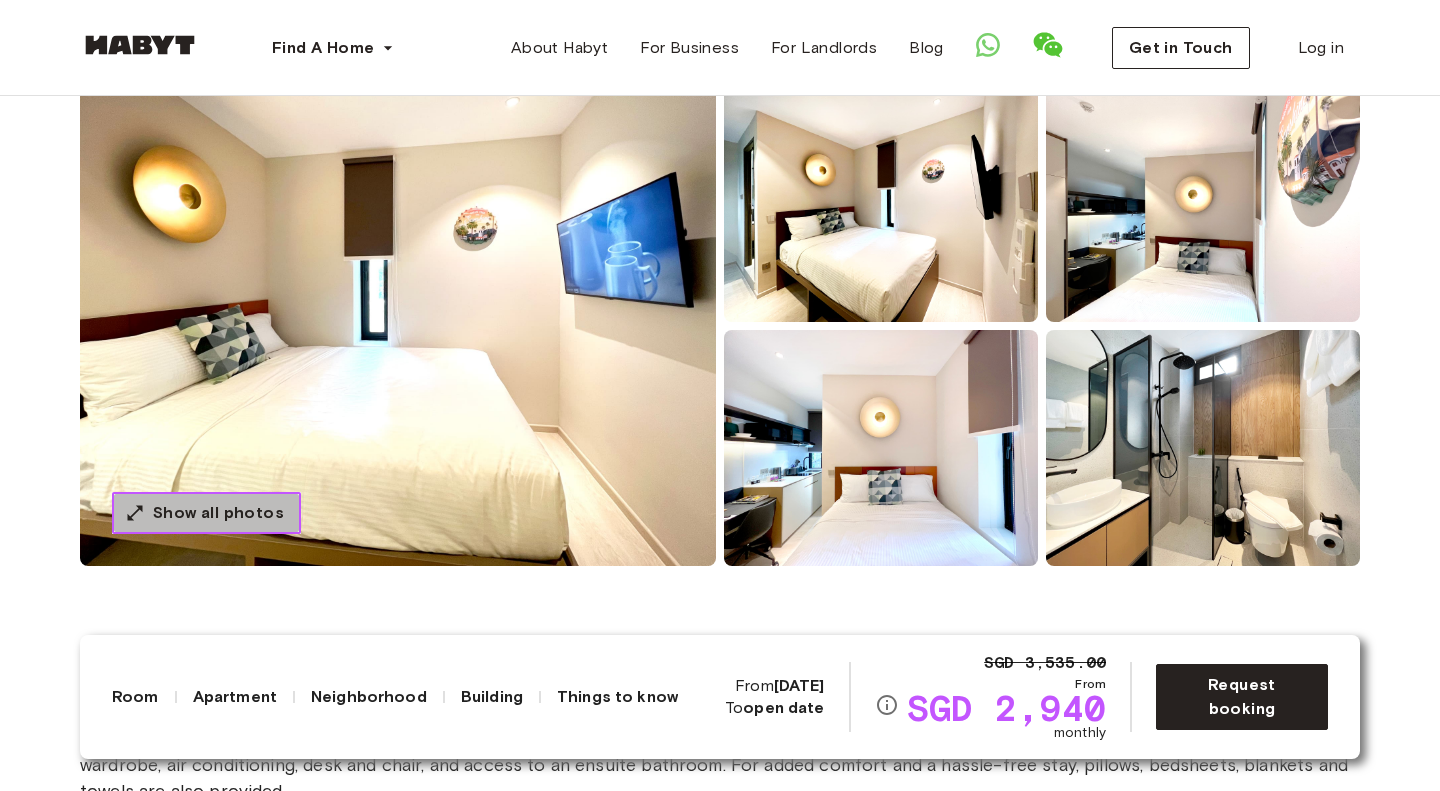 click on "Show all photos" at bounding box center (218, 513) 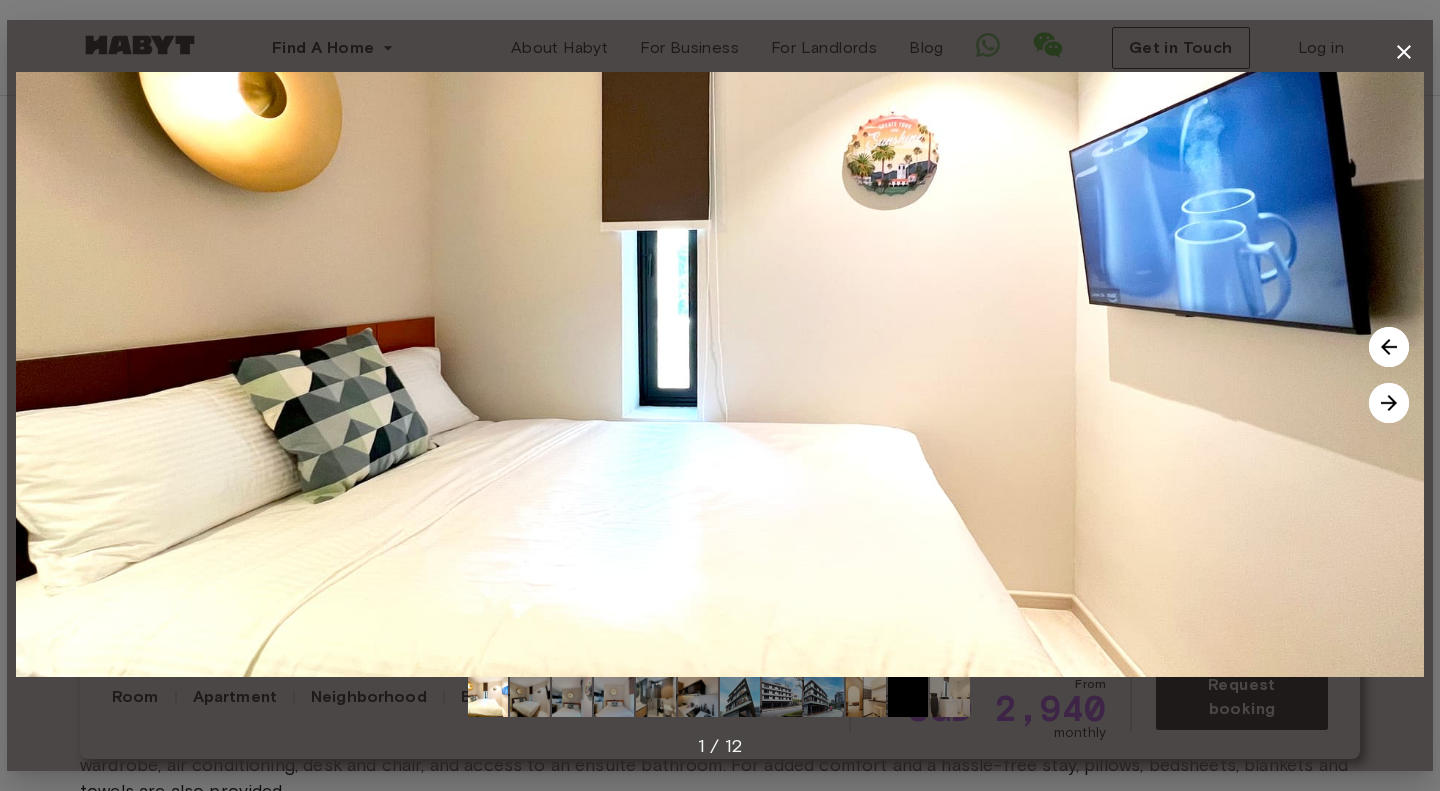 click at bounding box center (1389, 403) 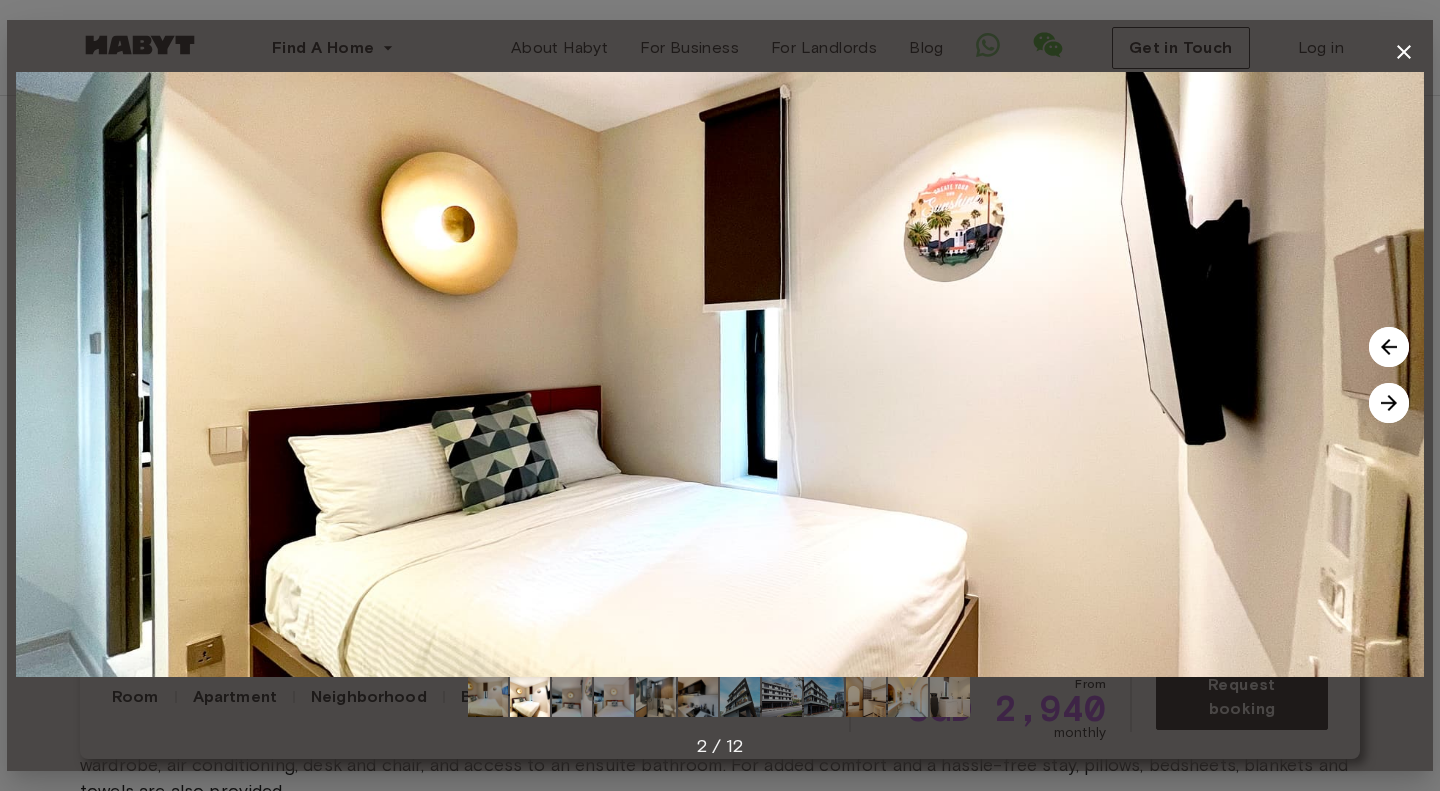 click at bounding box center (1389, 403) 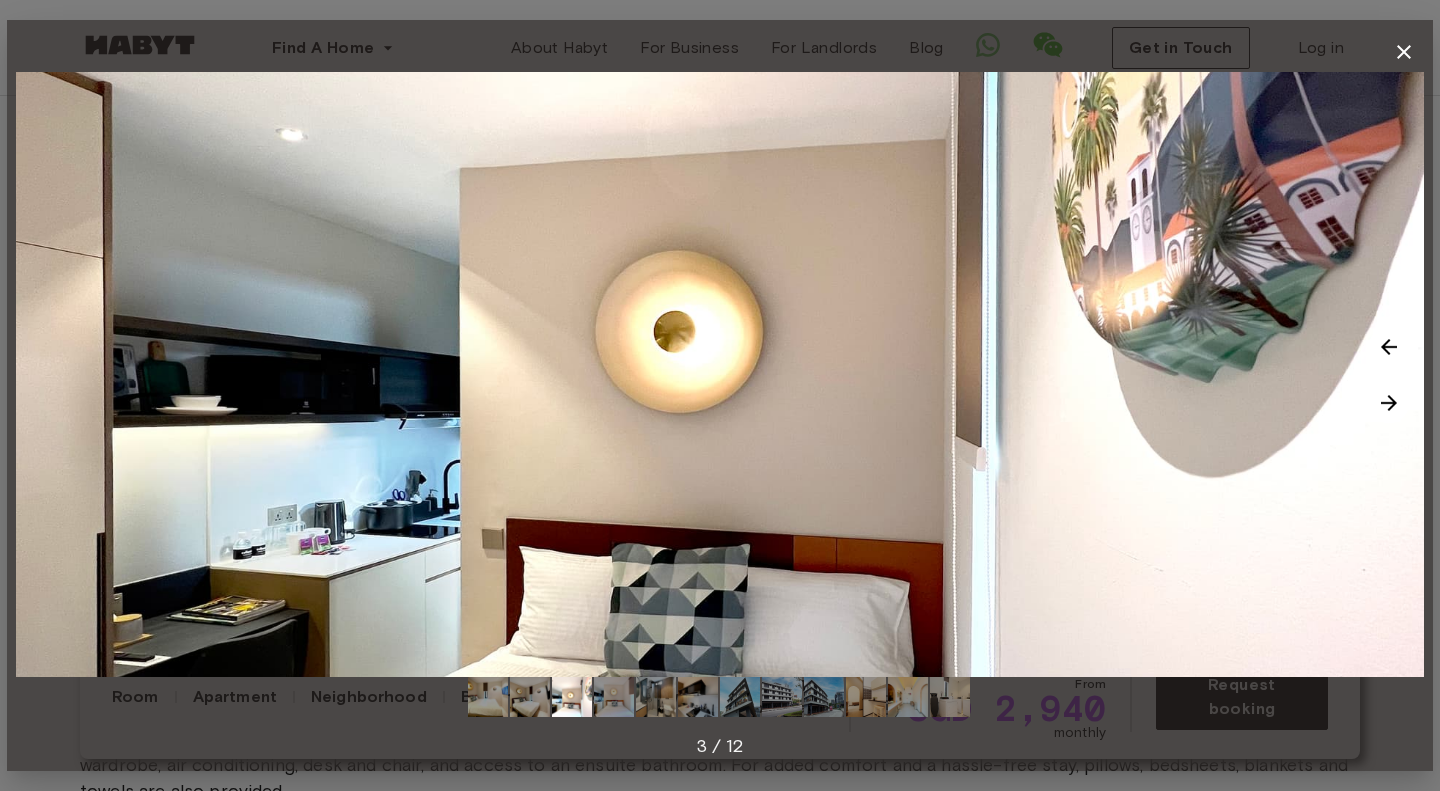 click at bounding box center [1389, 403] 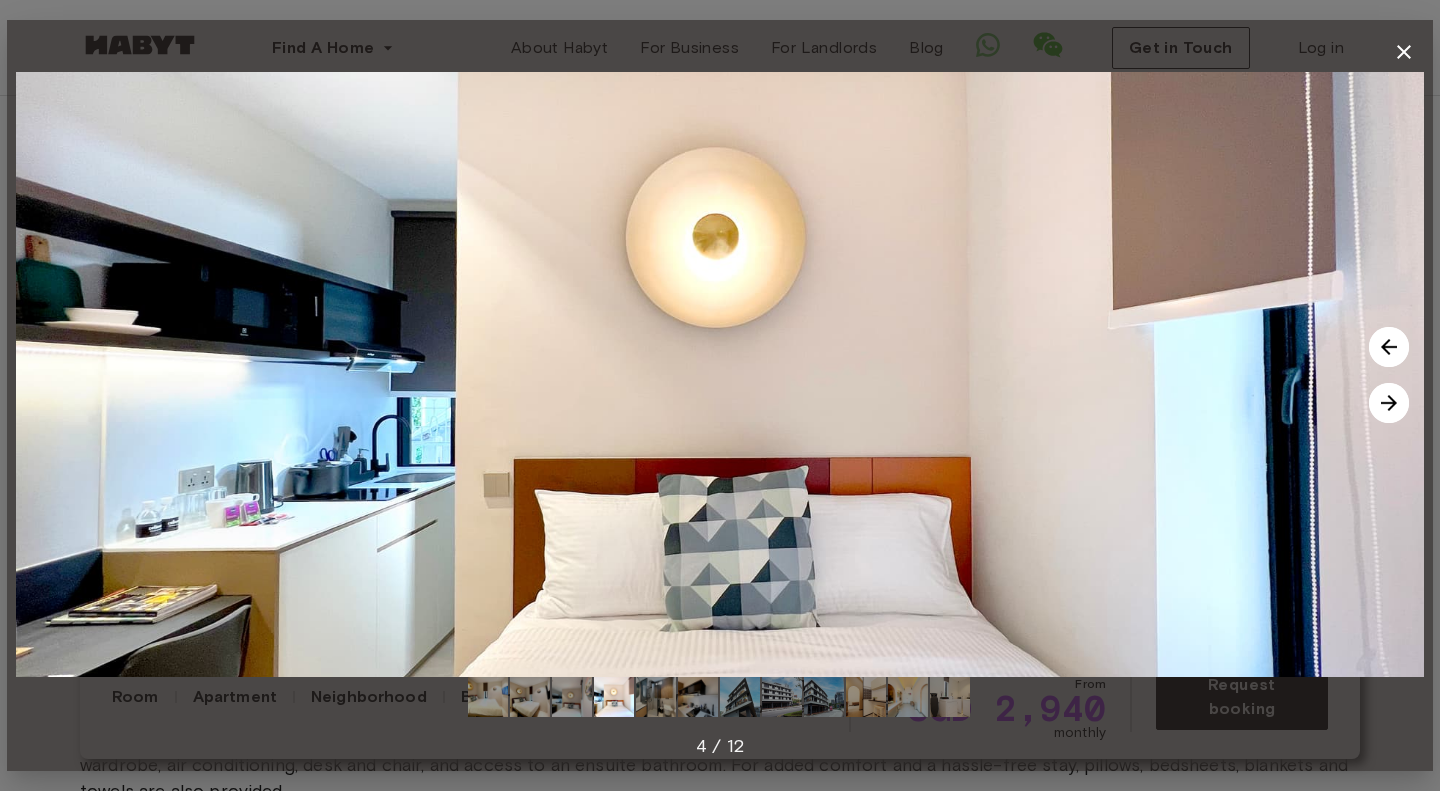 click at bounding box center [1389, 403] 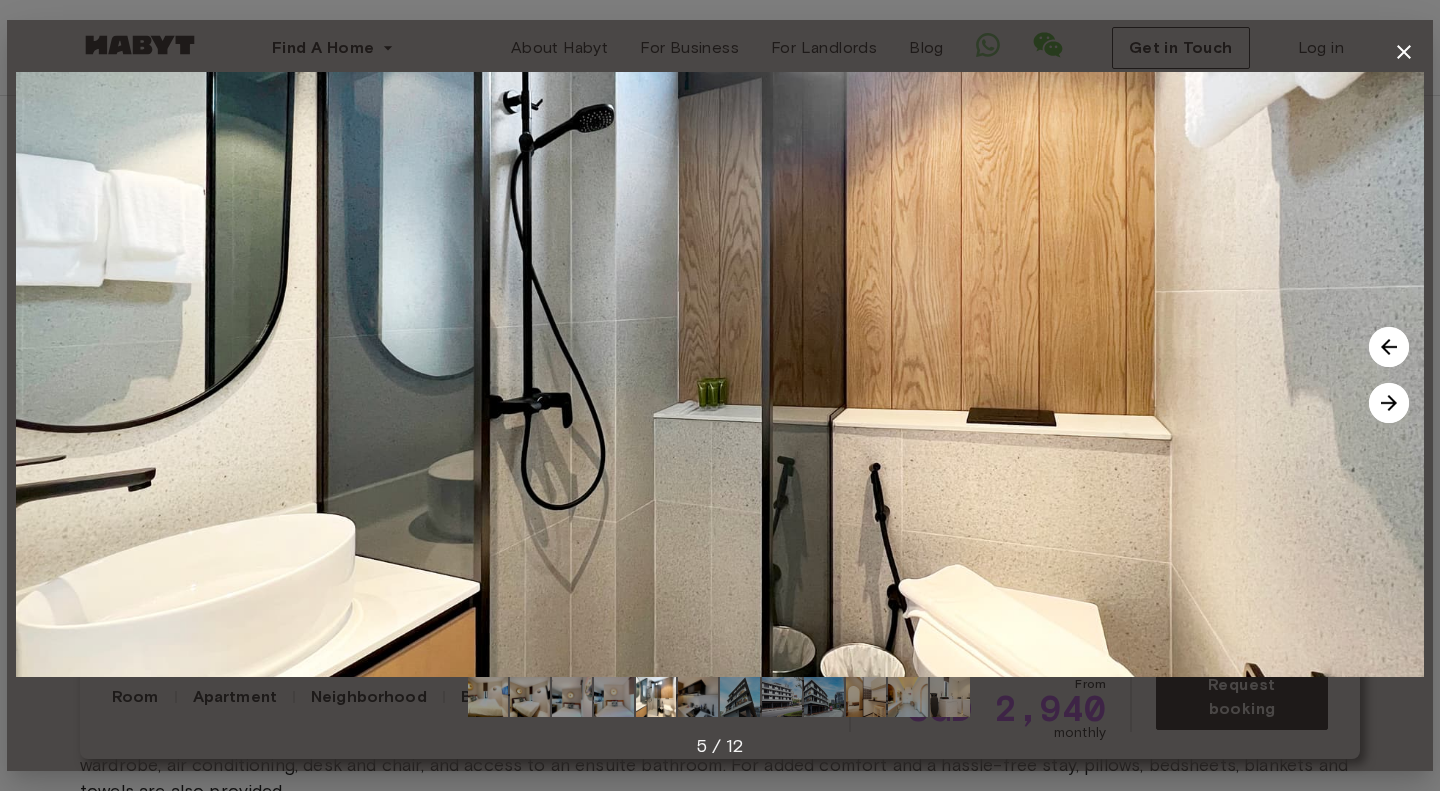 click at bounding box center (1389, 403) 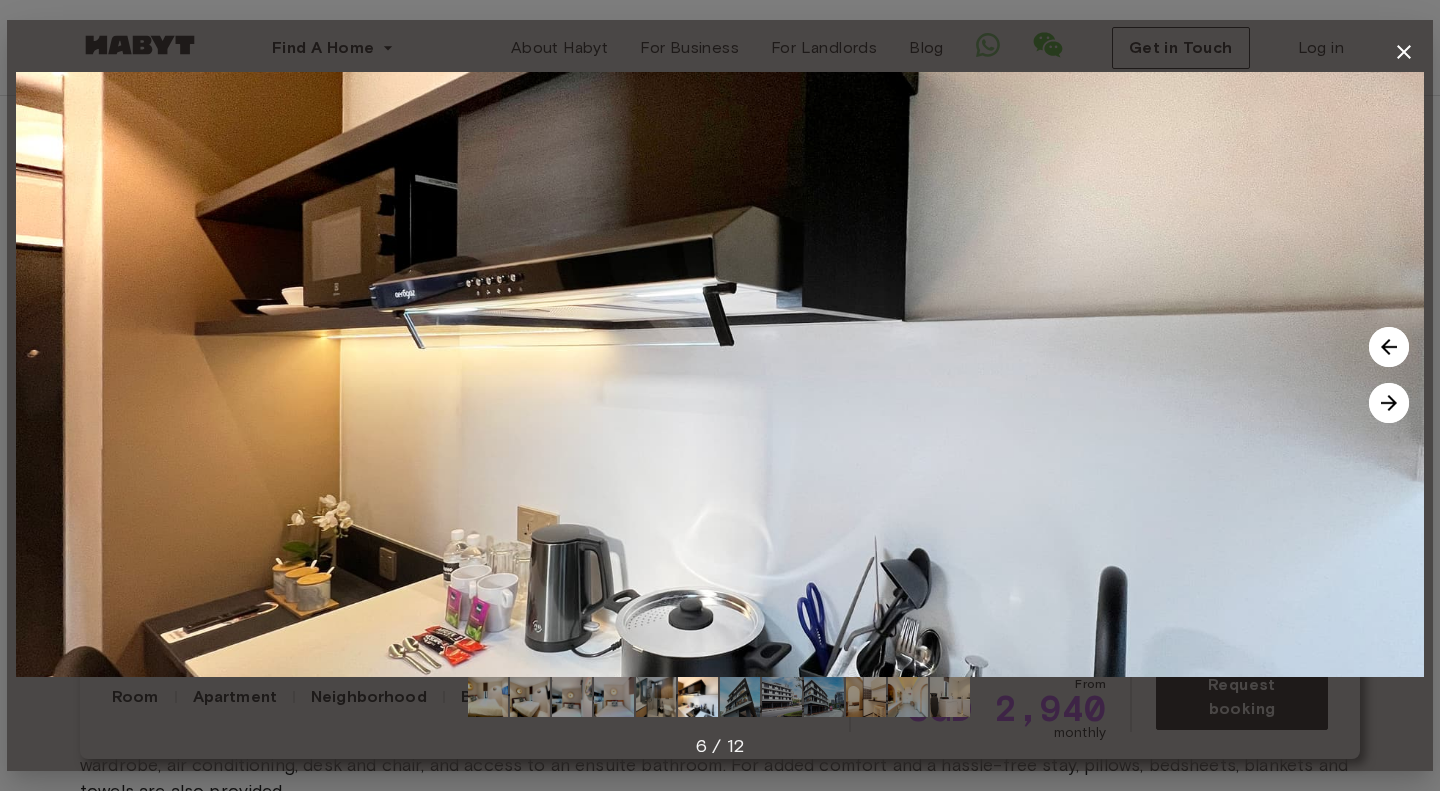 click at bounding box center (1389, 403) 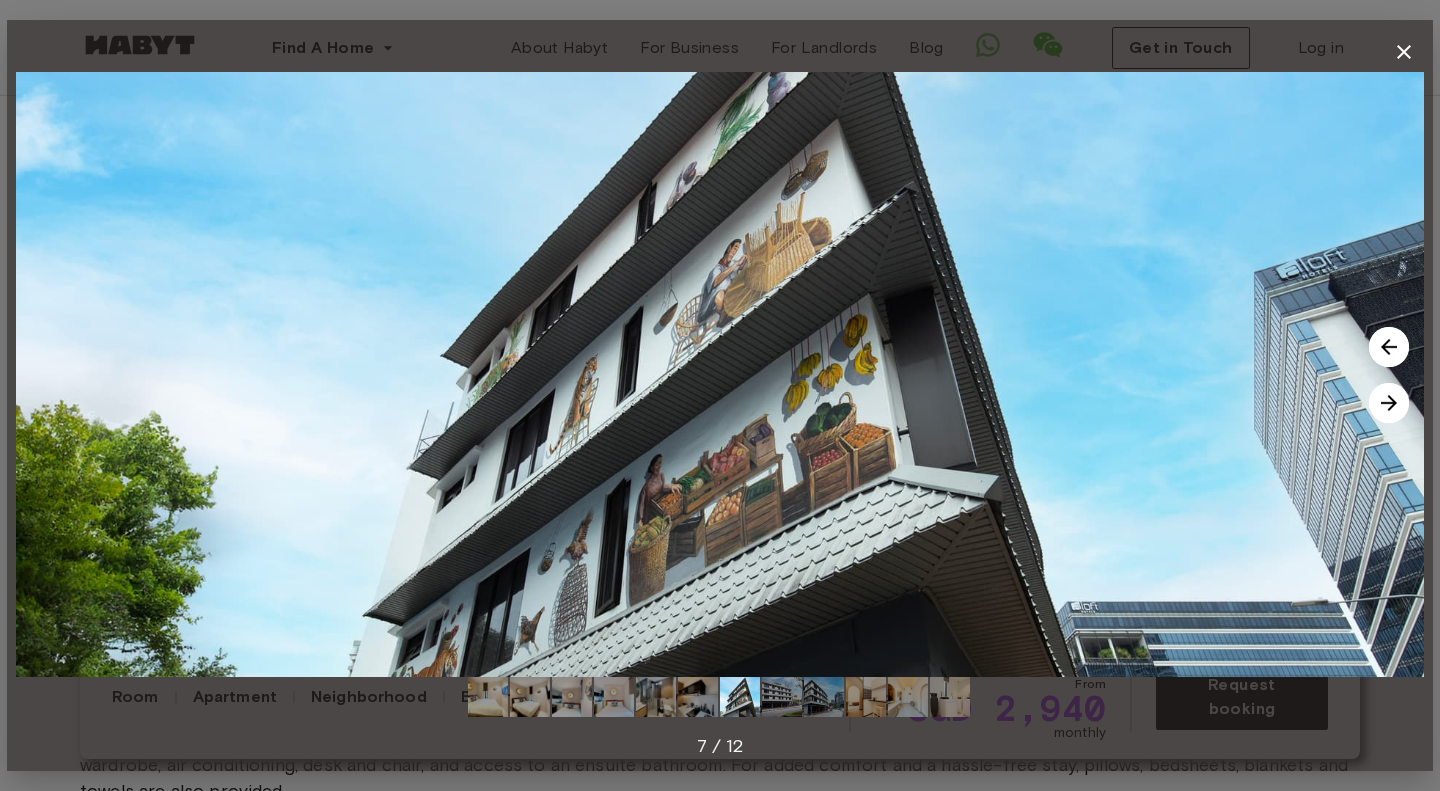 click at bounding box center [1389, 403] 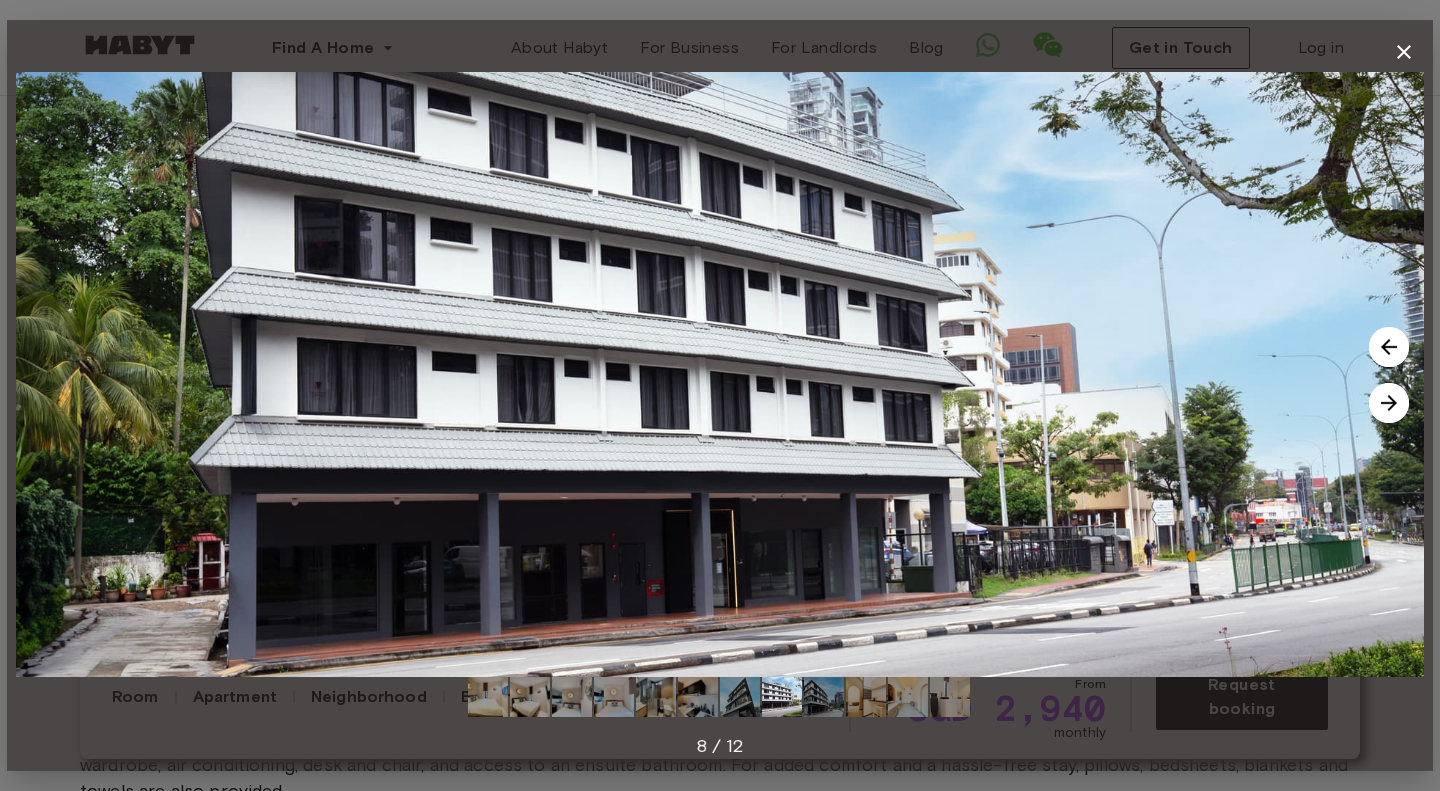 click at bounding box center (1389, 403) 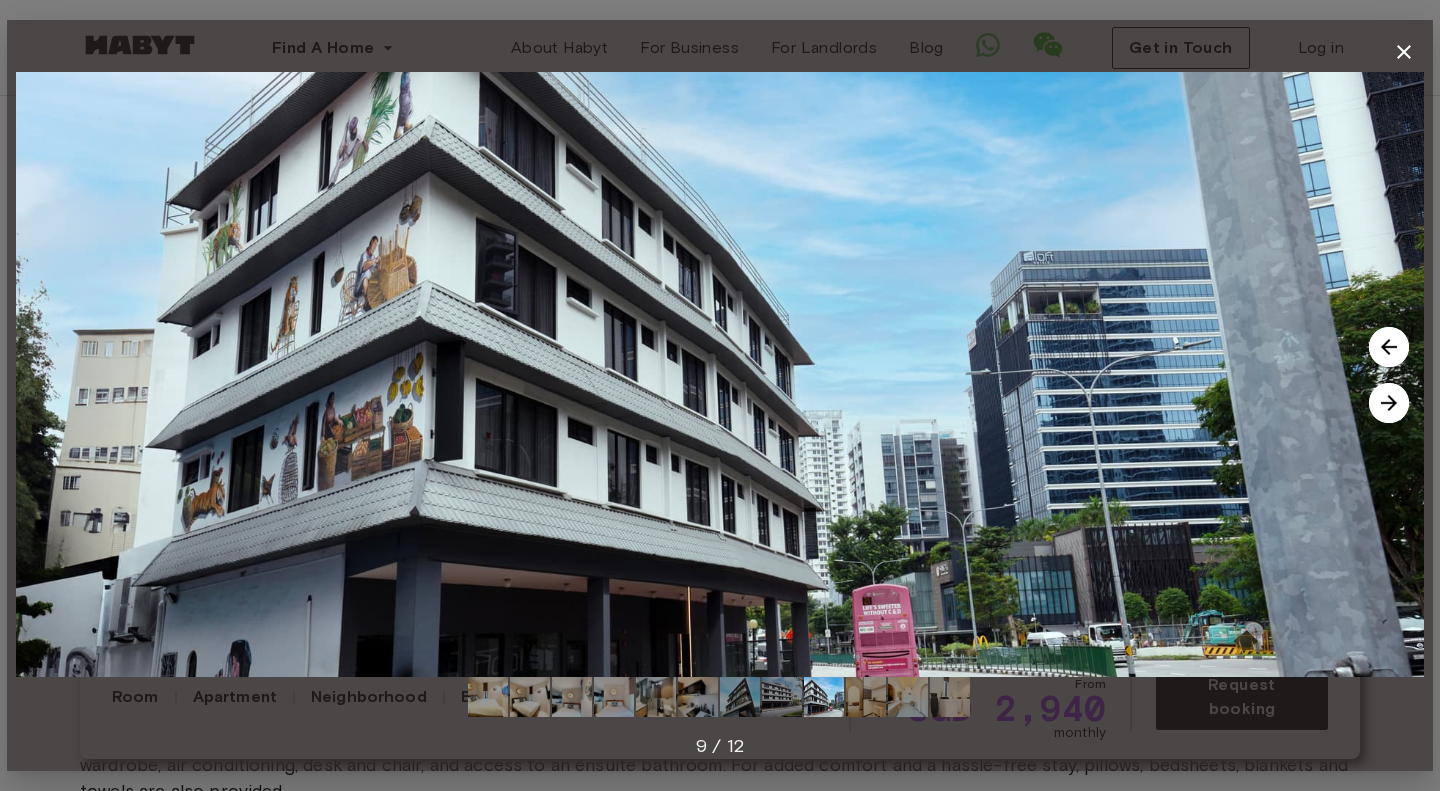 click at bounding box center (1389, 403) 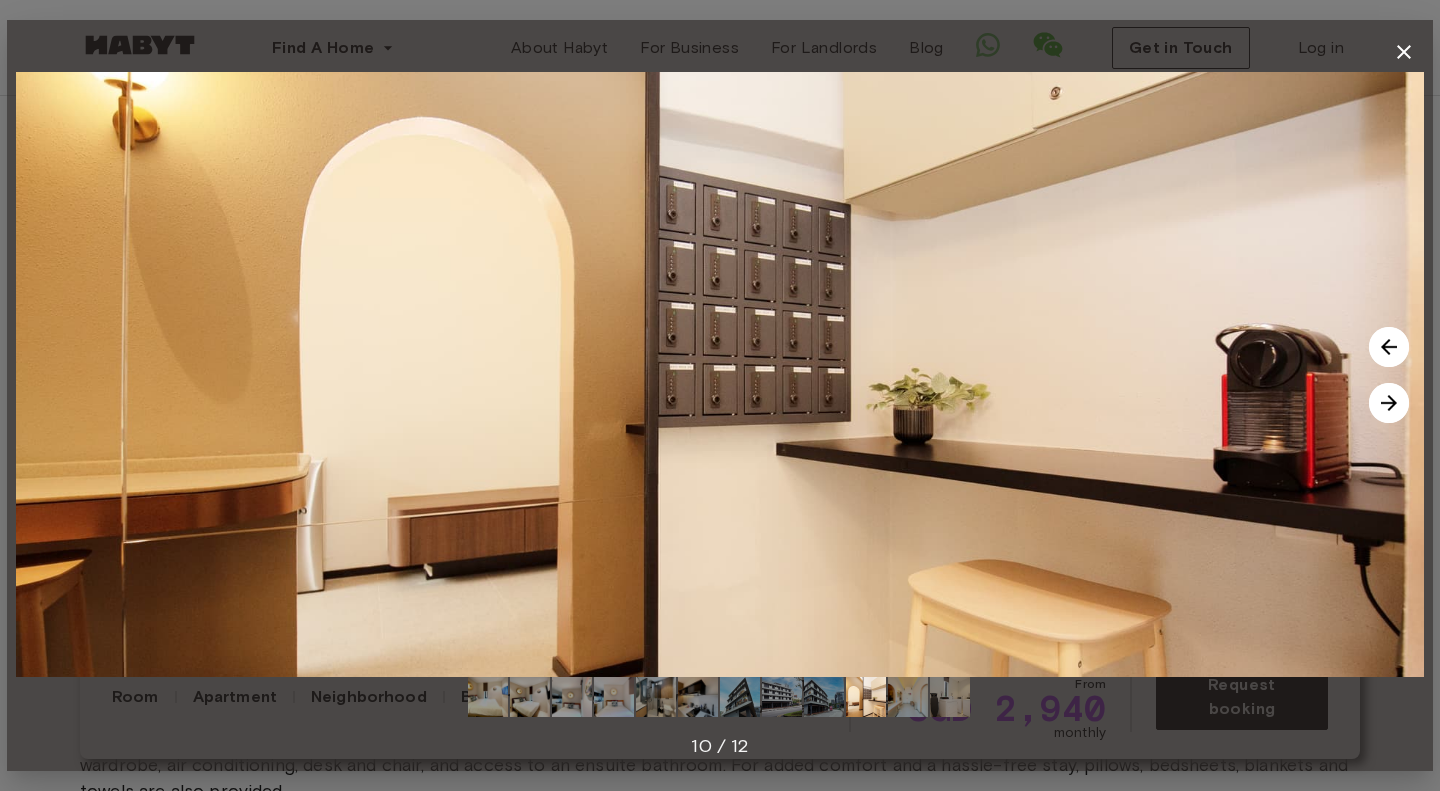click at bounding box center (1389, 403) 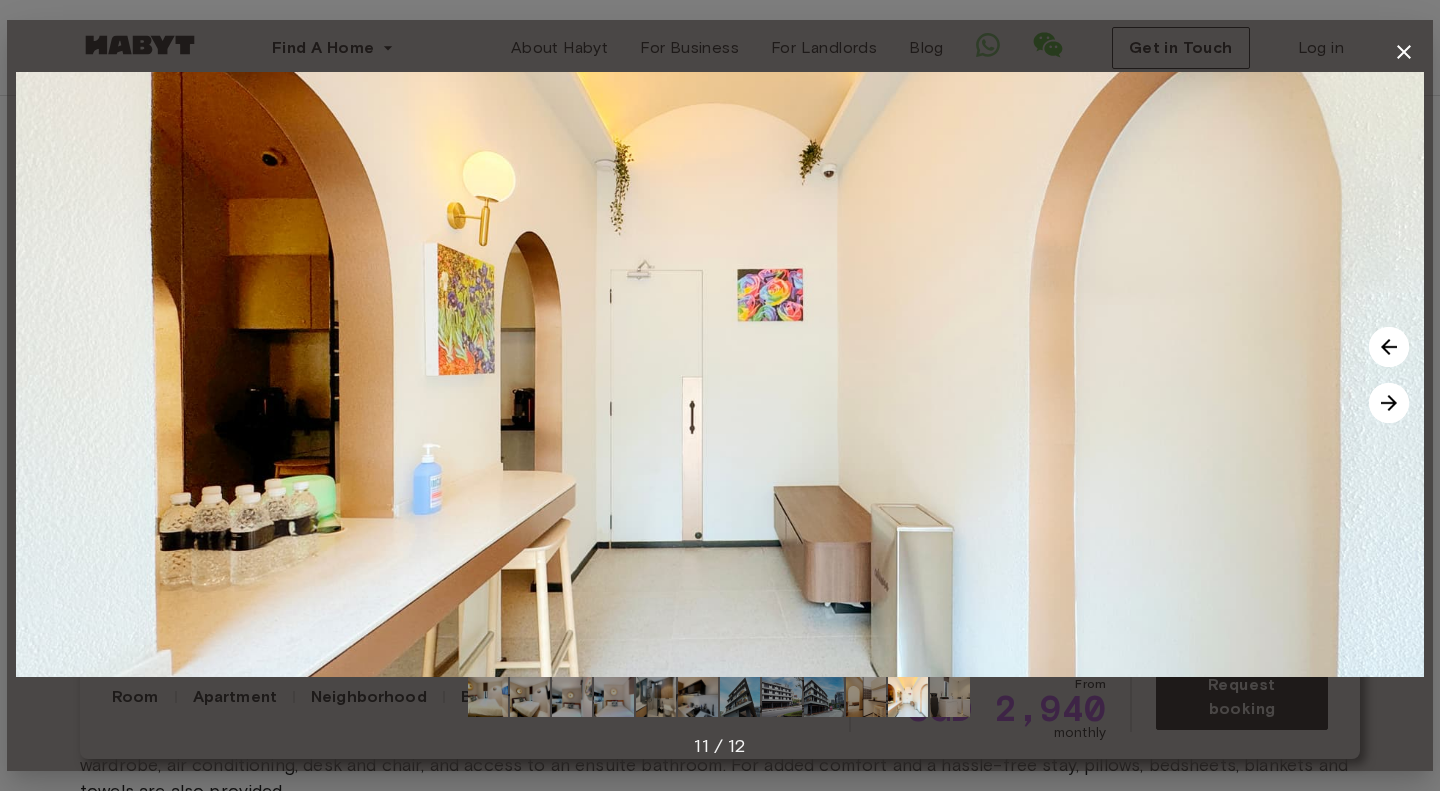 click 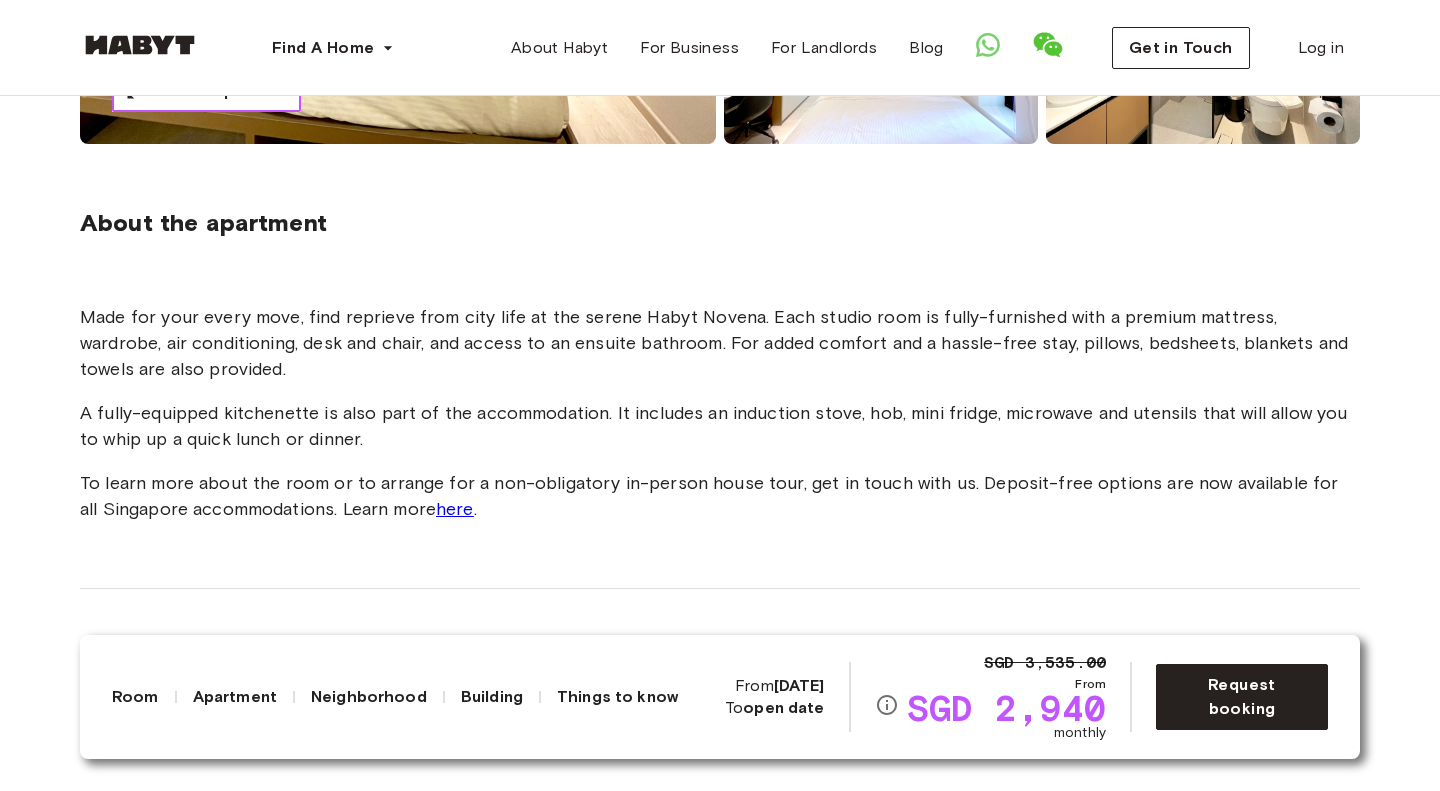 scroll, scrollTop: 902, scrollLeft: 0, axis: vertical 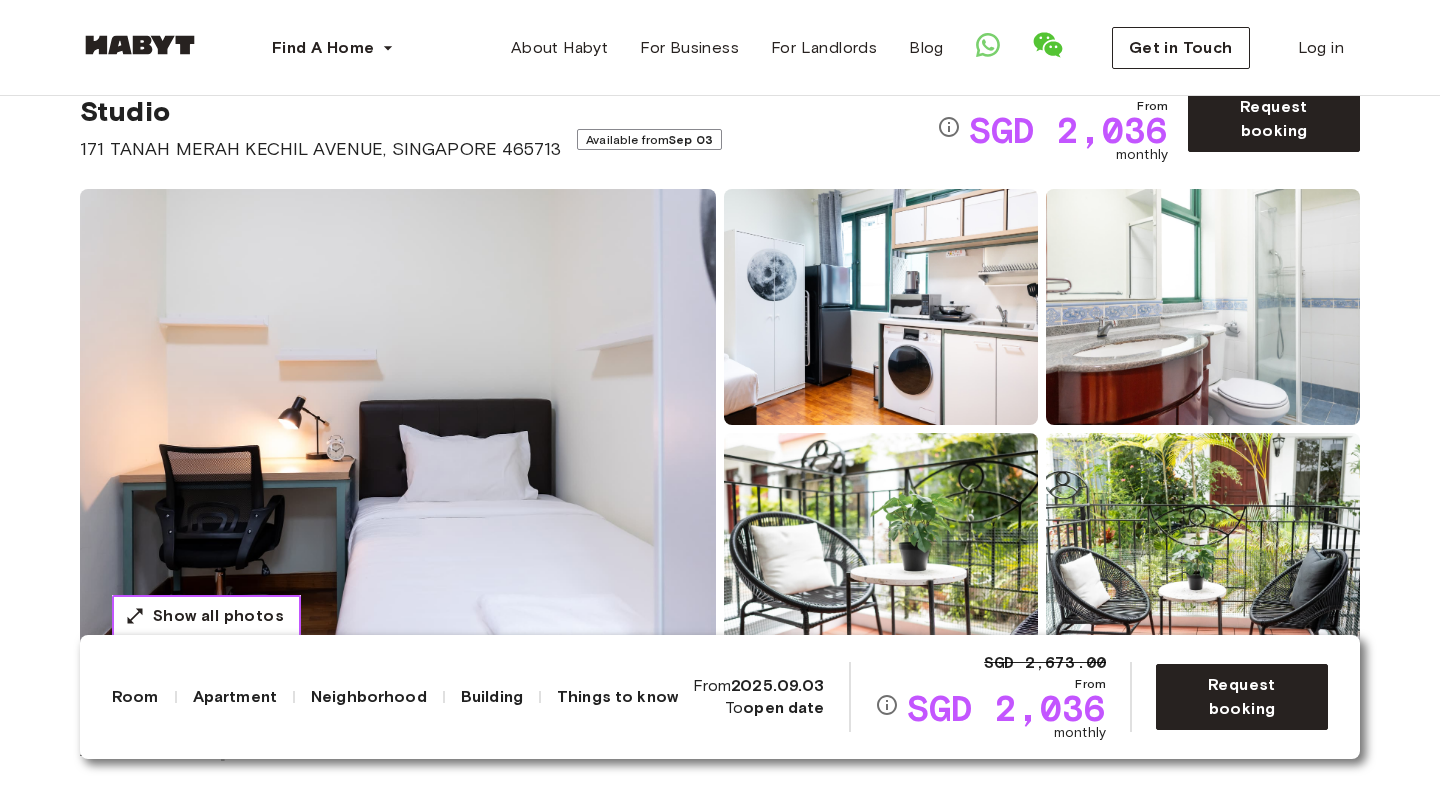 click on "Show all photos" at bounding box center (218, 616) 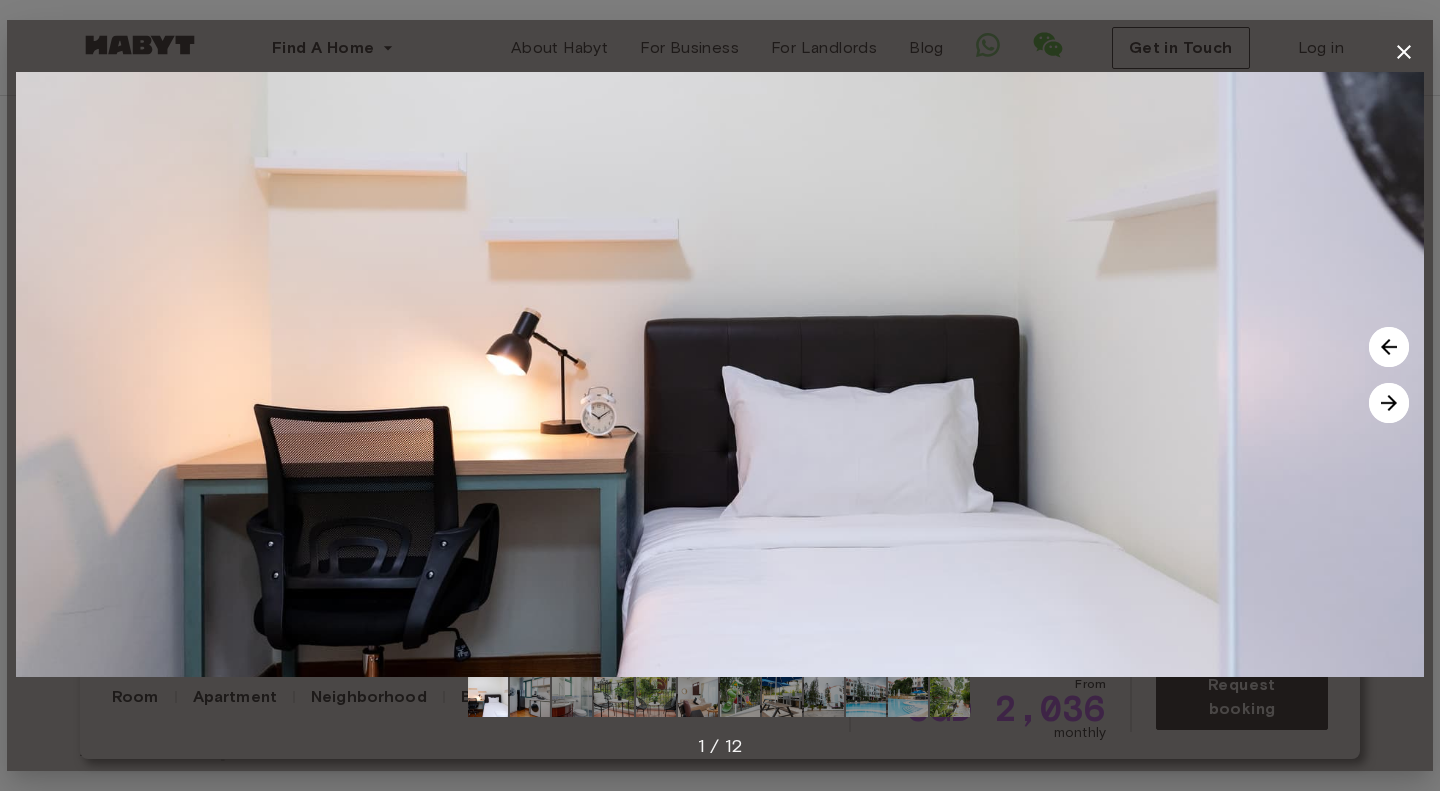 click at bounding box center [1389, 403] 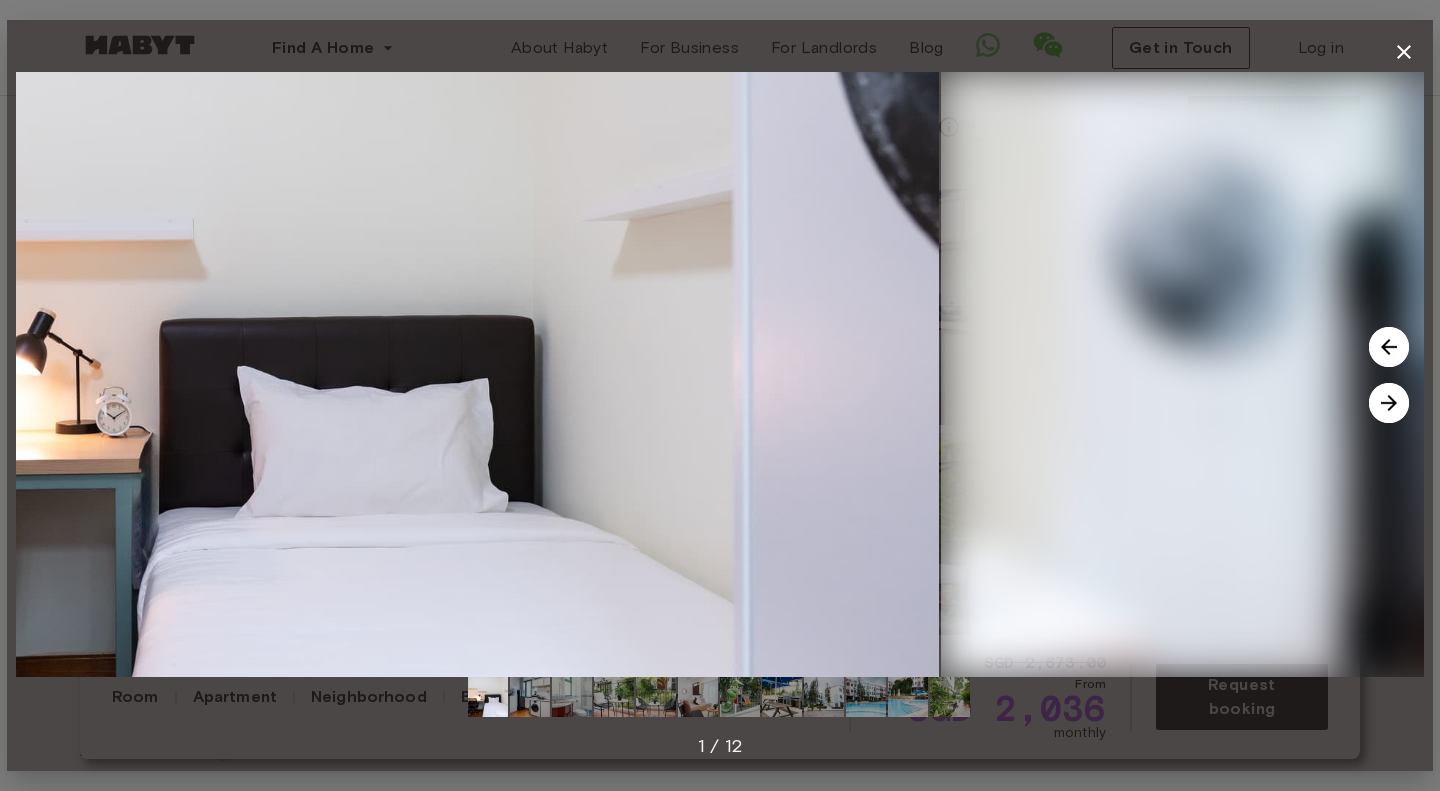 click at bounding box center (1389, 403) 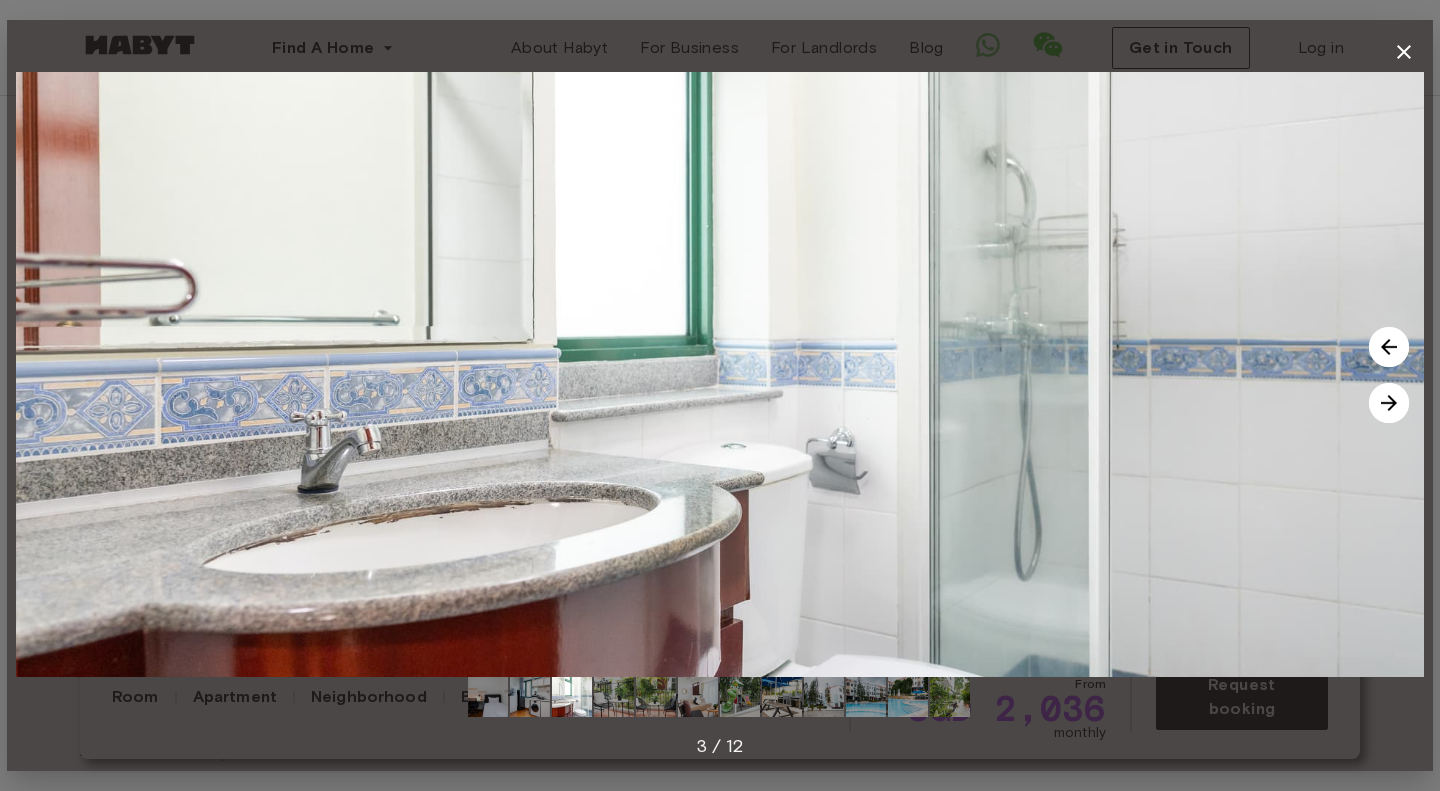 click at bounding box center [1389, 403] 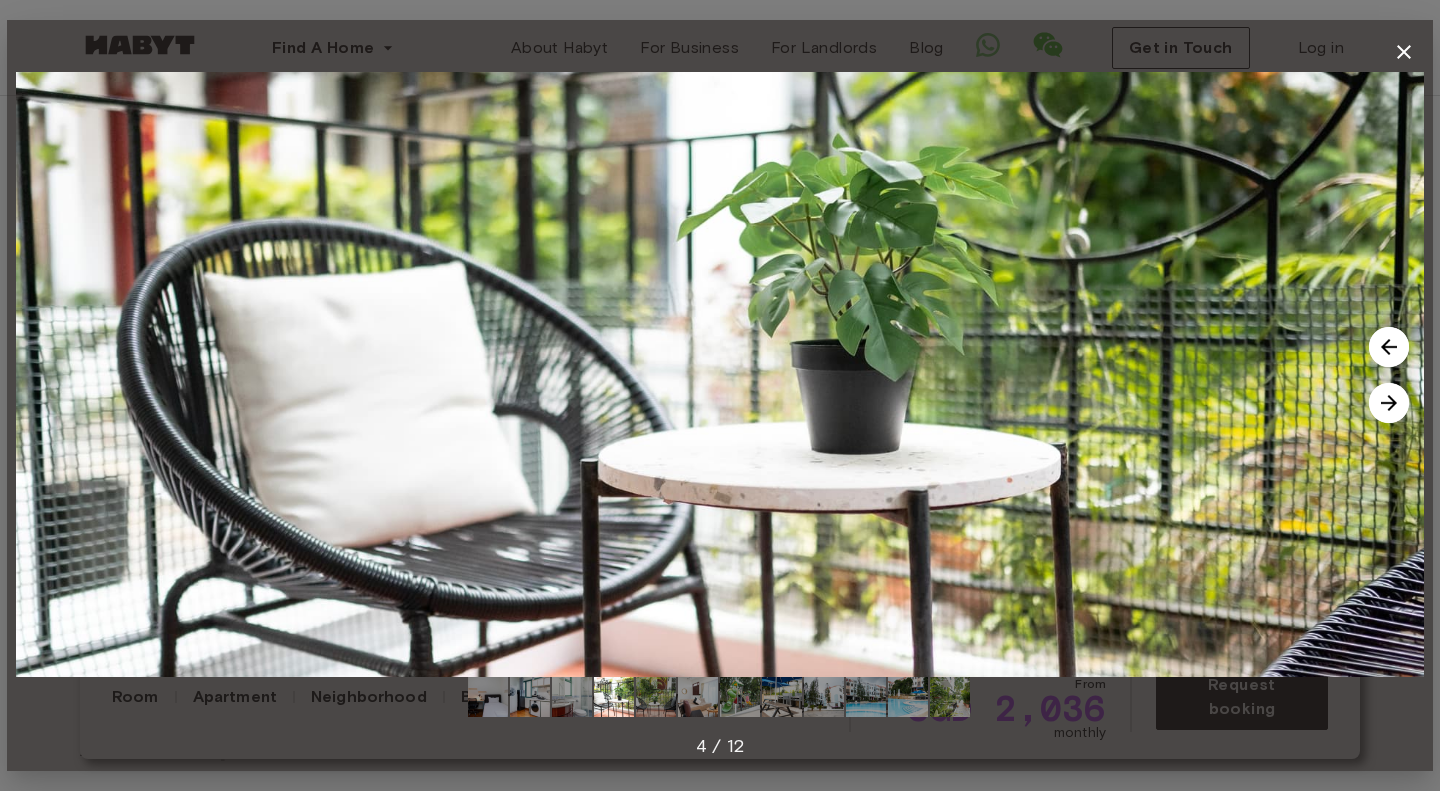 click at bounding box center [1389, 403] 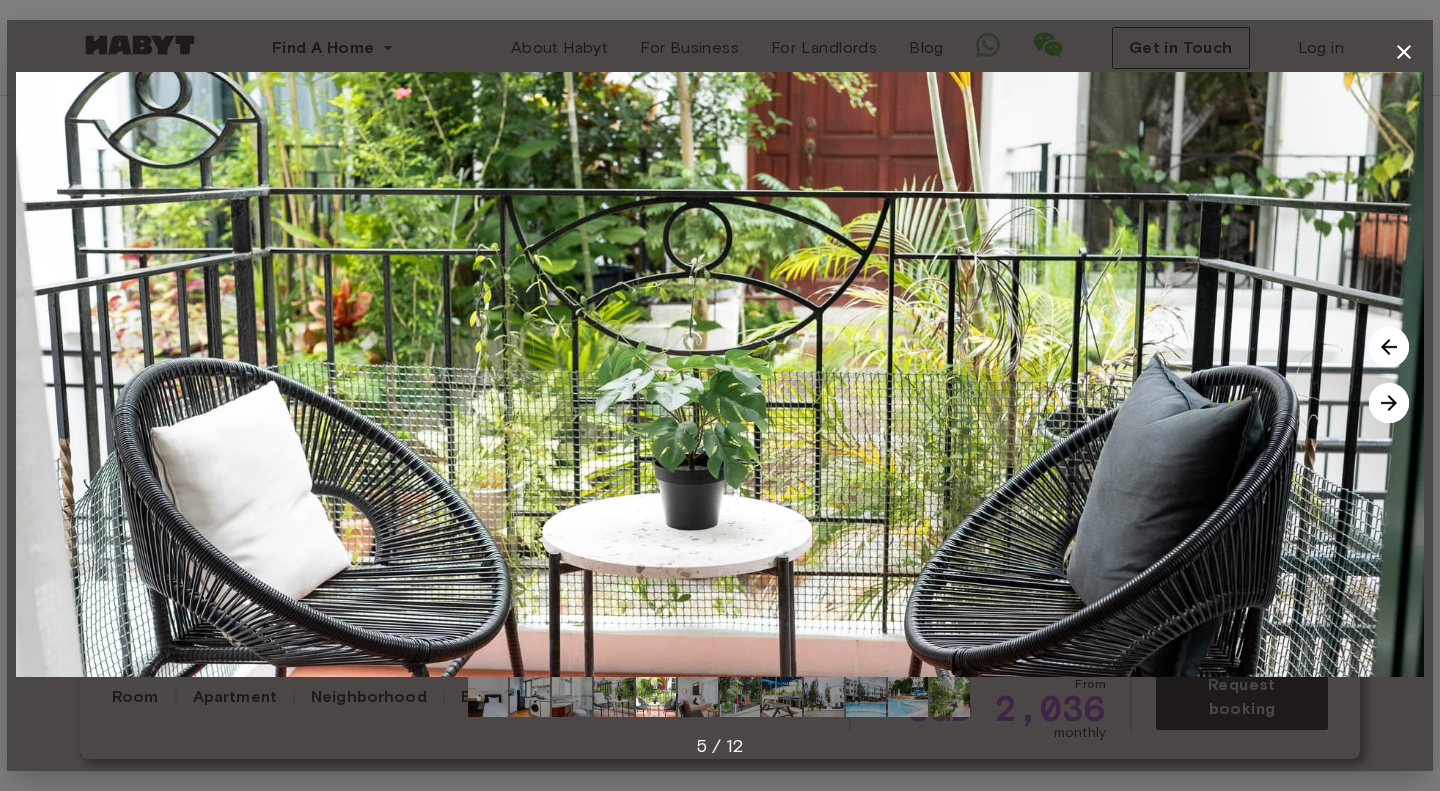 click at bounding box center (1389, 403) 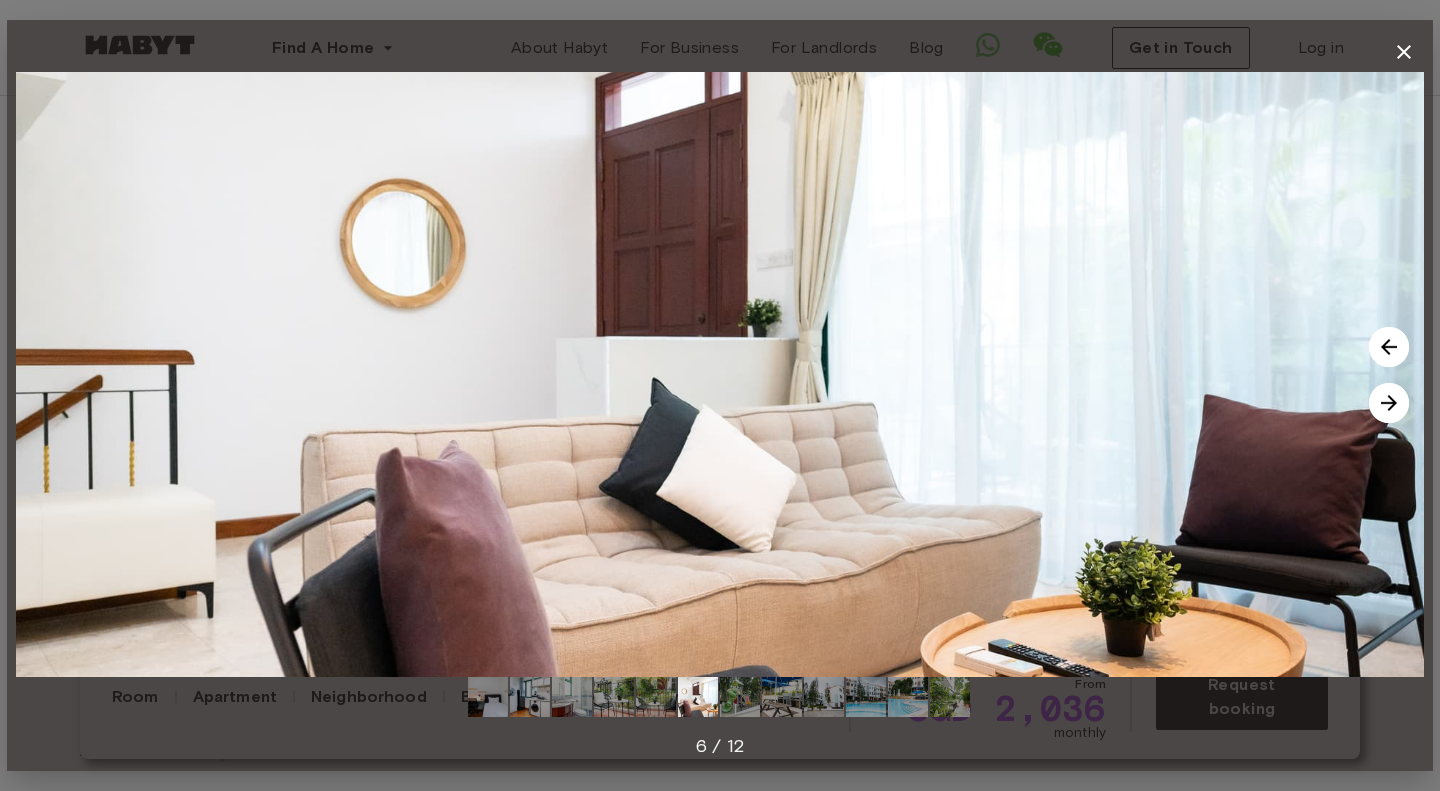 click at bounding box center (1389, 403) 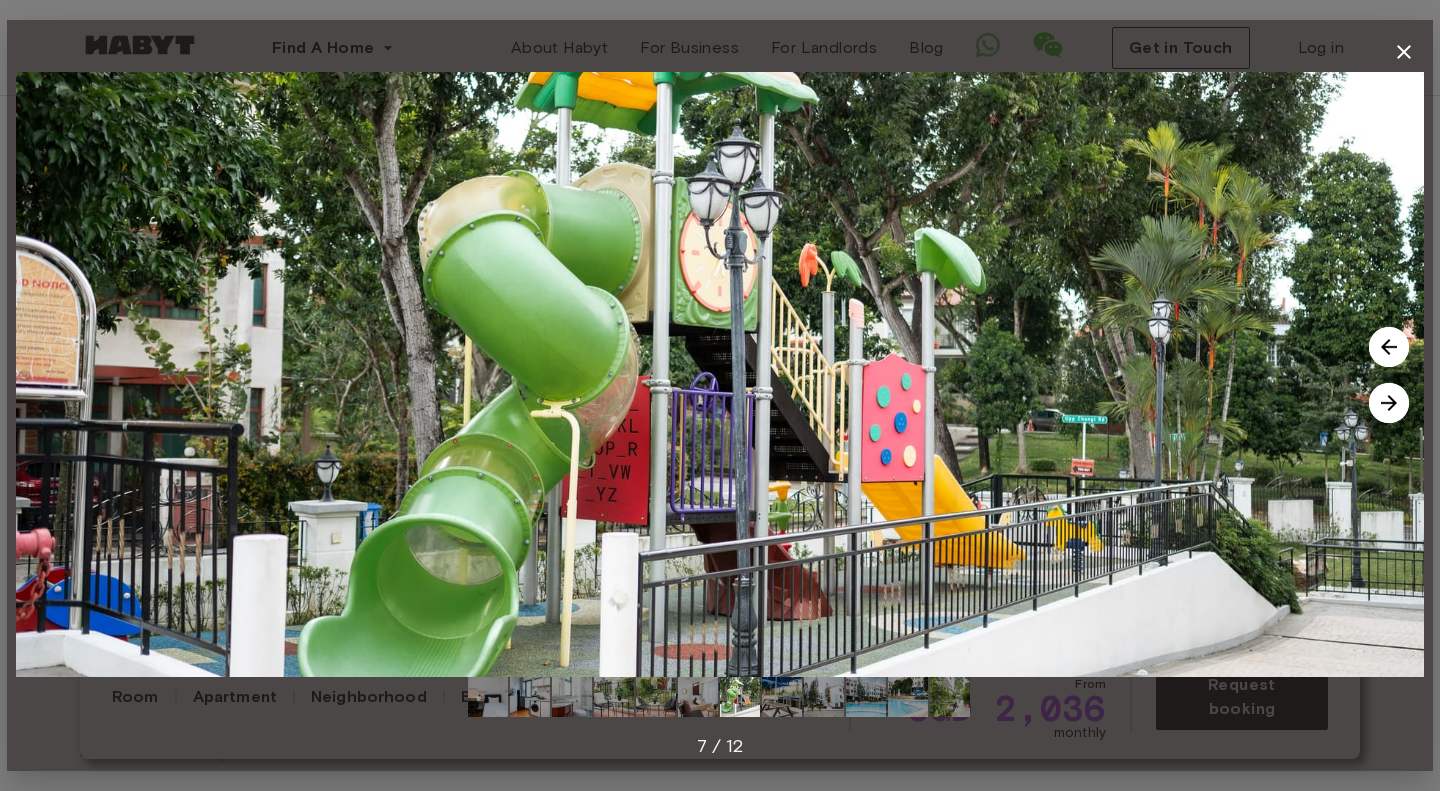 click at bounding box center [1389, 403] 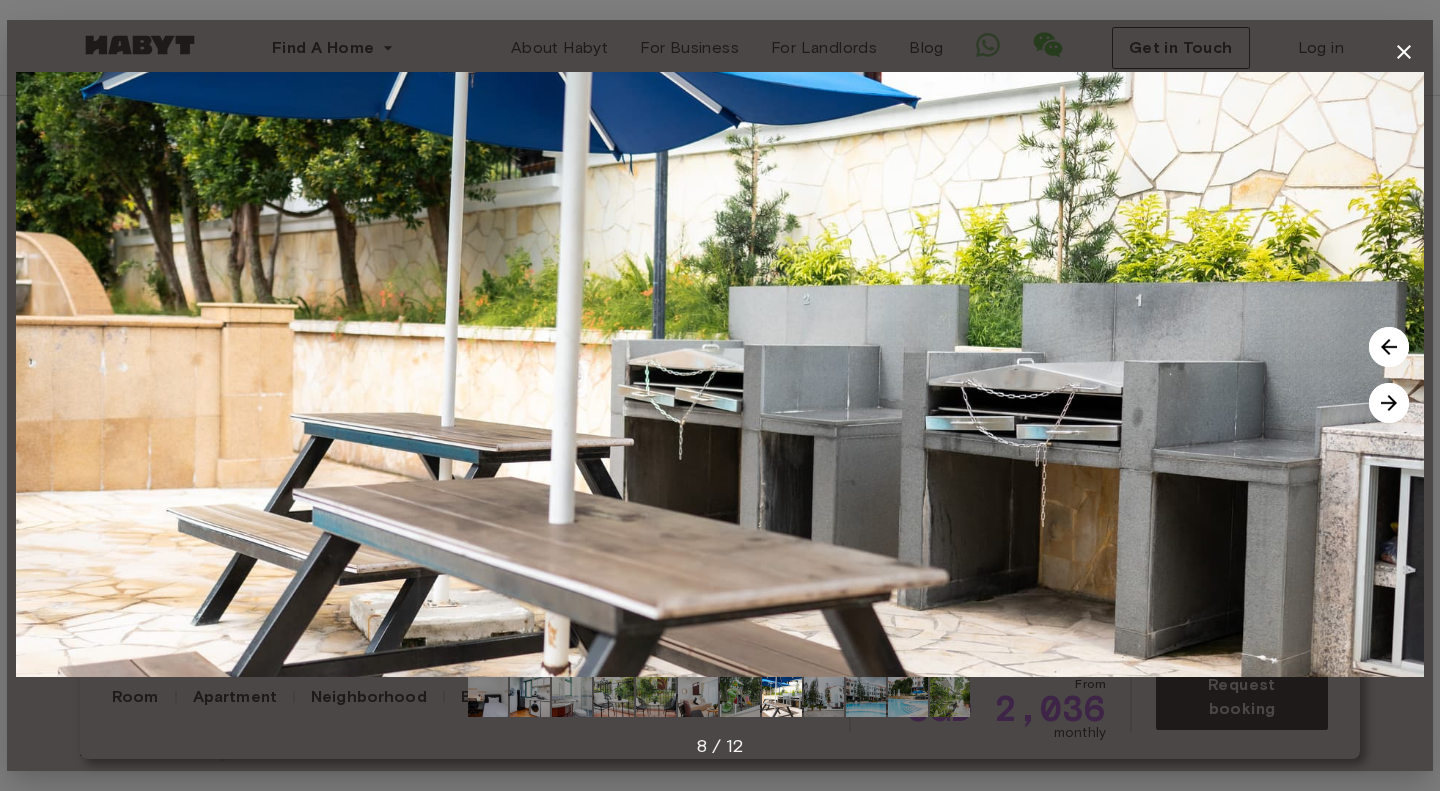 click at bounding box center (1389, 403) 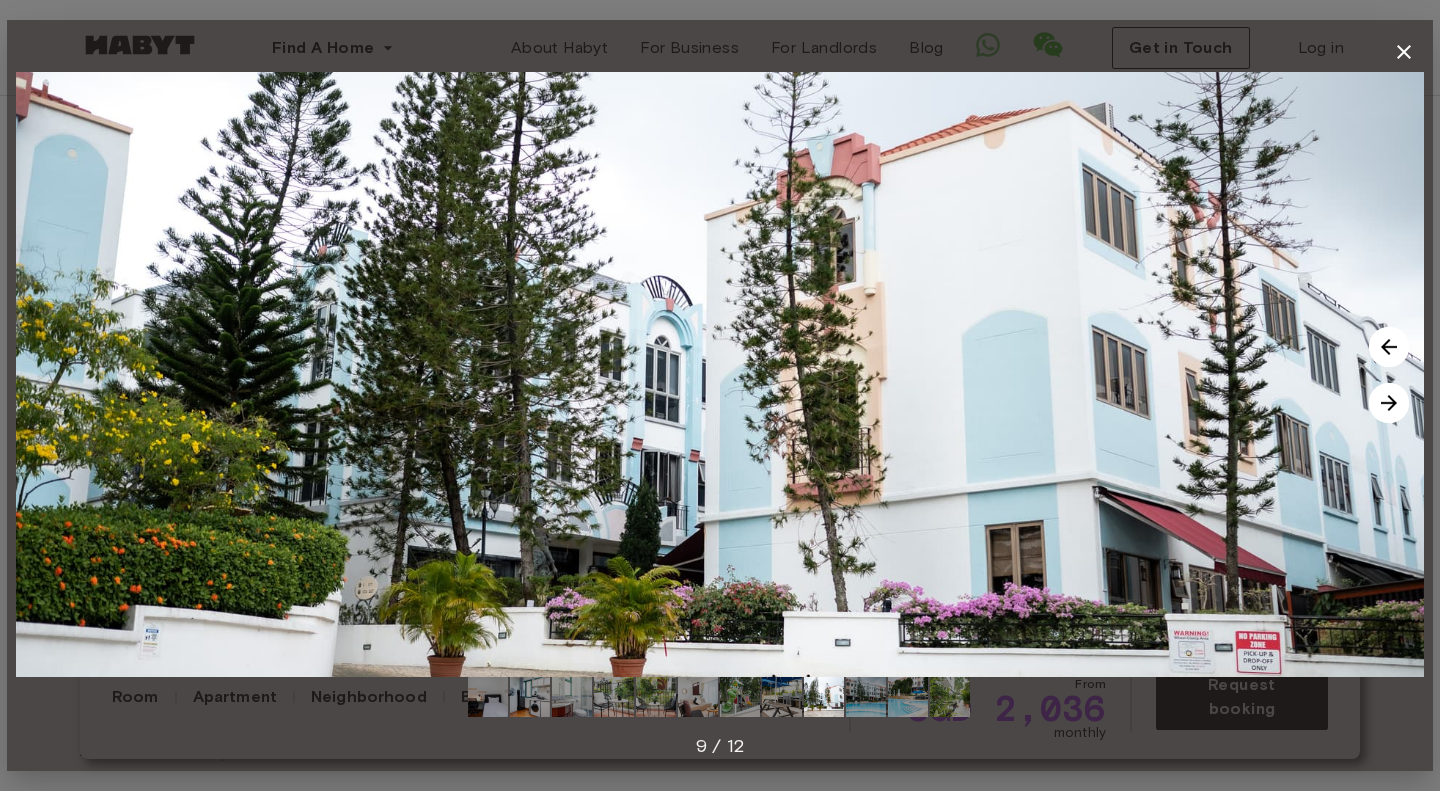 click at bounding box center [1389, 403] 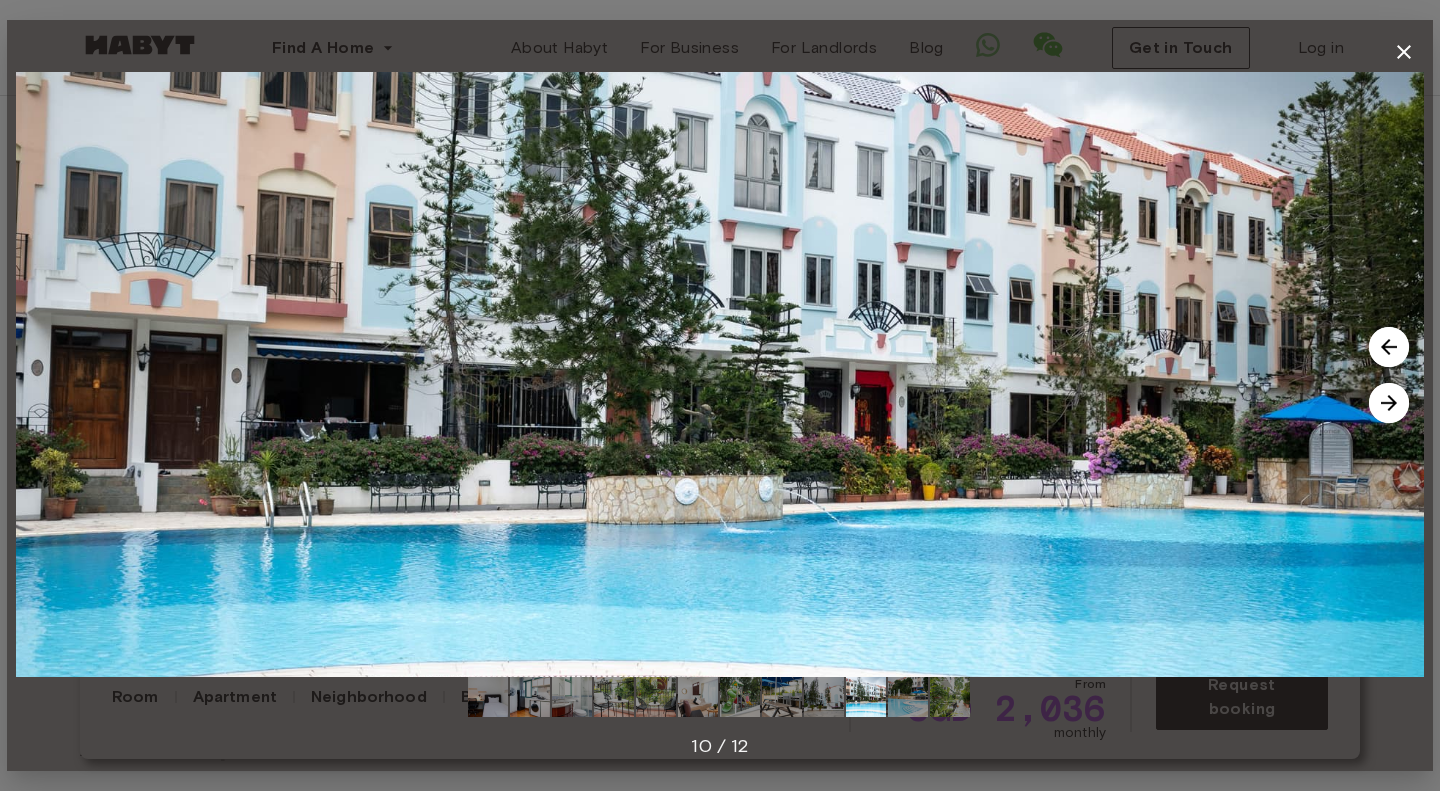 click at bounding box center [1389, 403] 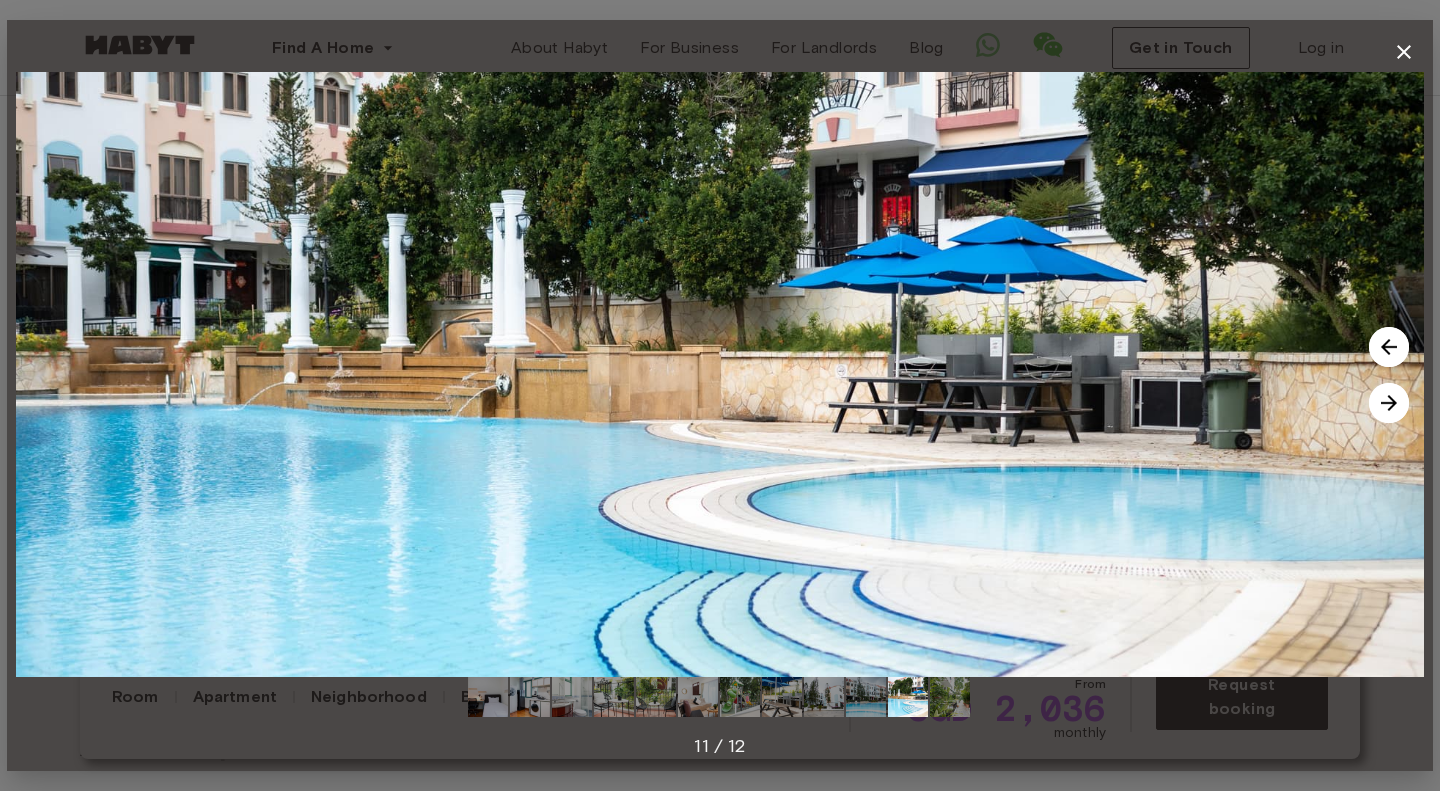 click at bounding box center [1389, 403] 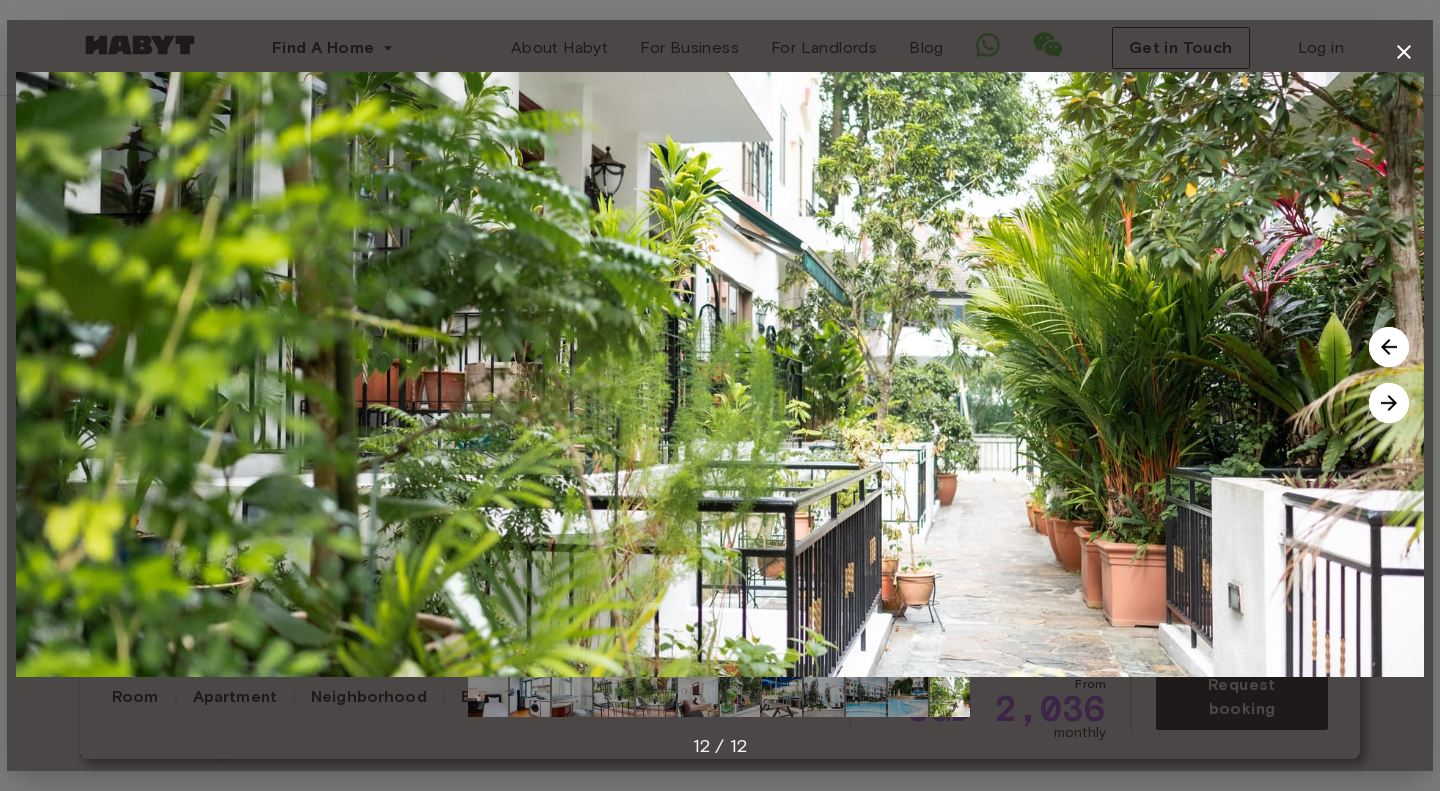click at bounding box center (1389, 403) 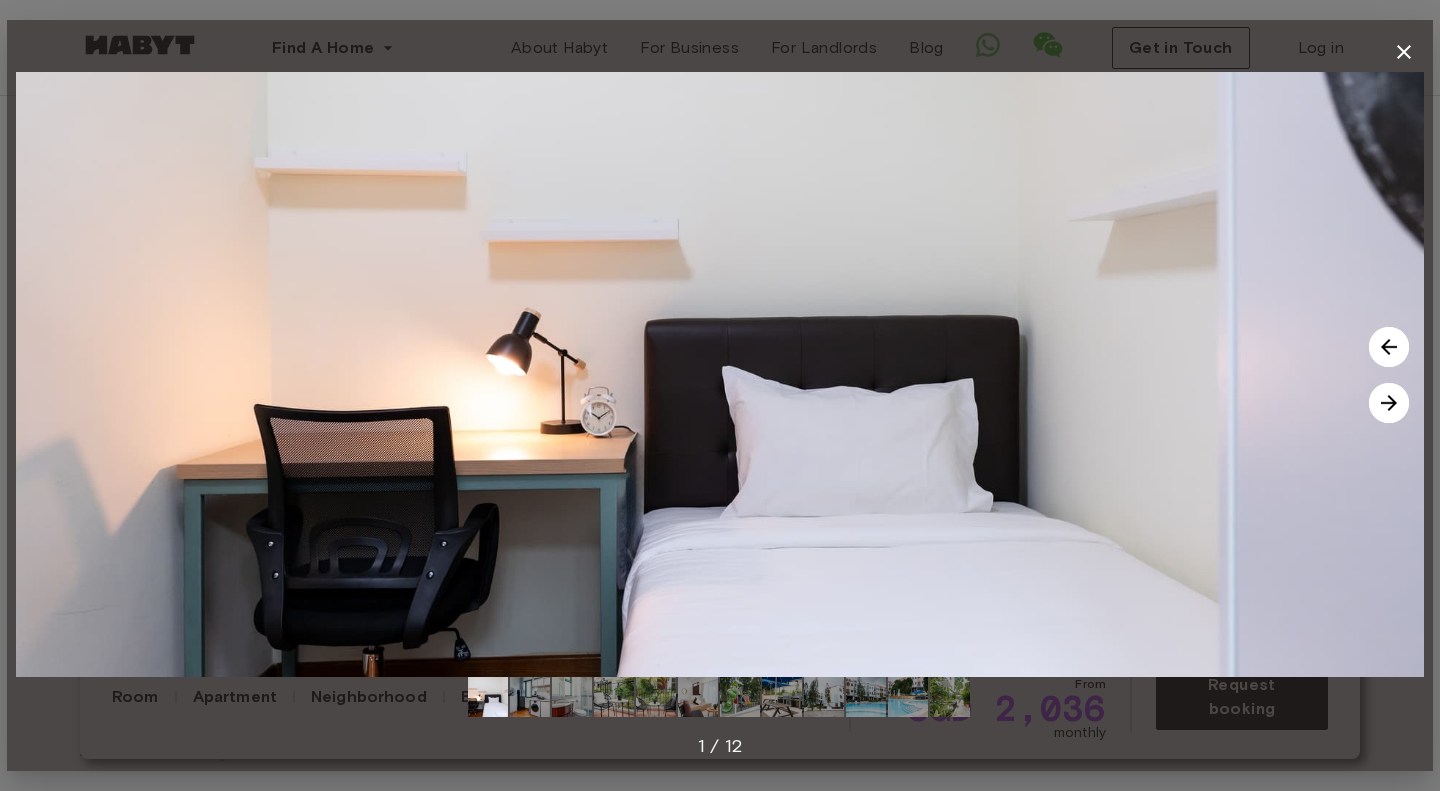 click 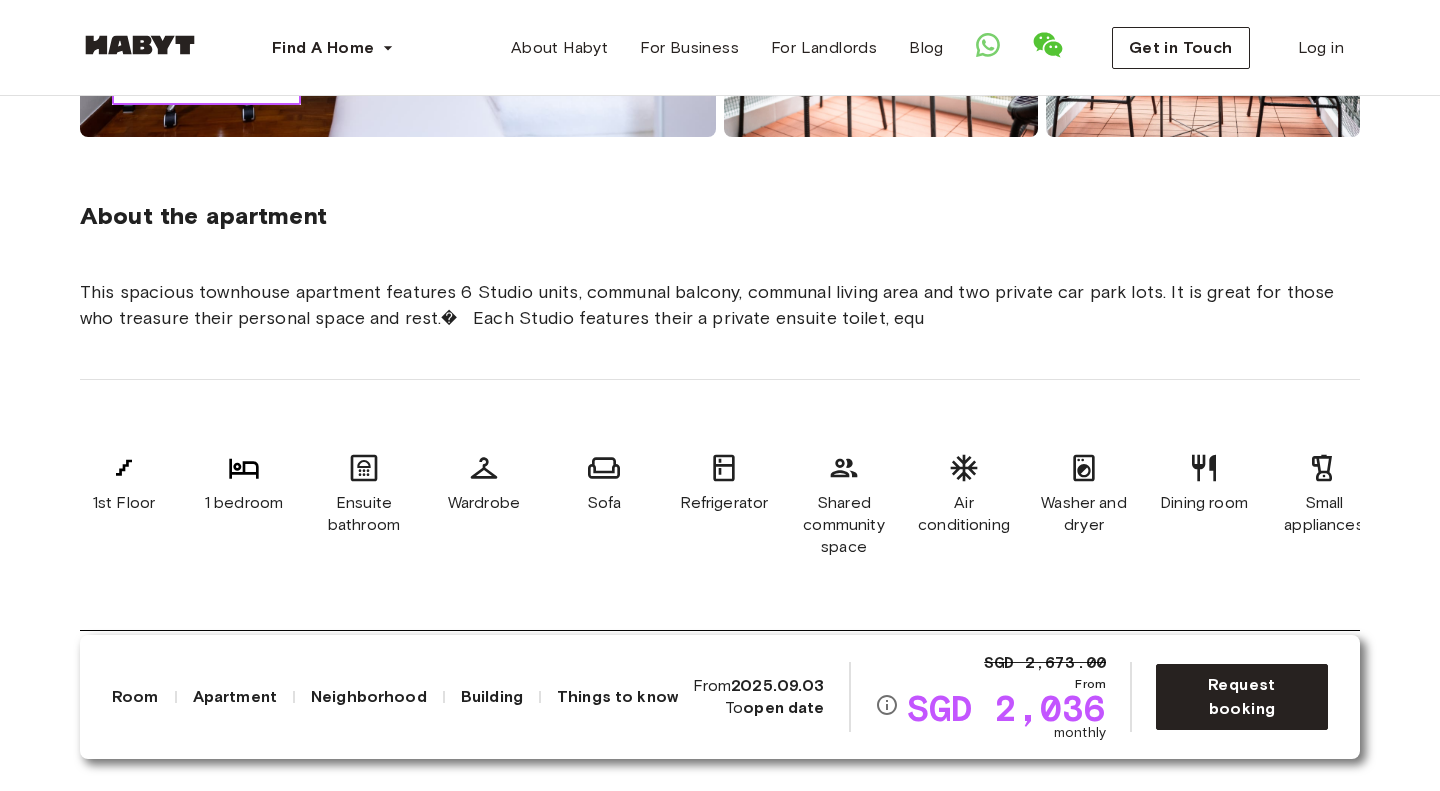 scroll, scrollTop: 707, scrollLeft: 0, axis: vertical 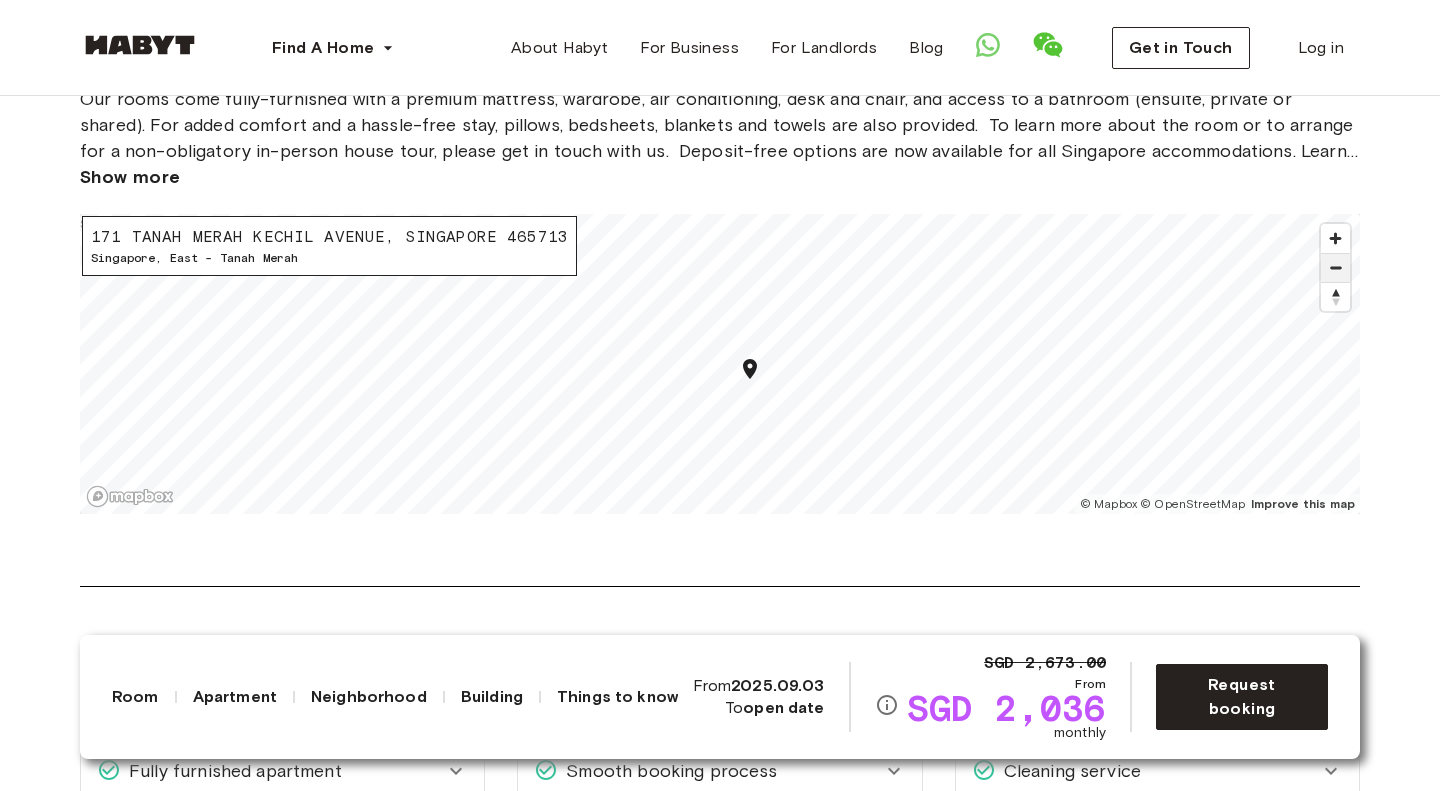 click at bounding box center (1335, 268) 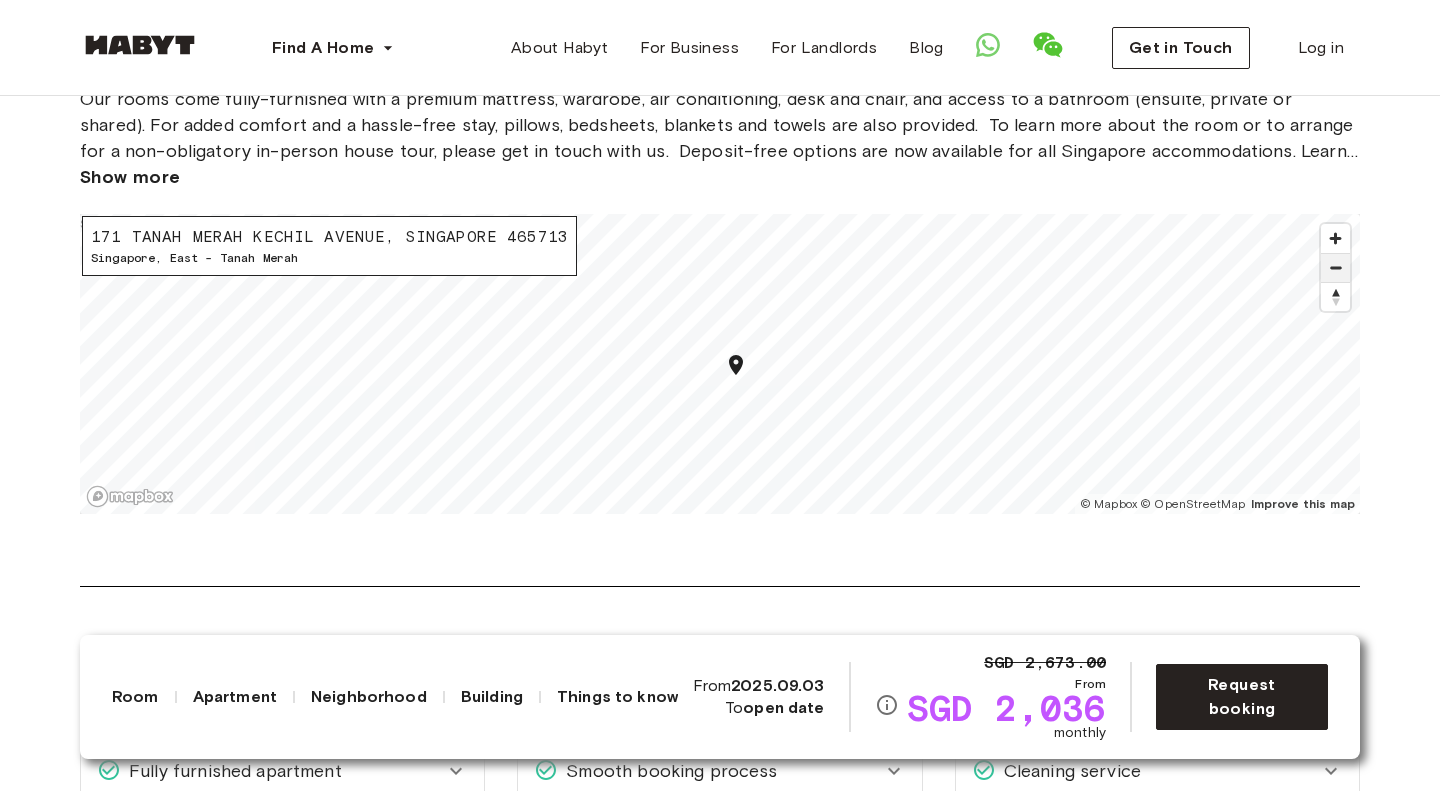 click at bounding box center (1335, 268) 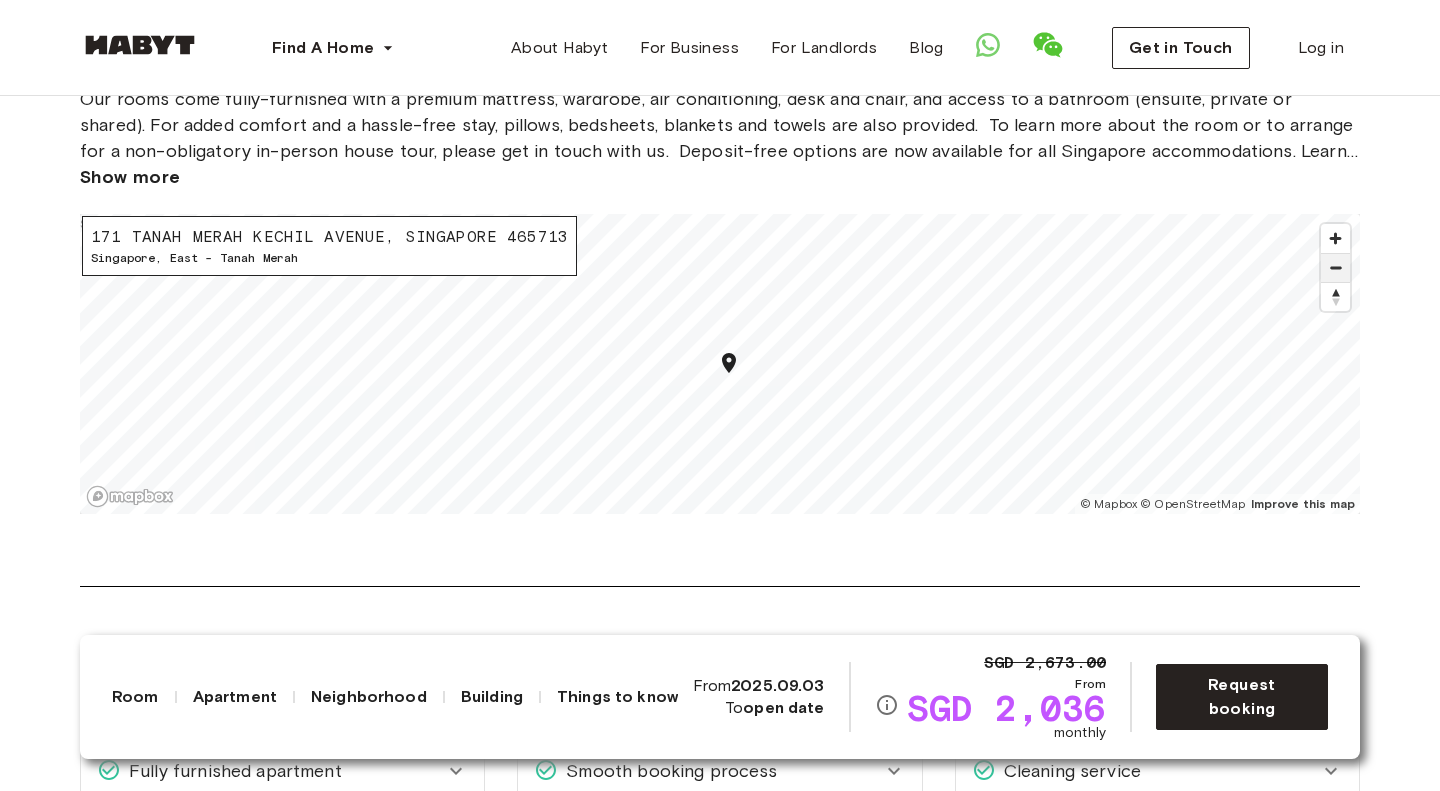 click at bounding box center [1335, 268] 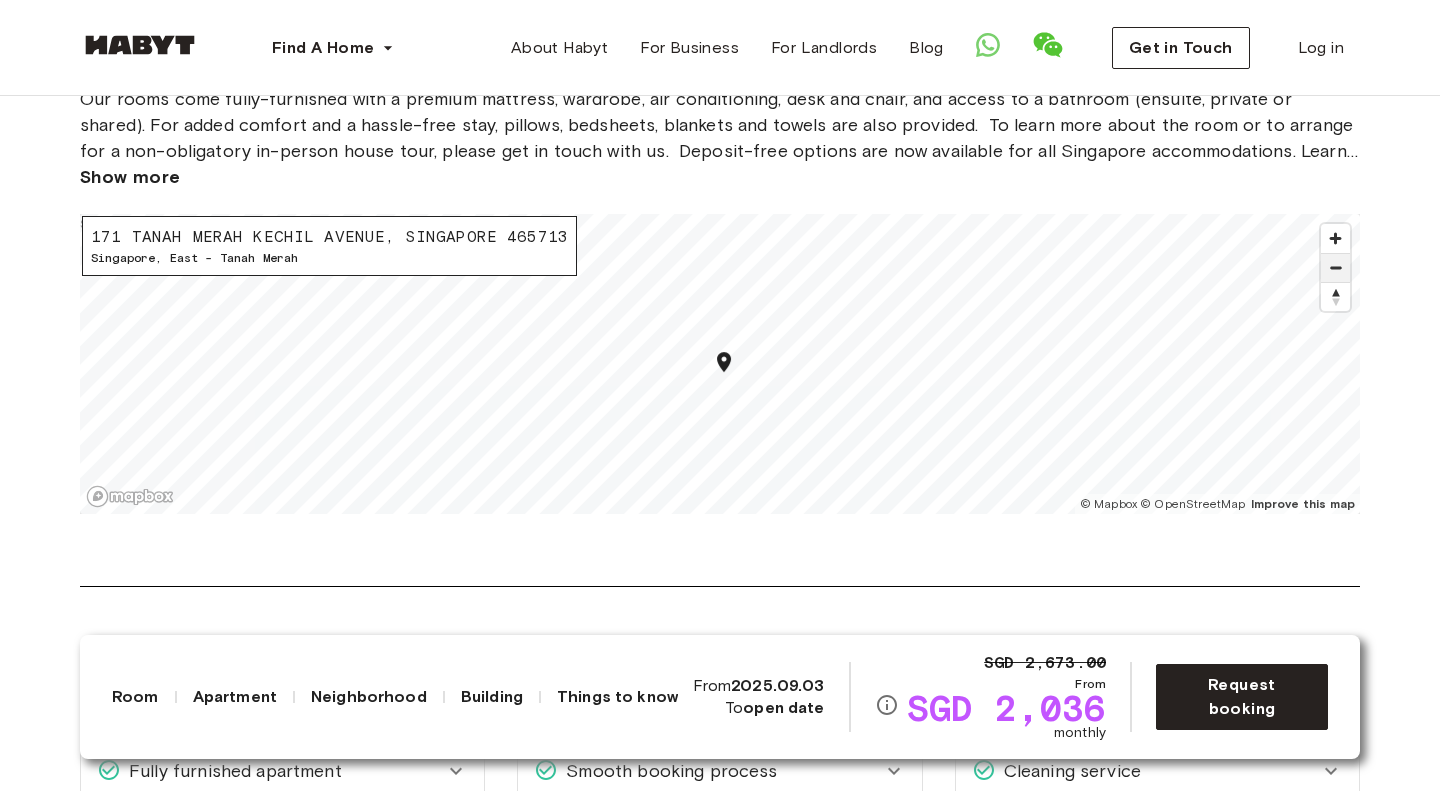 click at bounding box center [1335, 268] 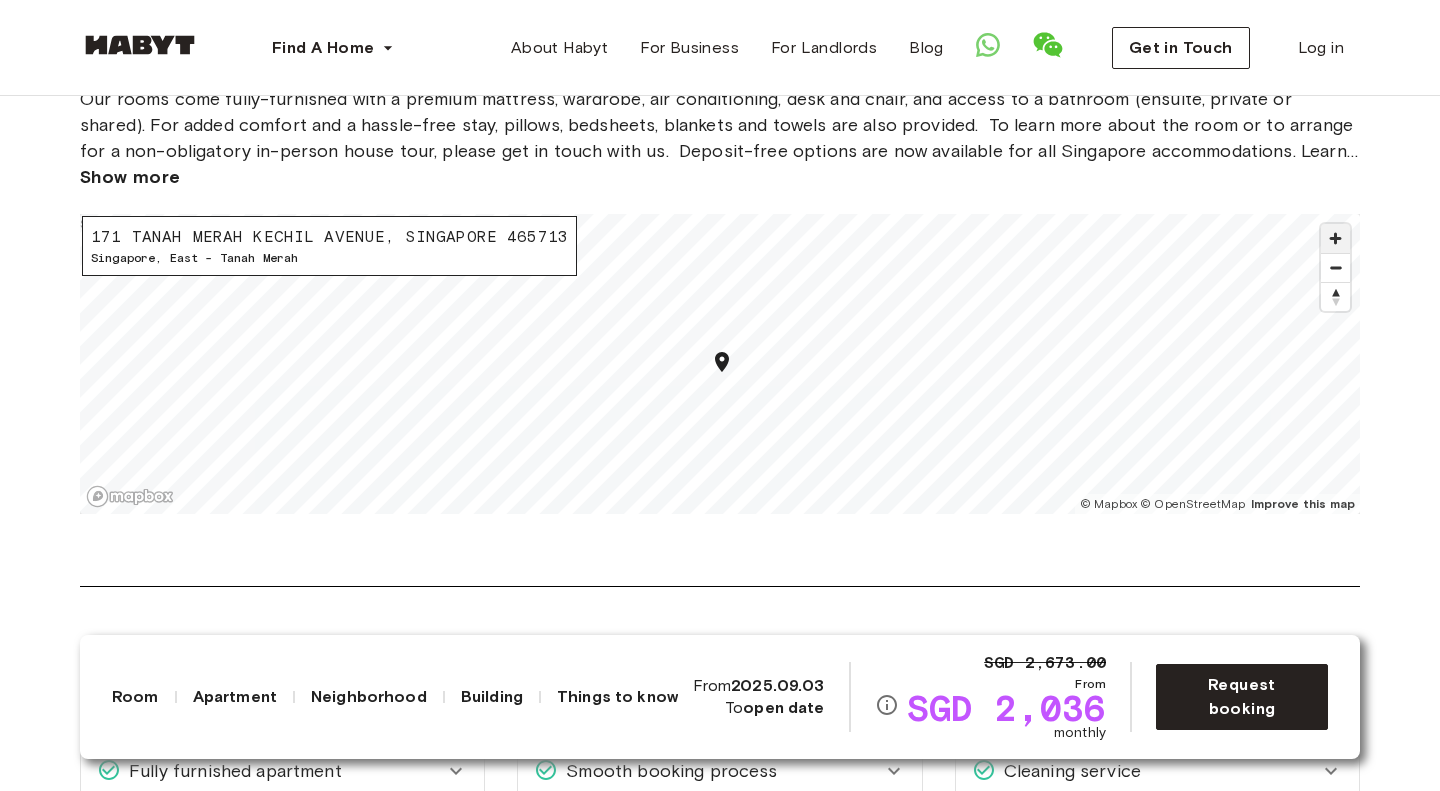 click at bounding box center [1335, 238] 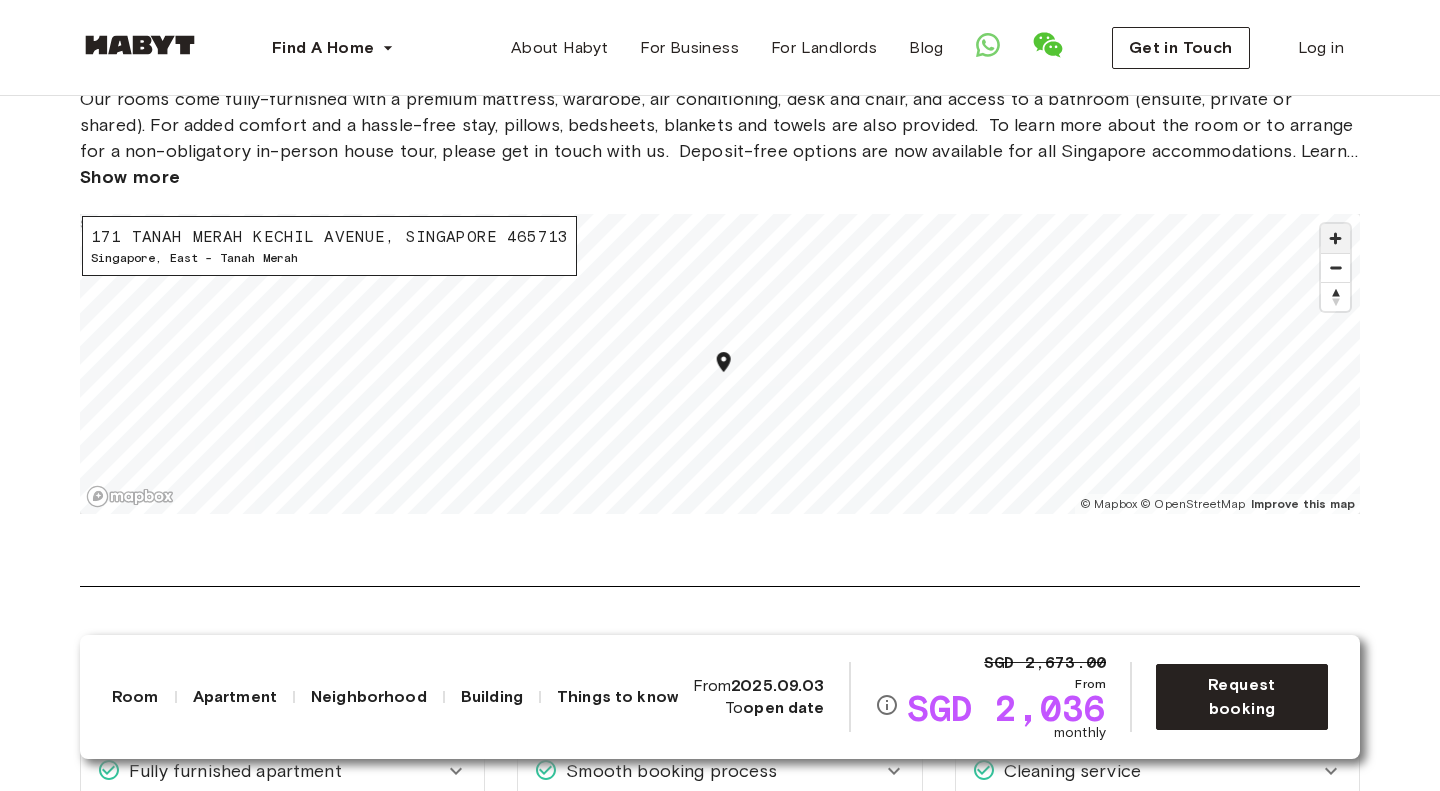 click at bounding box center [1335, 238] 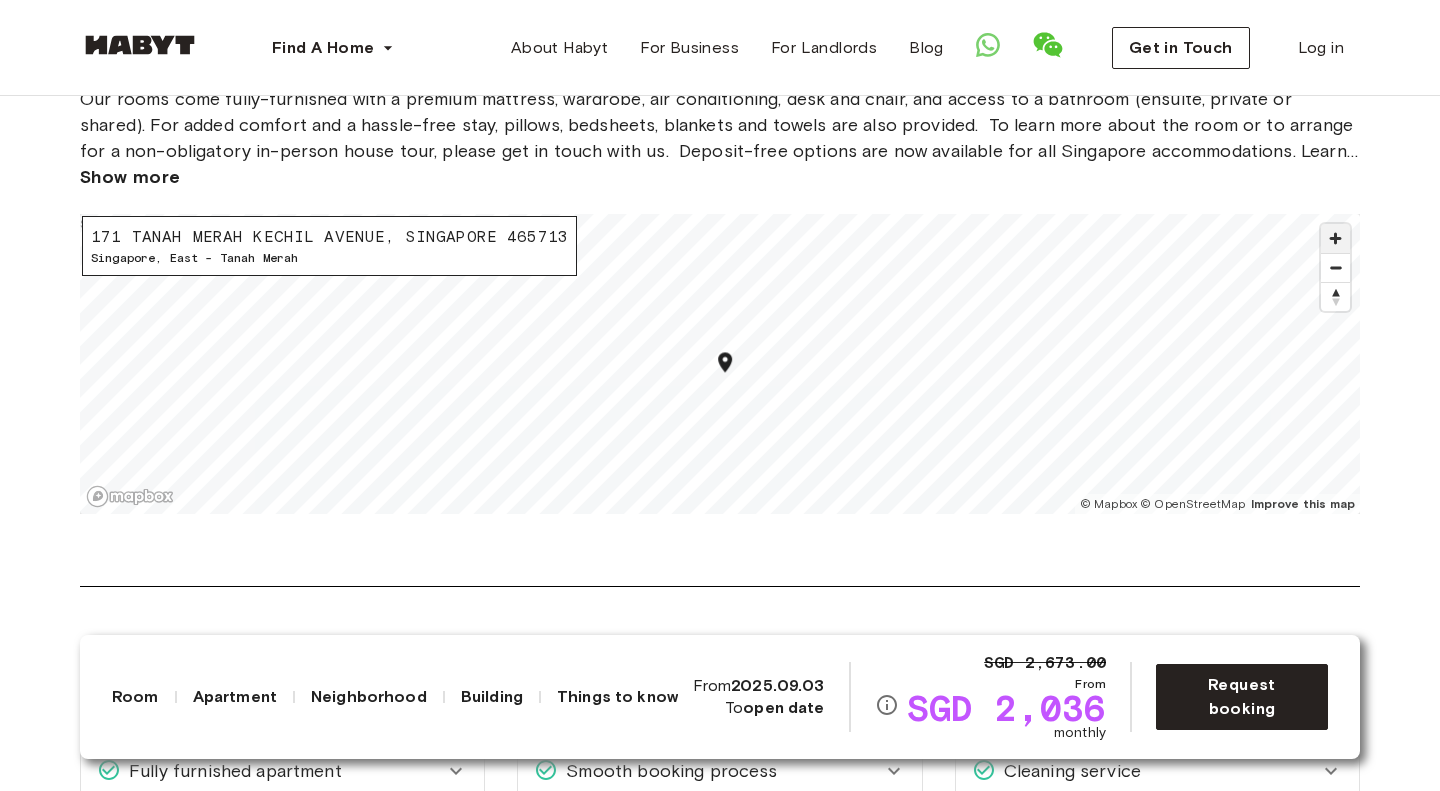 click at bounding box center [1335, 238] 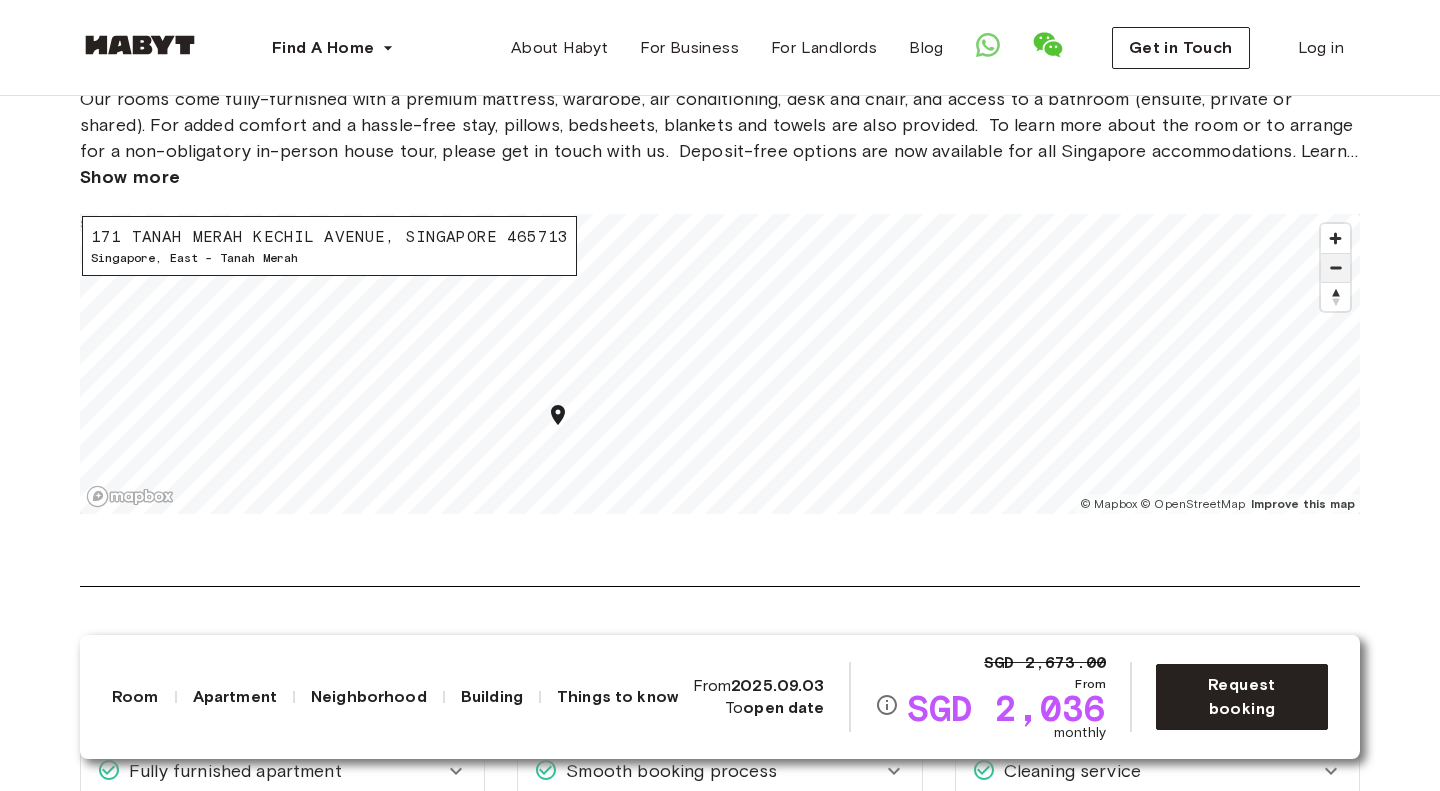 click at bounding box center (1335, 268) 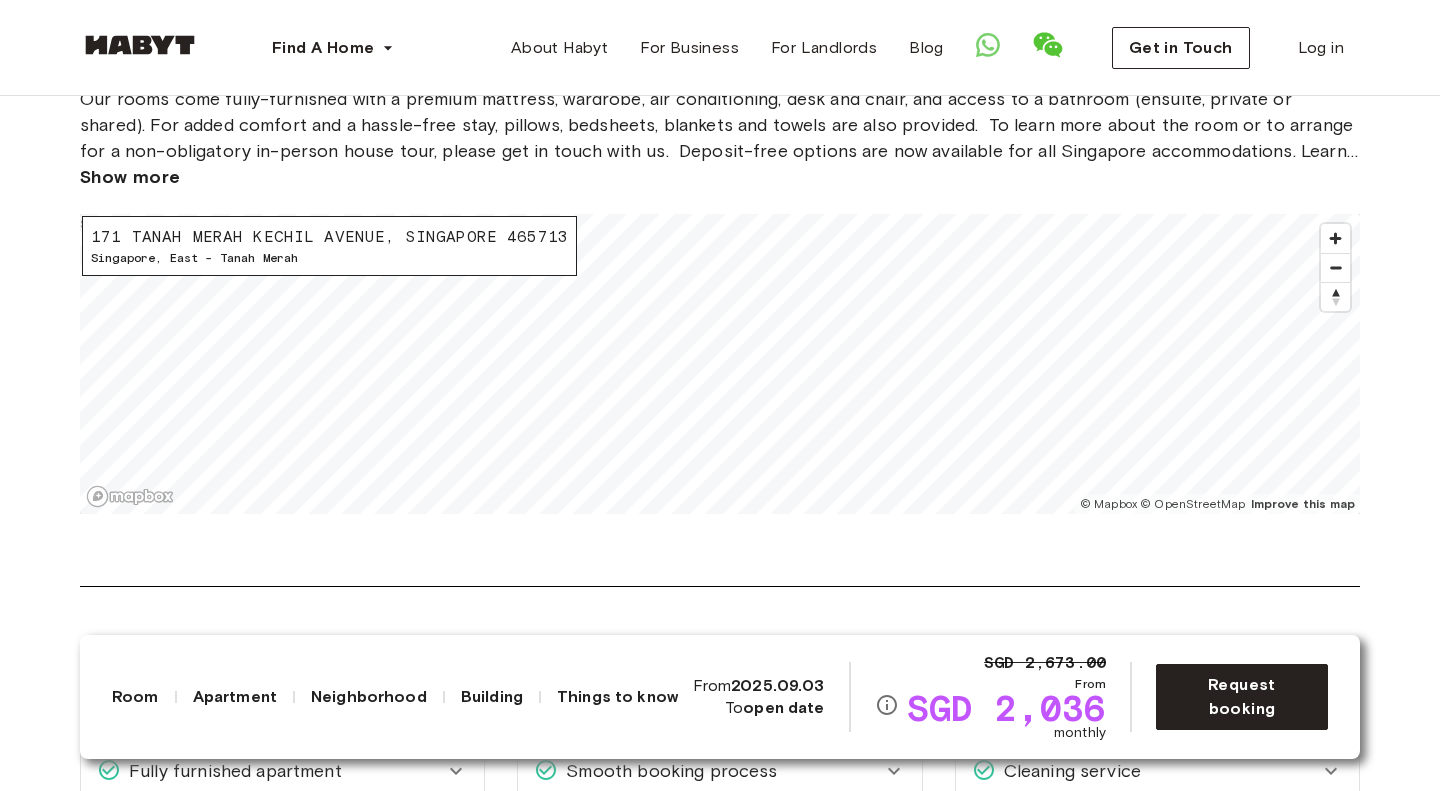 click on "About the neighborhood Open in Google Maps Our rooms come fully-furnished with a premium mattress, wardrobe, air conditioning, desk and chair, and access to a bathroom (ensuite, private or shared). For added comfort and a hassle-free stay, pillows, bedsheets, blankets and towels are also provided.  To learn more about the room or to arrange for a non-obligatory in-person house tour, please get in touch with us.  Deposit-free options are now available for all Singapore accommodations. Learn more  here Show more 171 TANAH MERAH KECHIL AVENUE, SINGAPORE 465713 Singapore ,   East - Tanah Merah © Mapbox   © OpenStreetMap   Improve this map $" at bounding box center (720, 303) 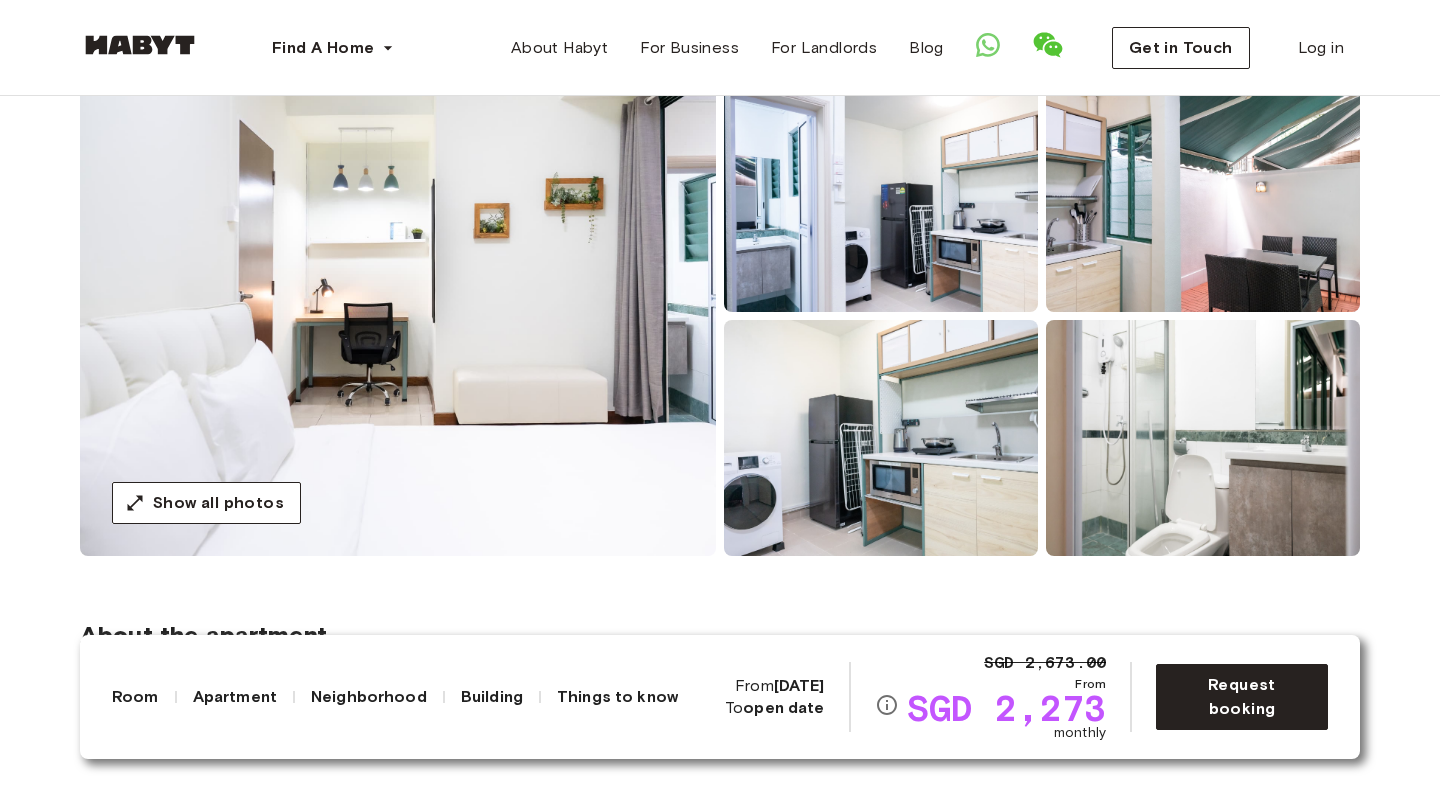 scroll, scrollTop: 192, scrollLeft: 0, axis: vertical 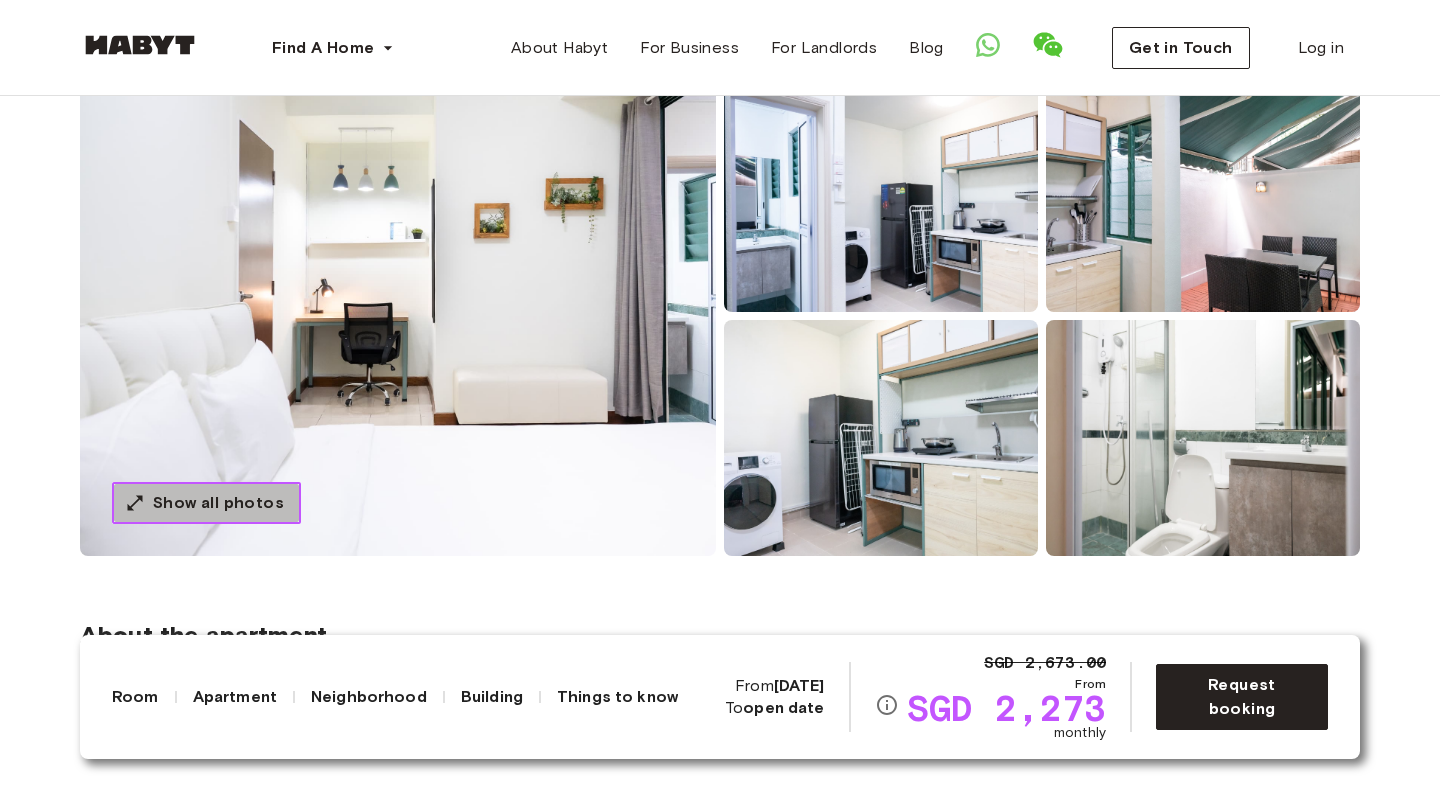 click on "Show all photos" at bounding box center (218, 503) 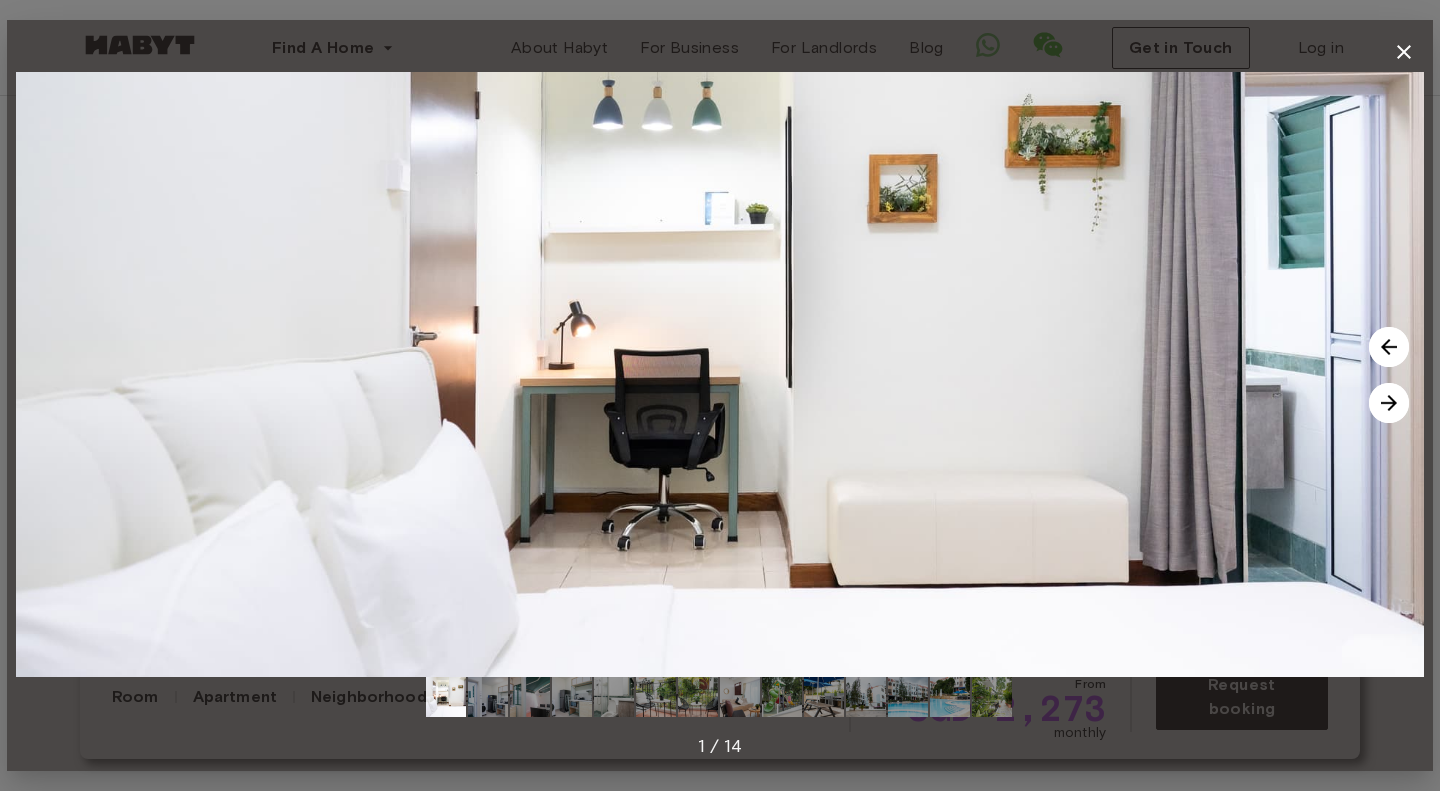 click at bounding box center (1389, 403) 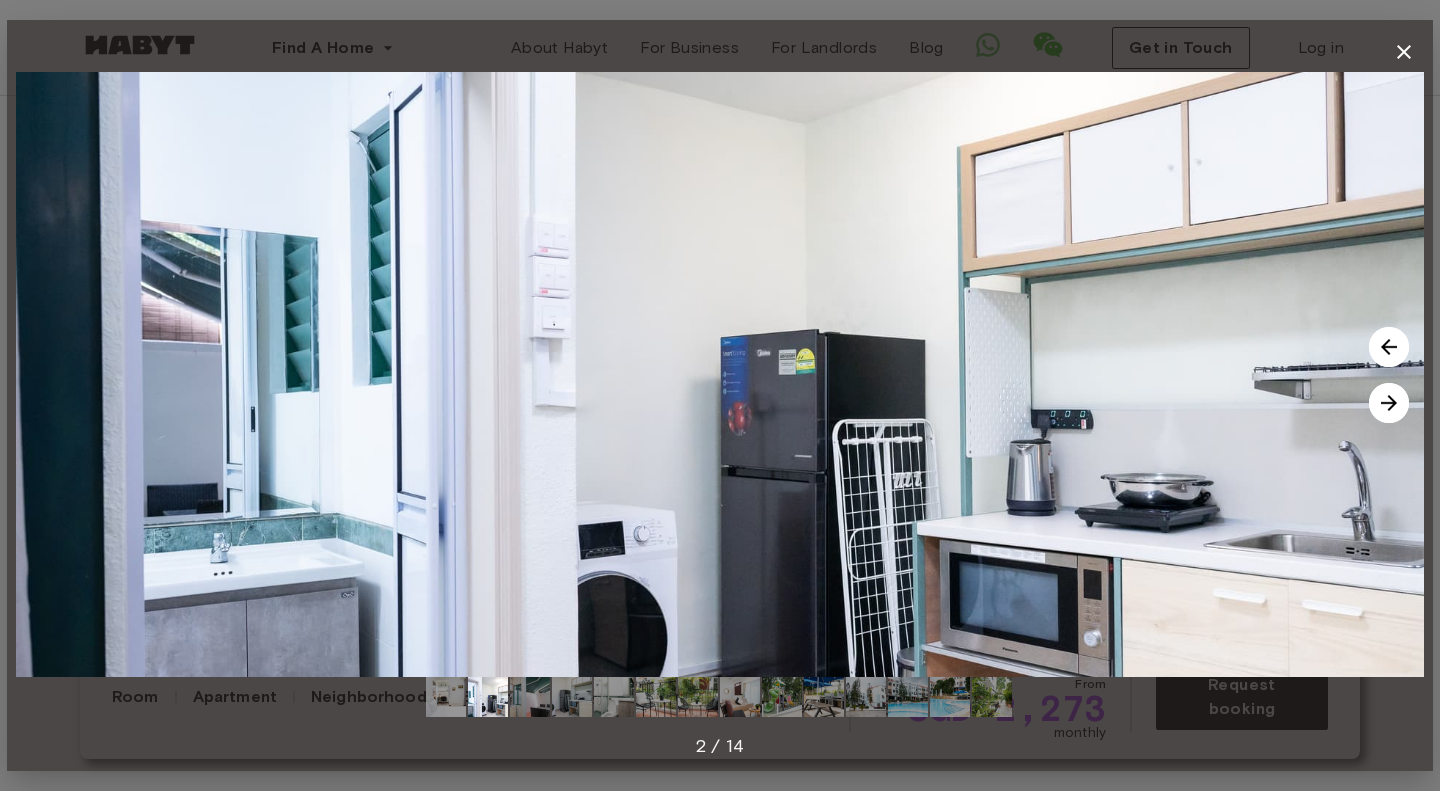 click at bounding box center [1389, 403] 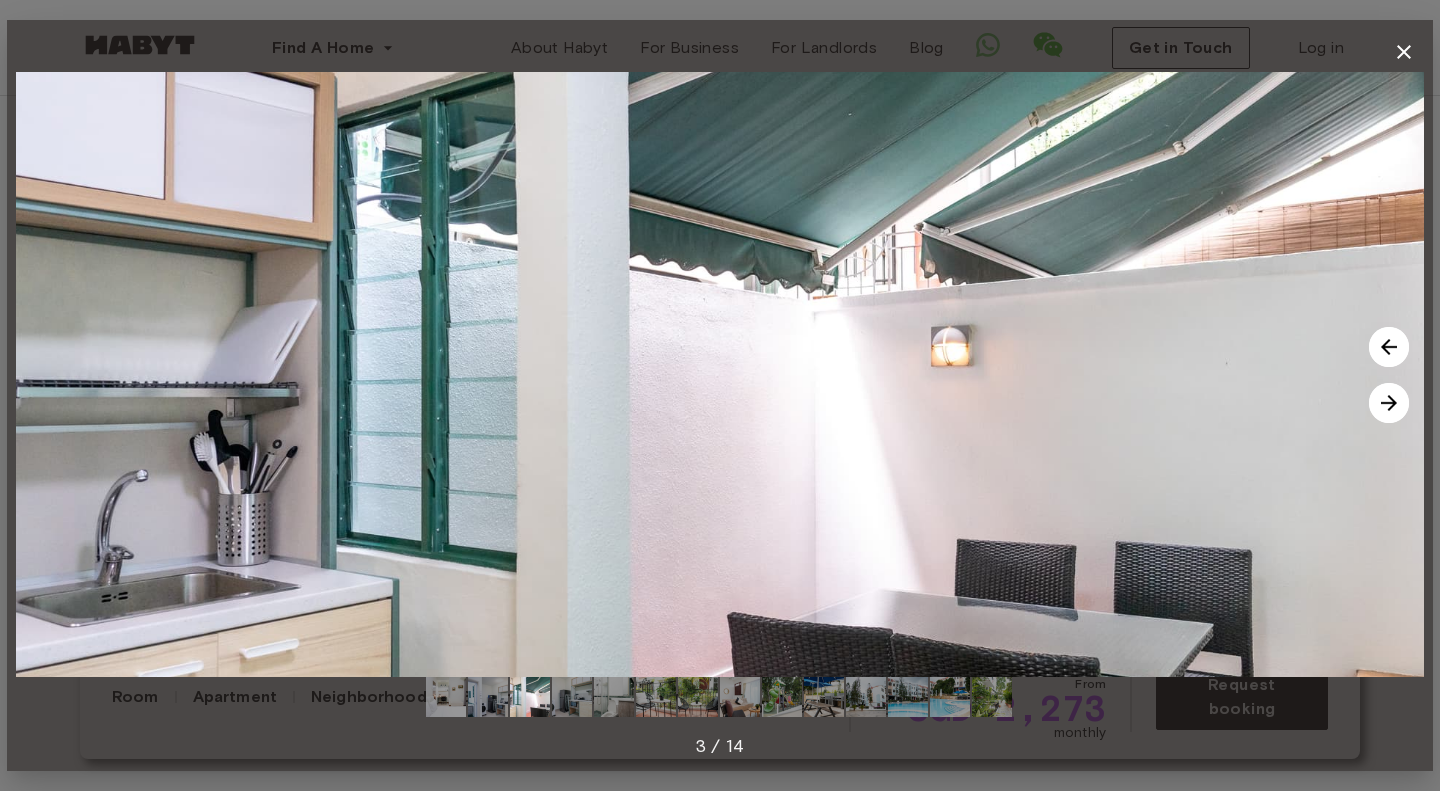 click at bounding box center [1389, 403] 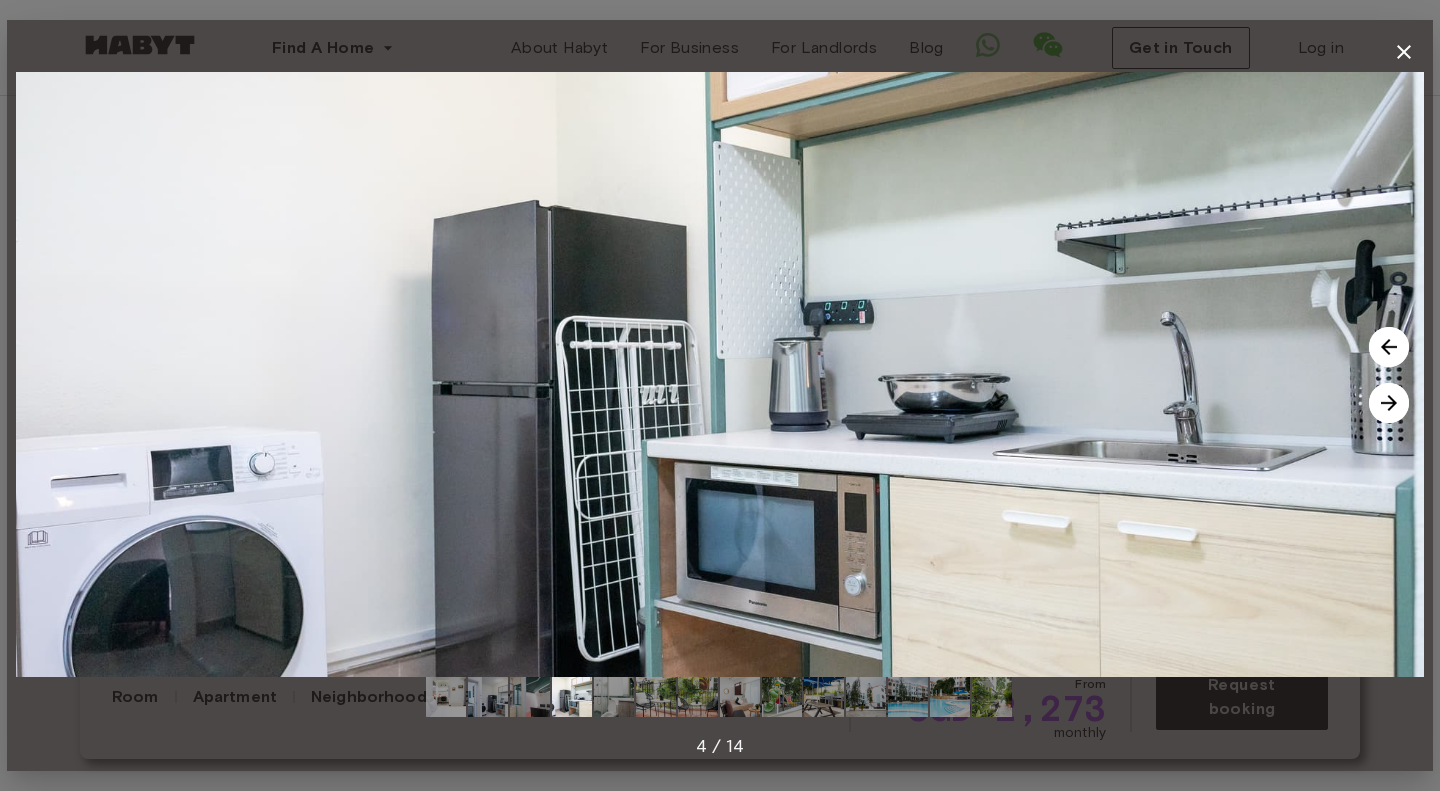 click at bounding box center [1389, 403] 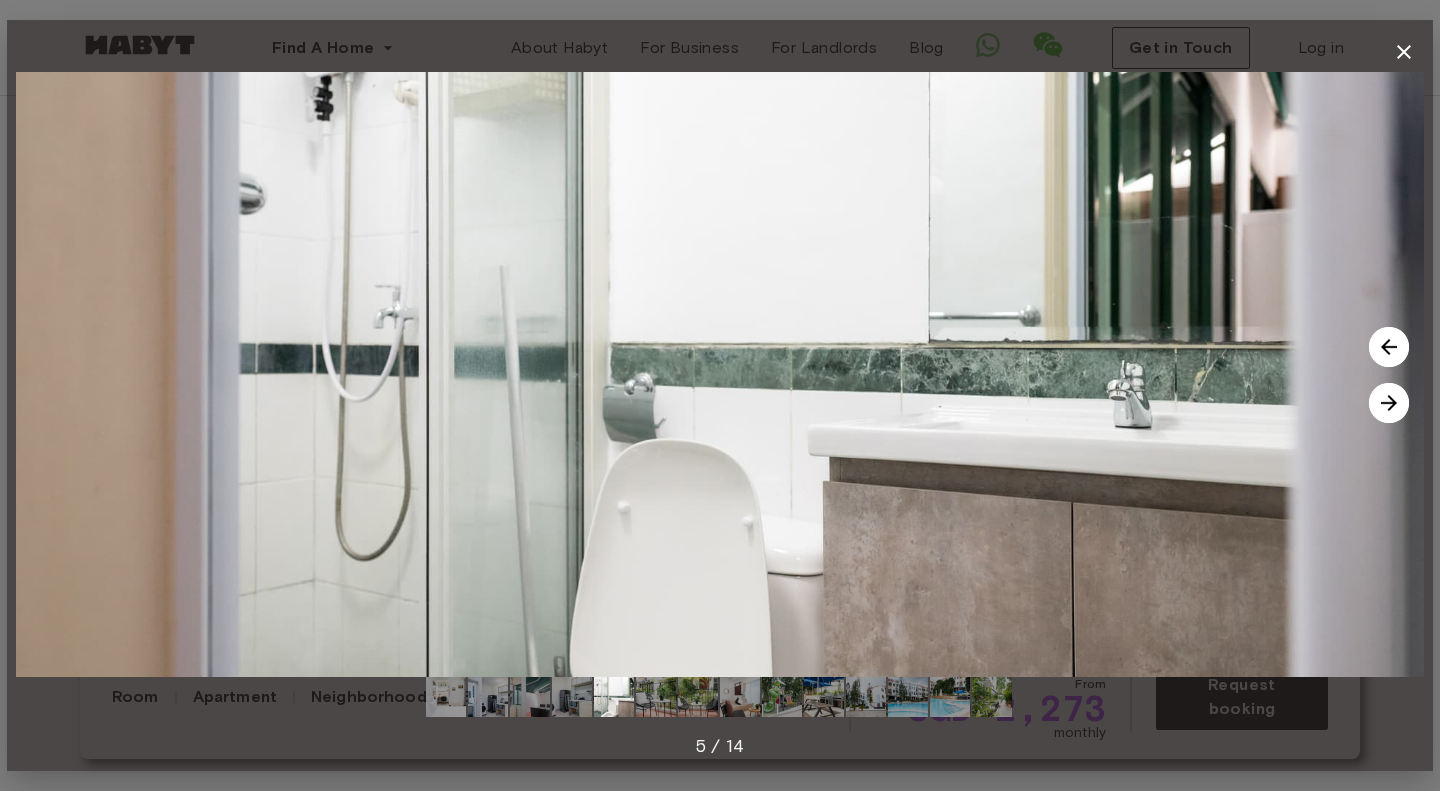 click at bounding box center (1389, 347) 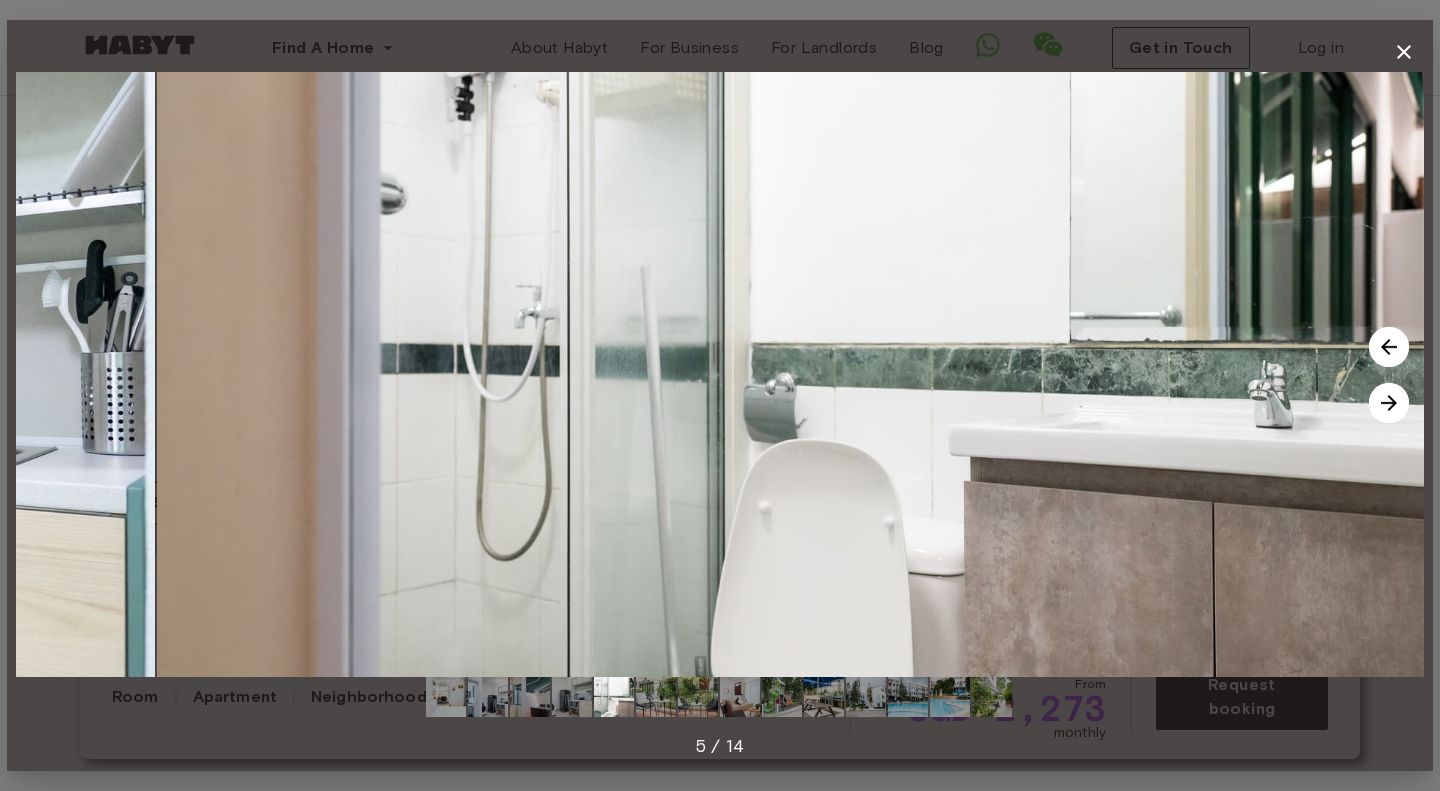 click at bounding box center (1389, 347) 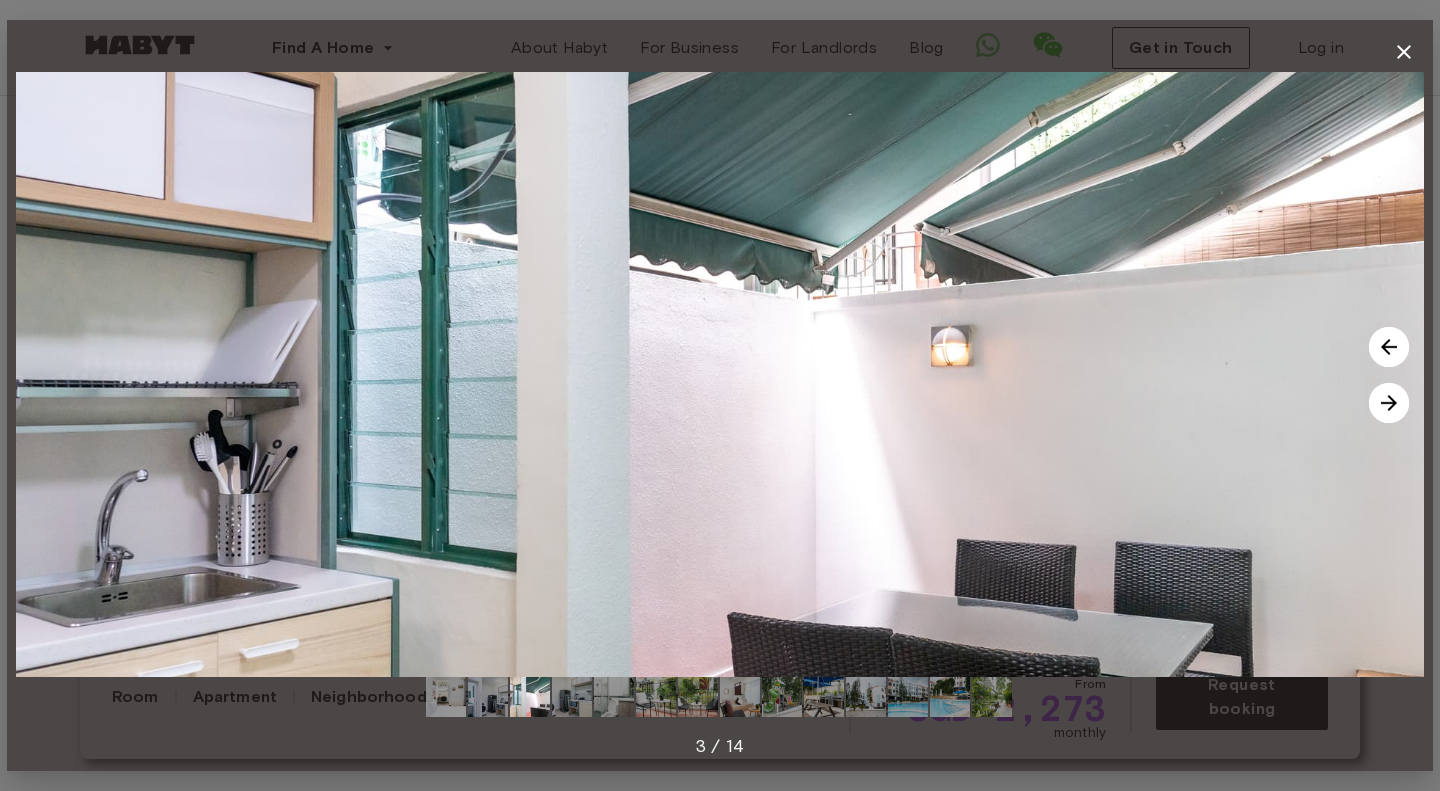 click at bounding box center (1389, 403) 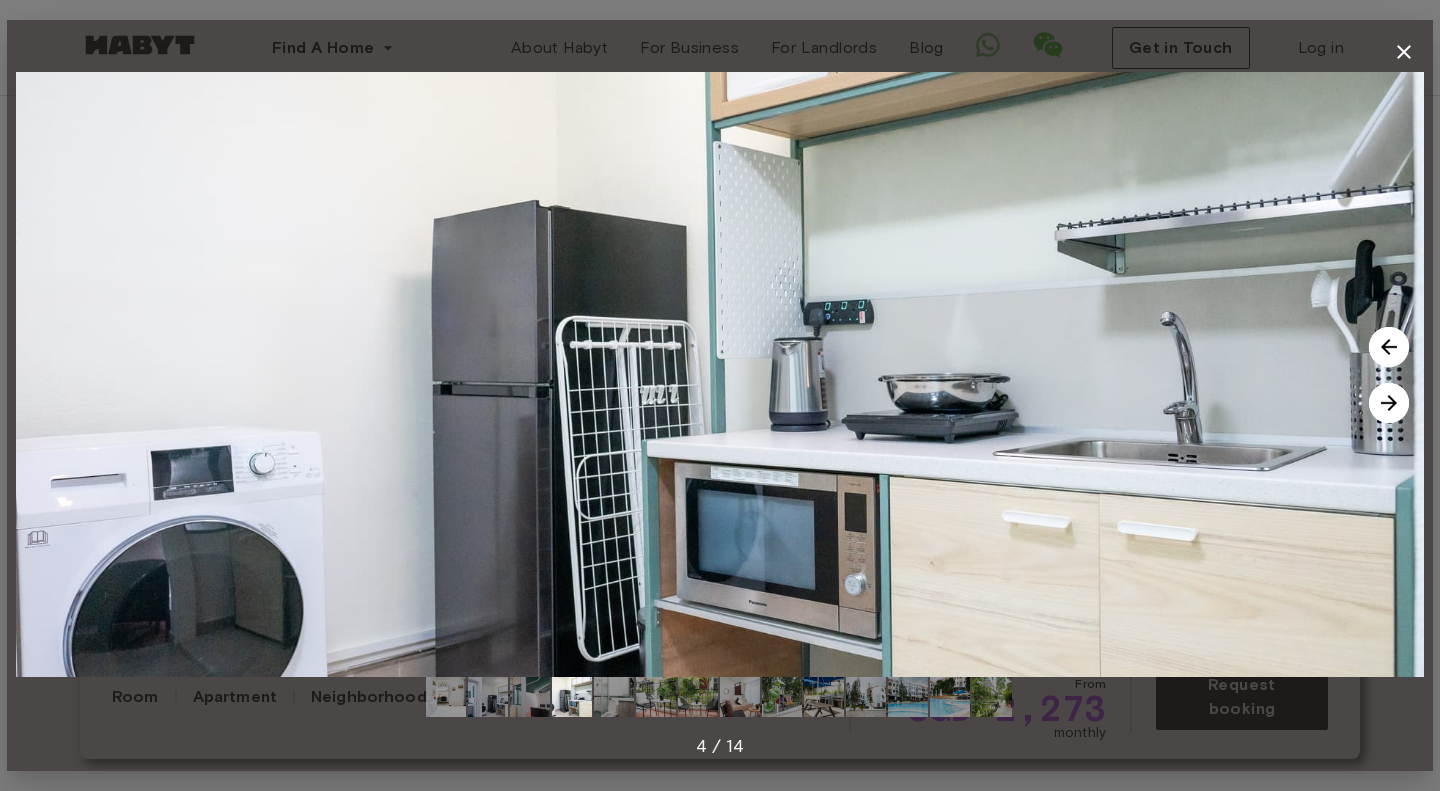 click at bounding box center [1389, 403] 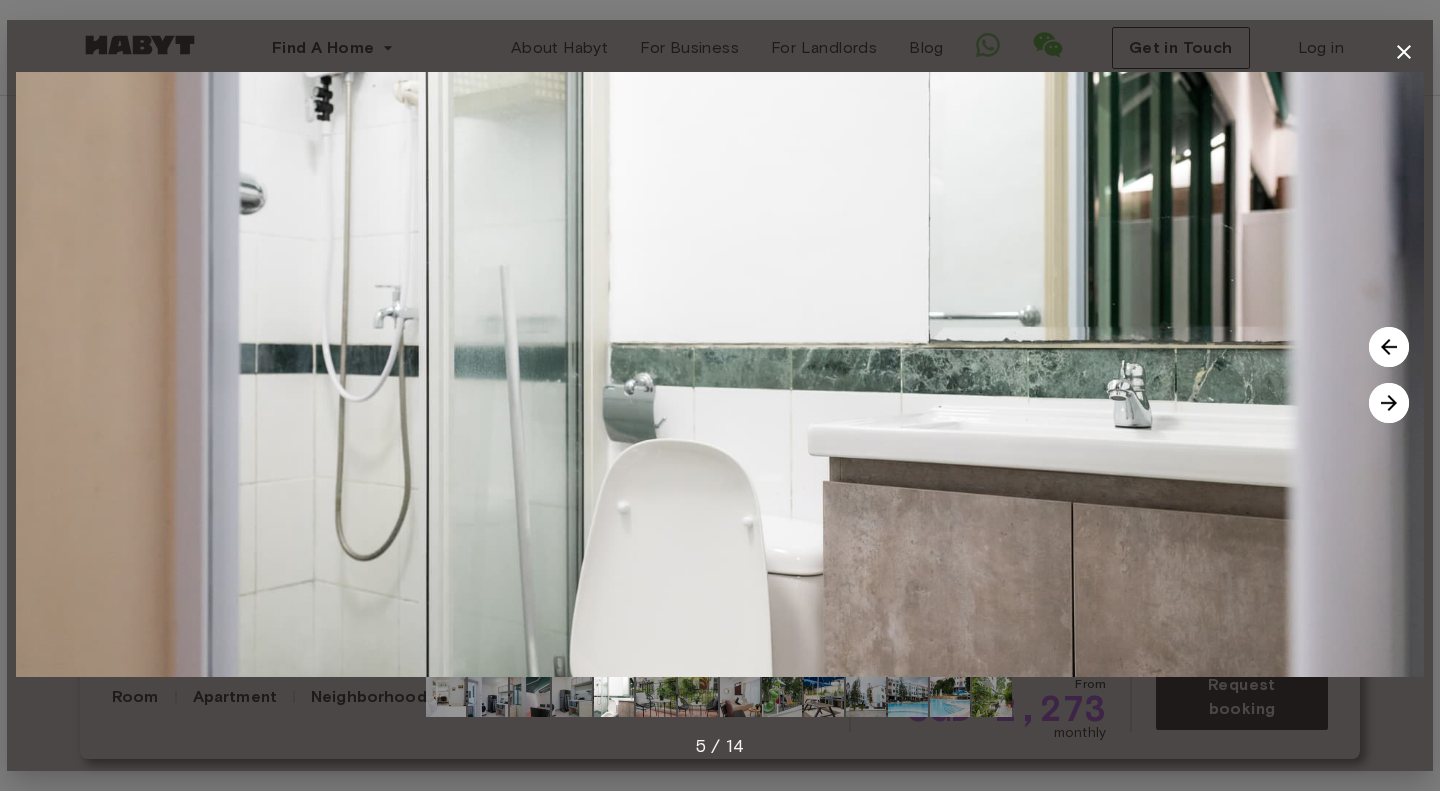 click at bounding box center [1389, 403] 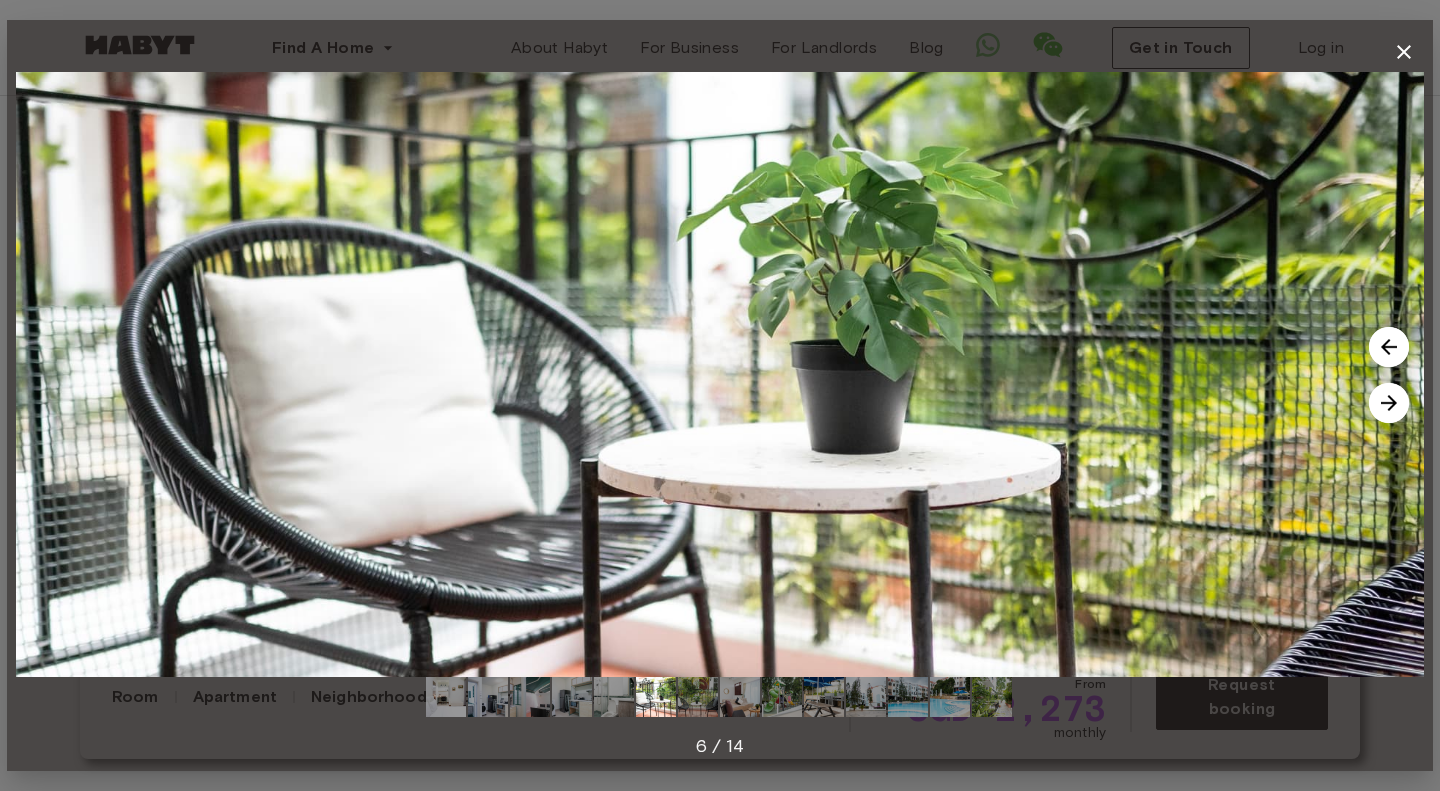 click at bounding box center (1389, 403) 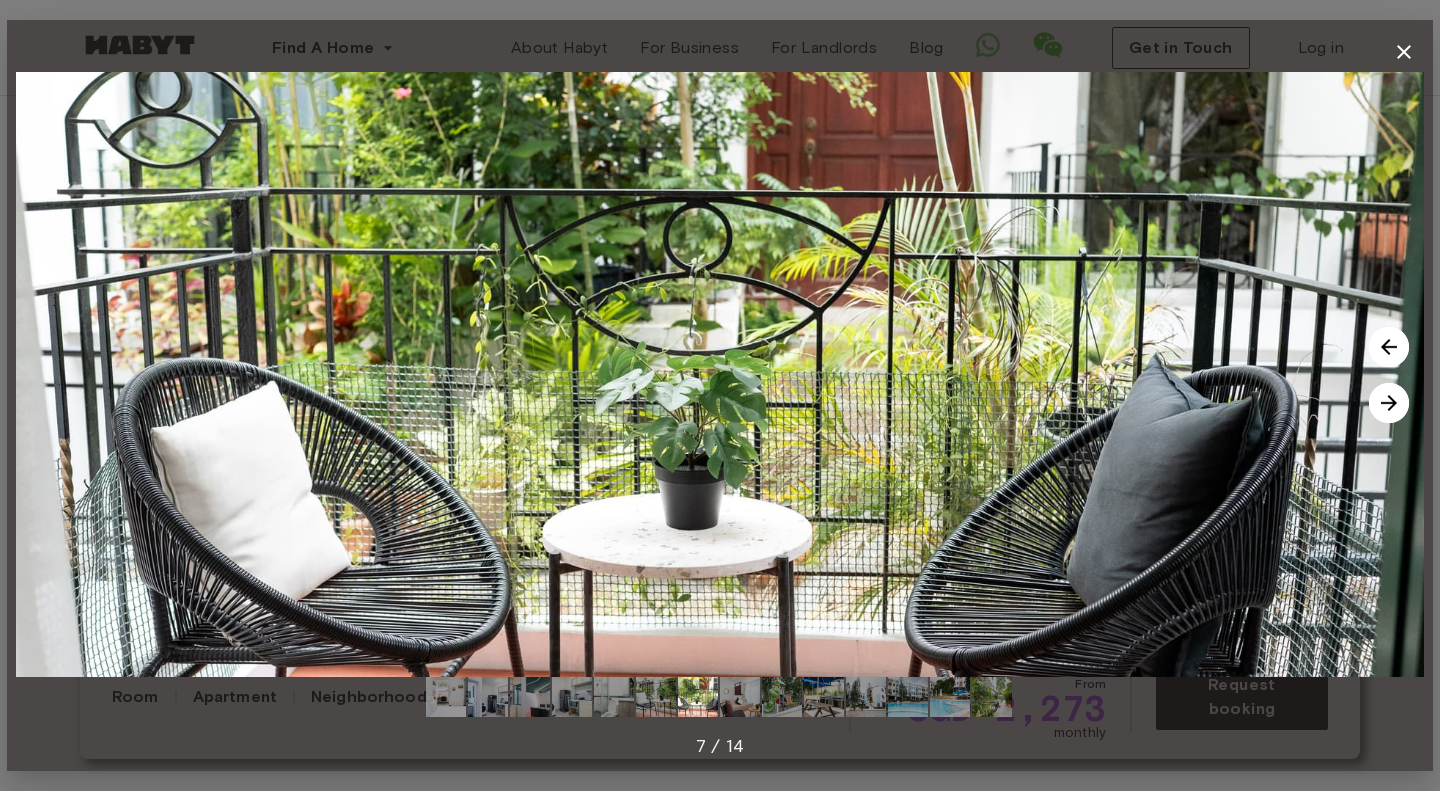 click at bounding box center (1389, 403) 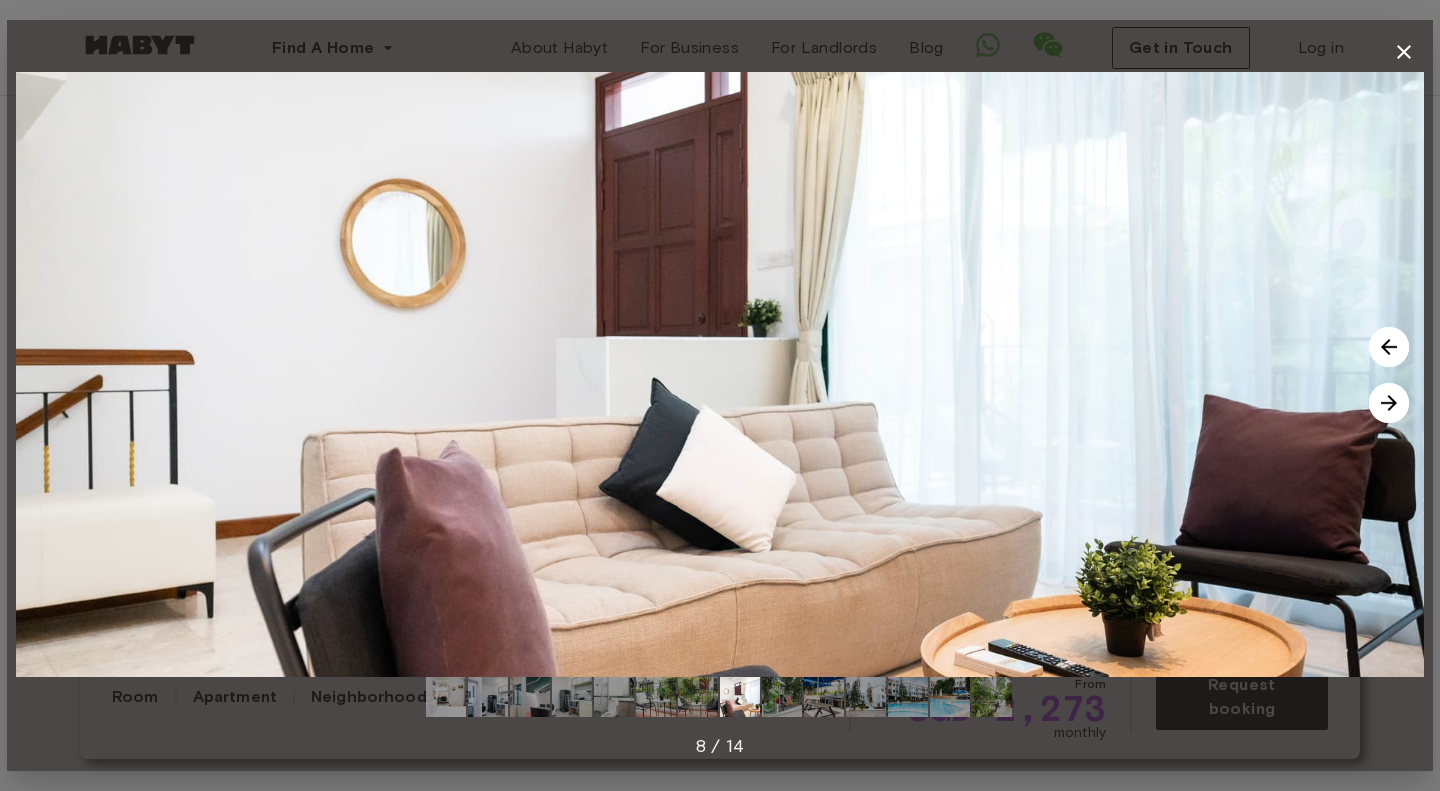 click at bounding box center [1389, 403] 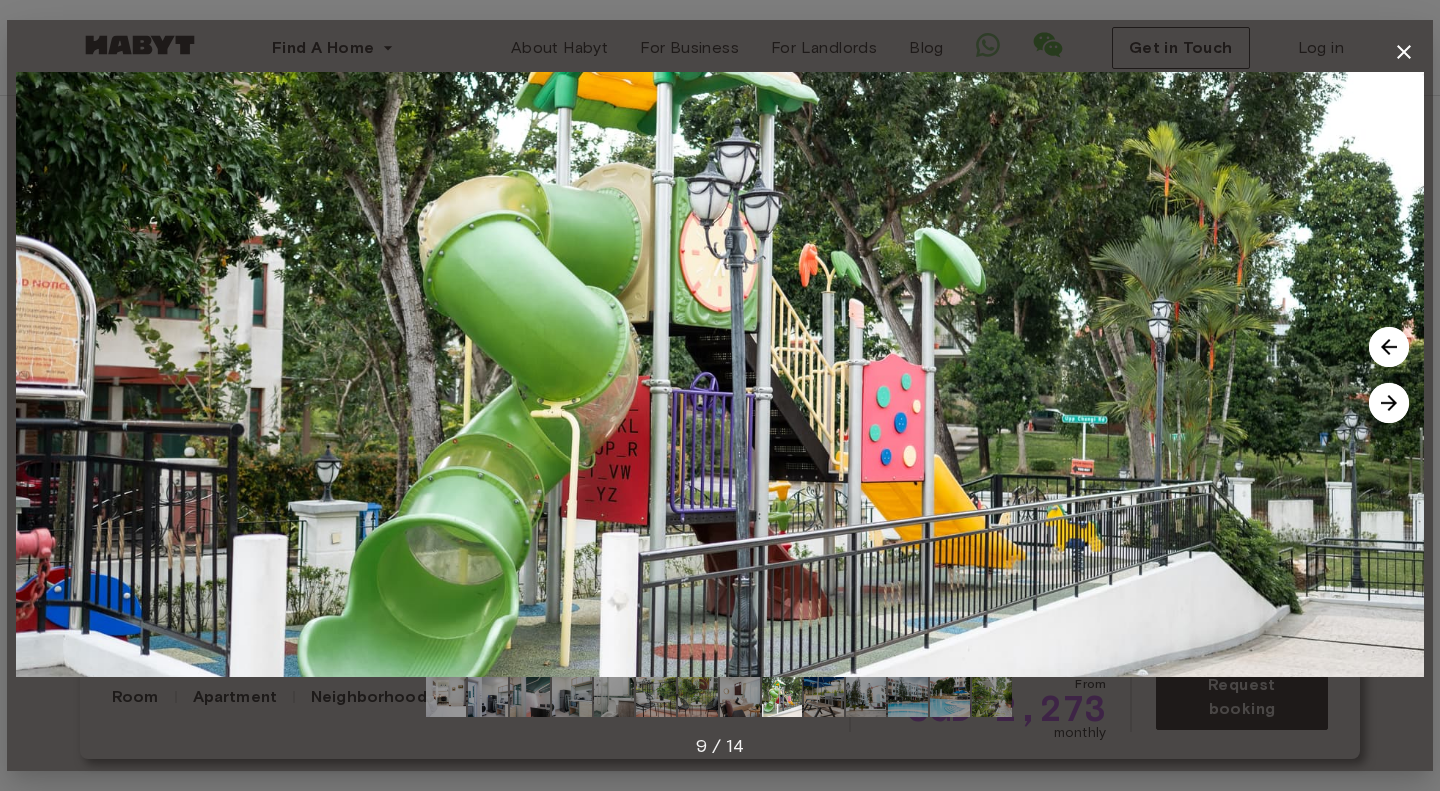 click at bounding box center (1389, 403) 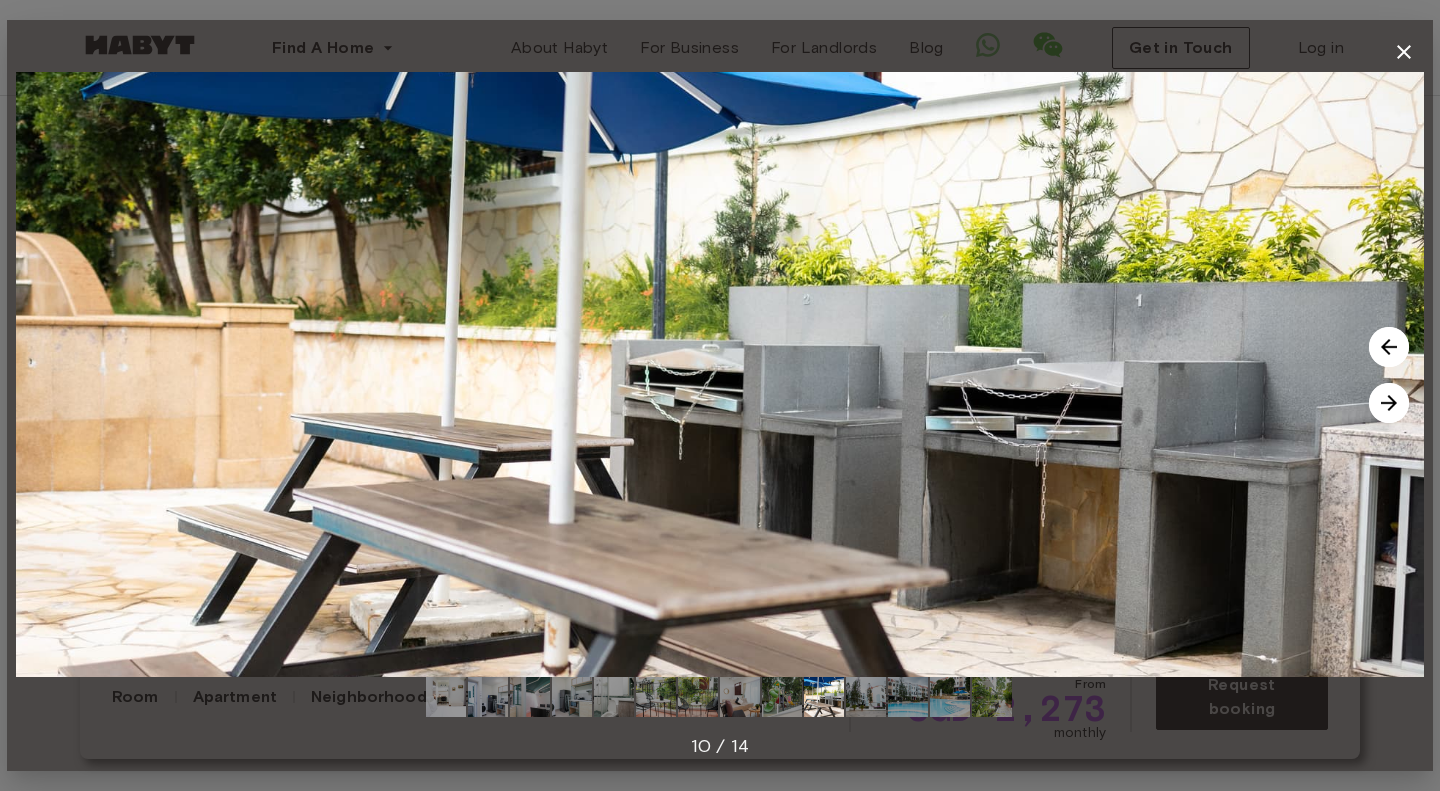click 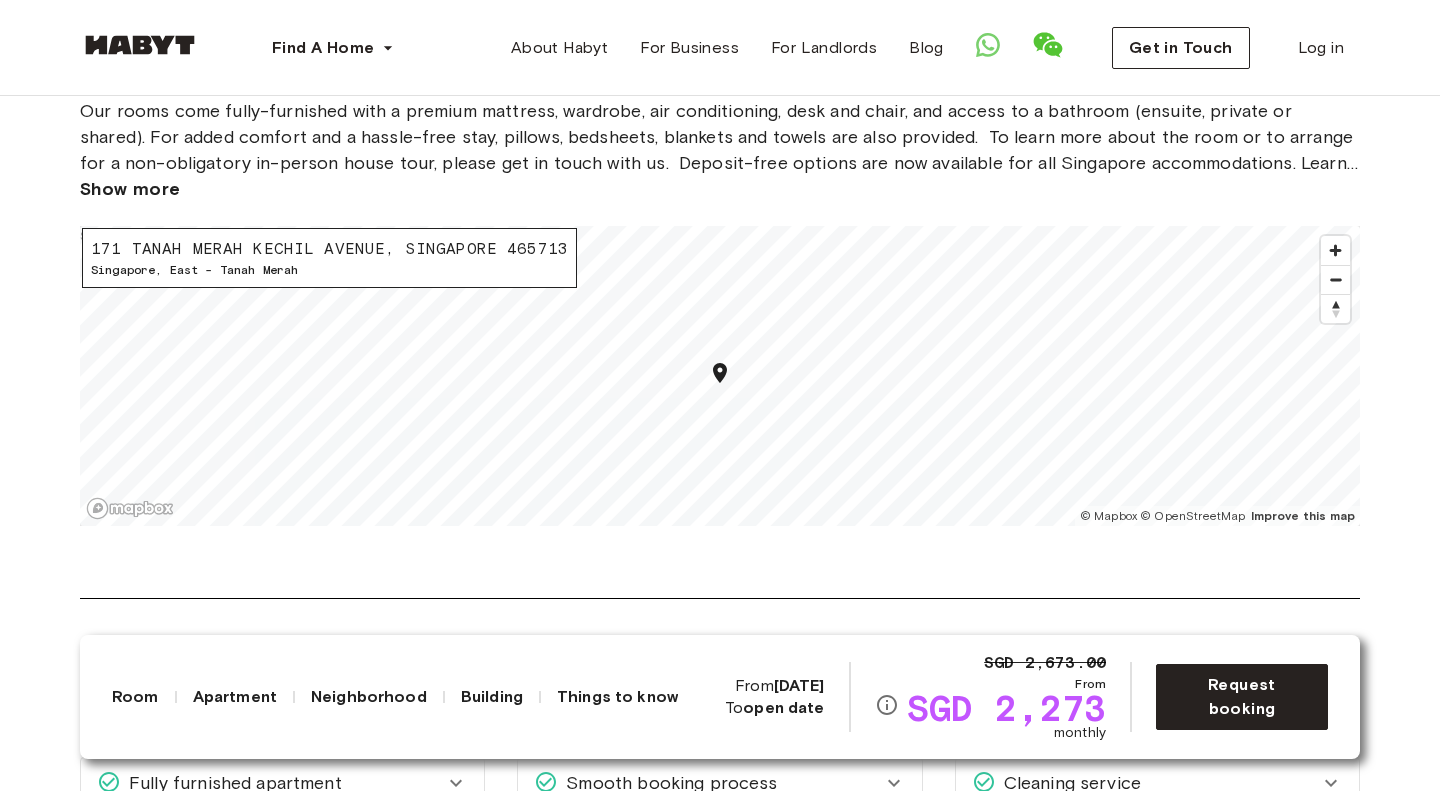 scroll, scrollTop: 1890, scrollLeft: 0, axis: vertical 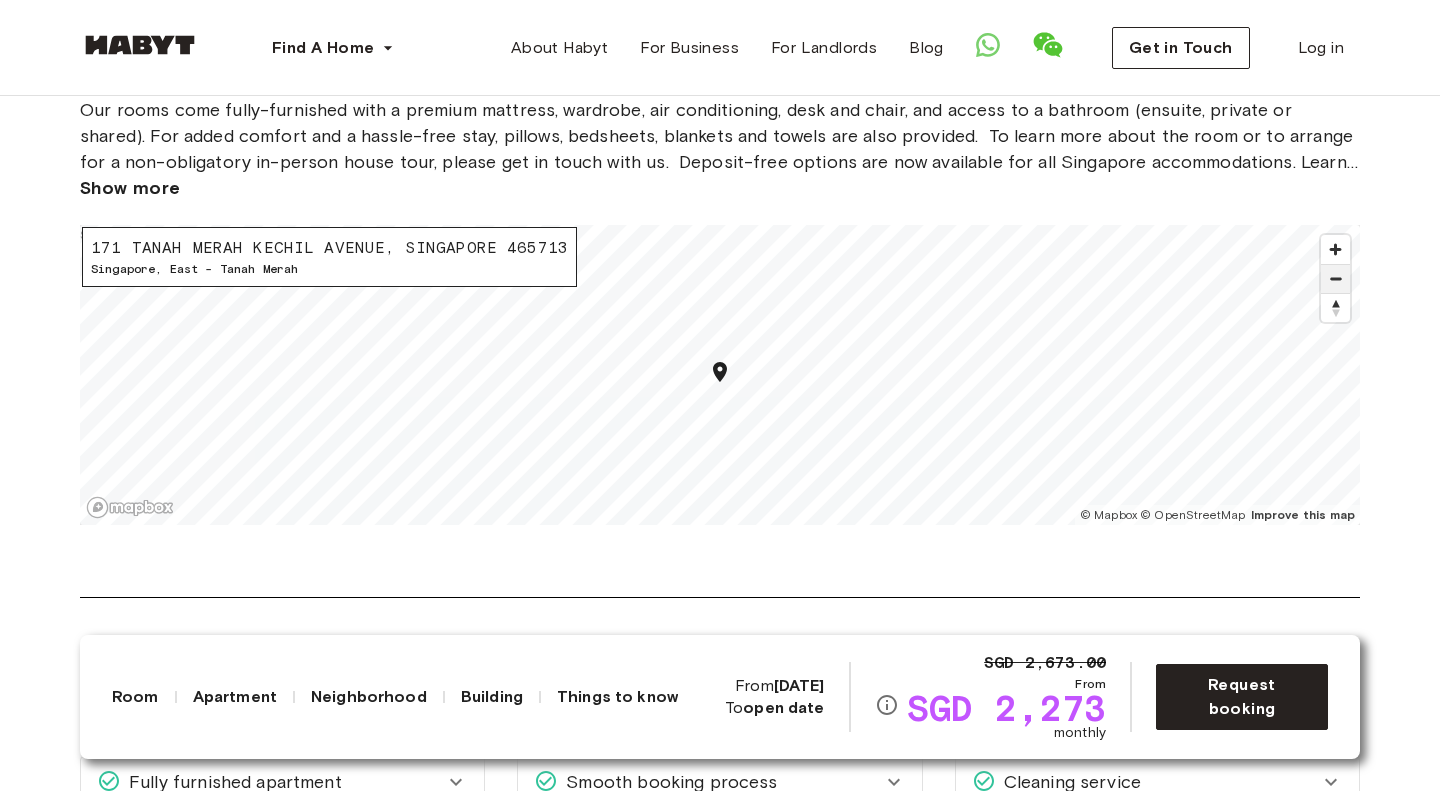 click at bounding box center (1335, 279) 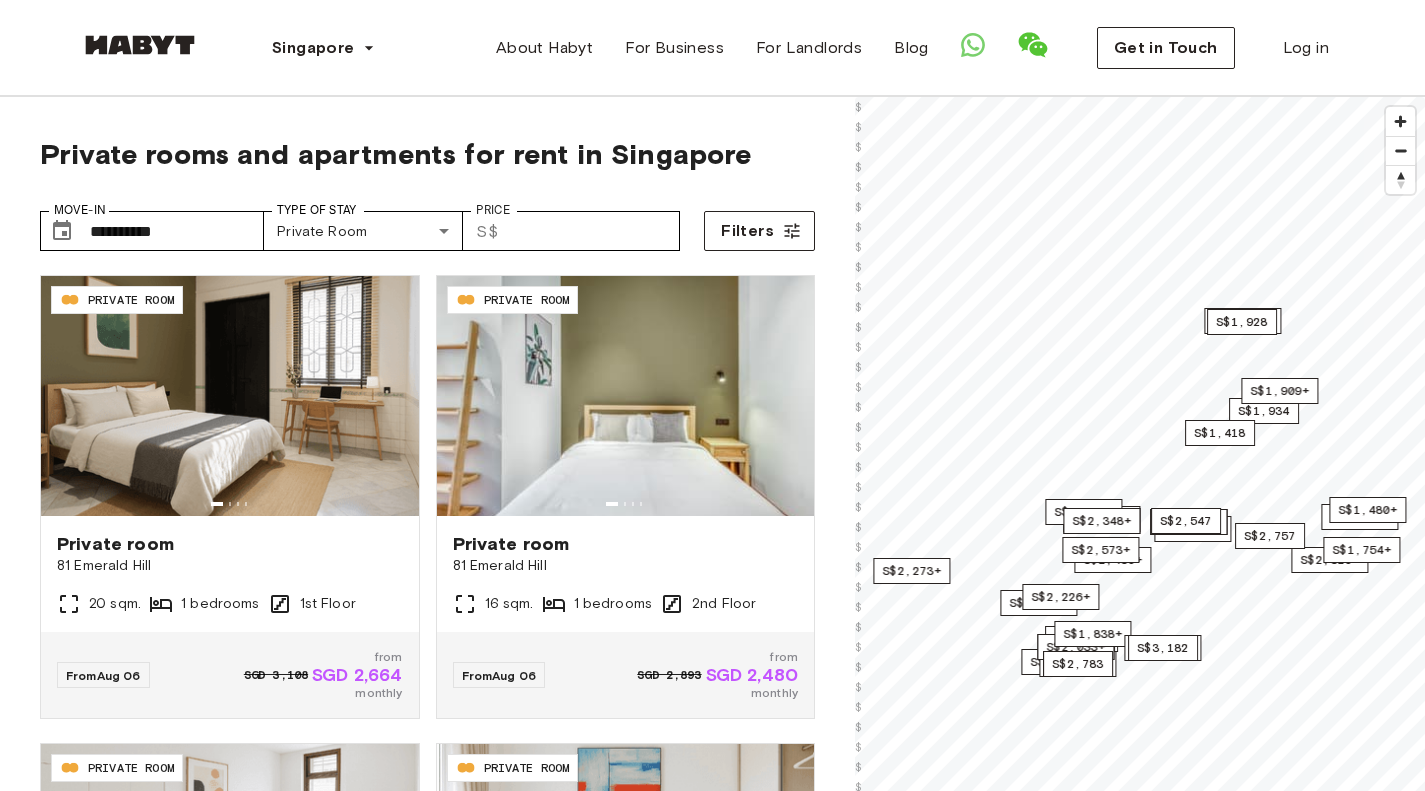 scroll, scrollTop: 0, scrollLeft: 0, axis: both 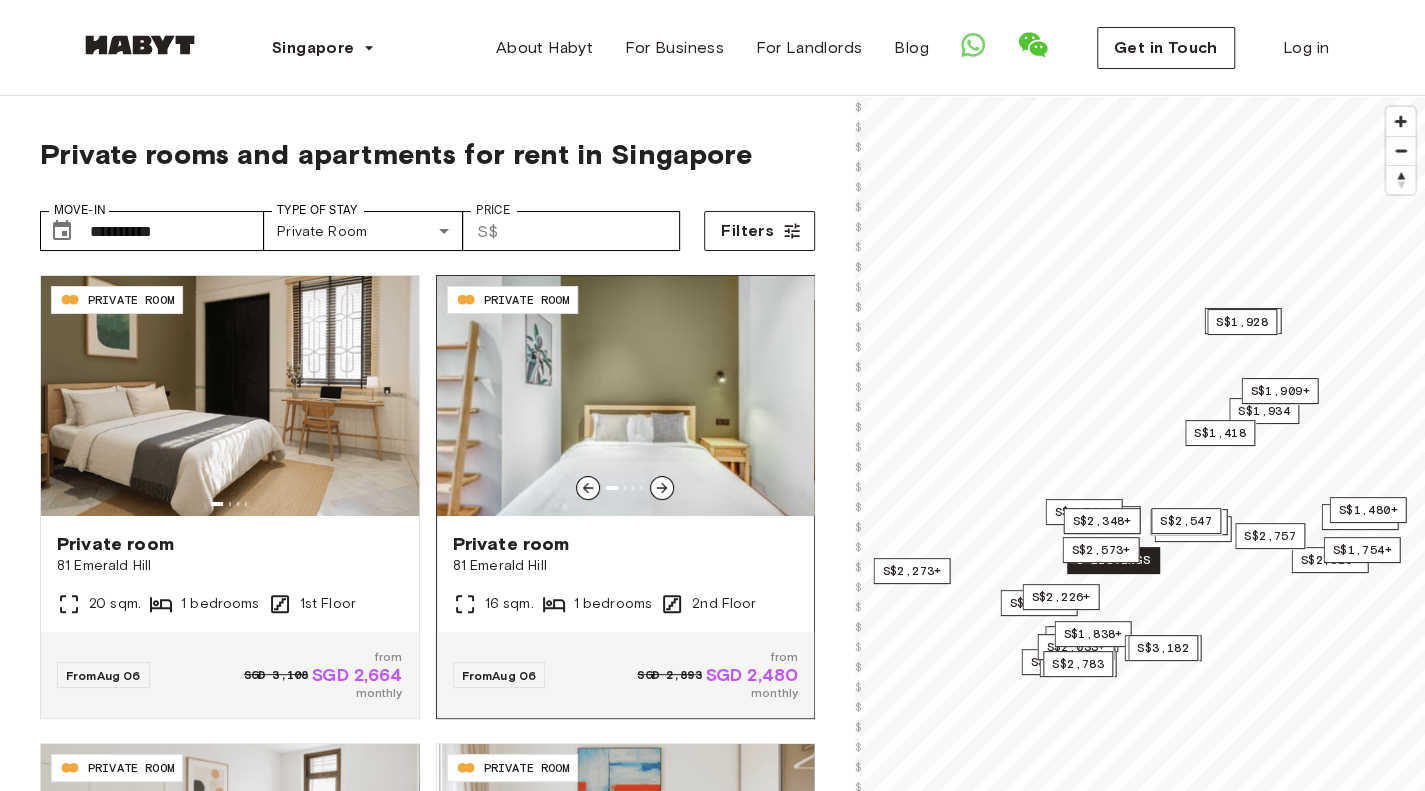 type on "*****" 